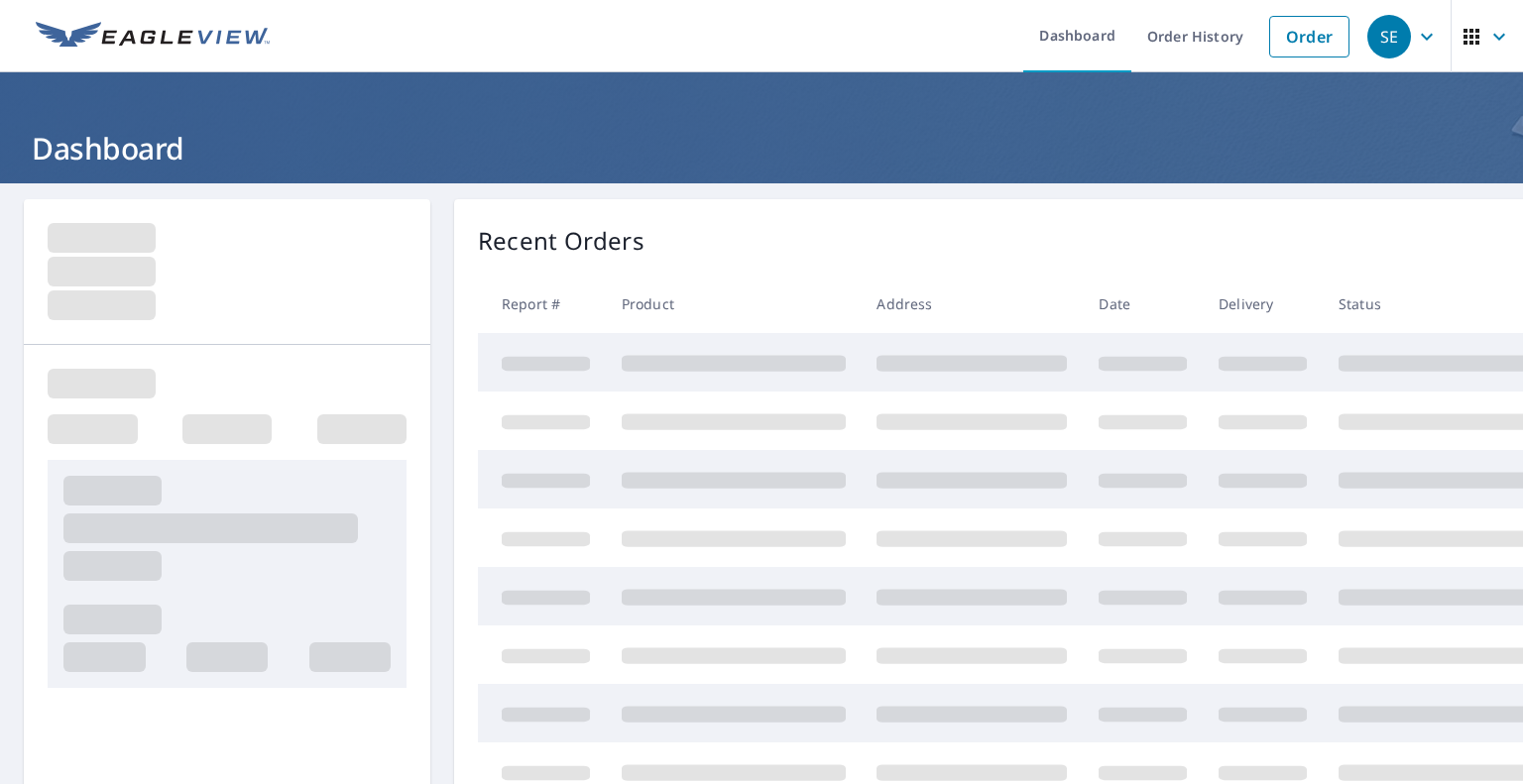 scroll, scrollTop: 0, scrollLeft: 0, axis: both 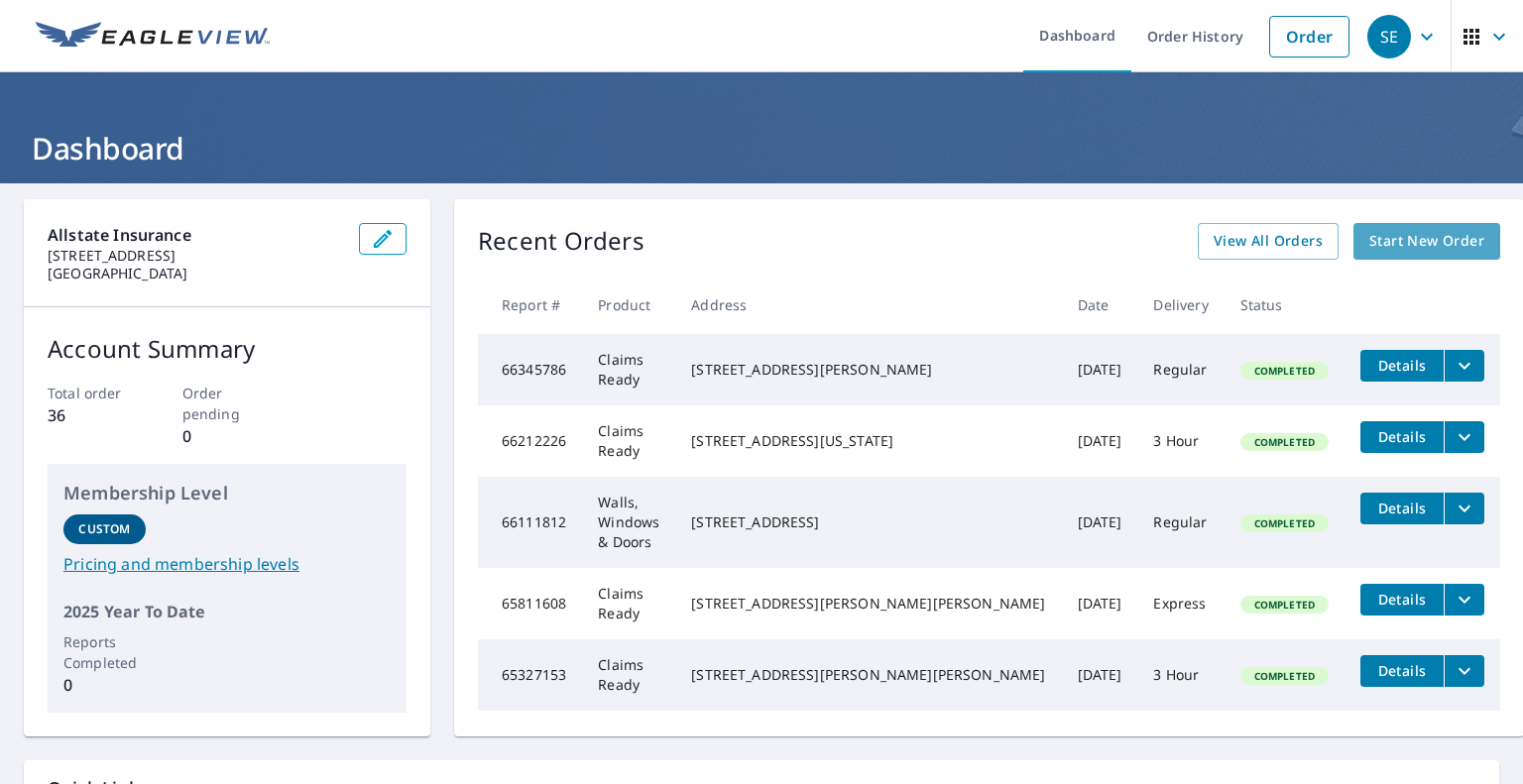 click on "Start New Order" at bounding box center (1427, 241) 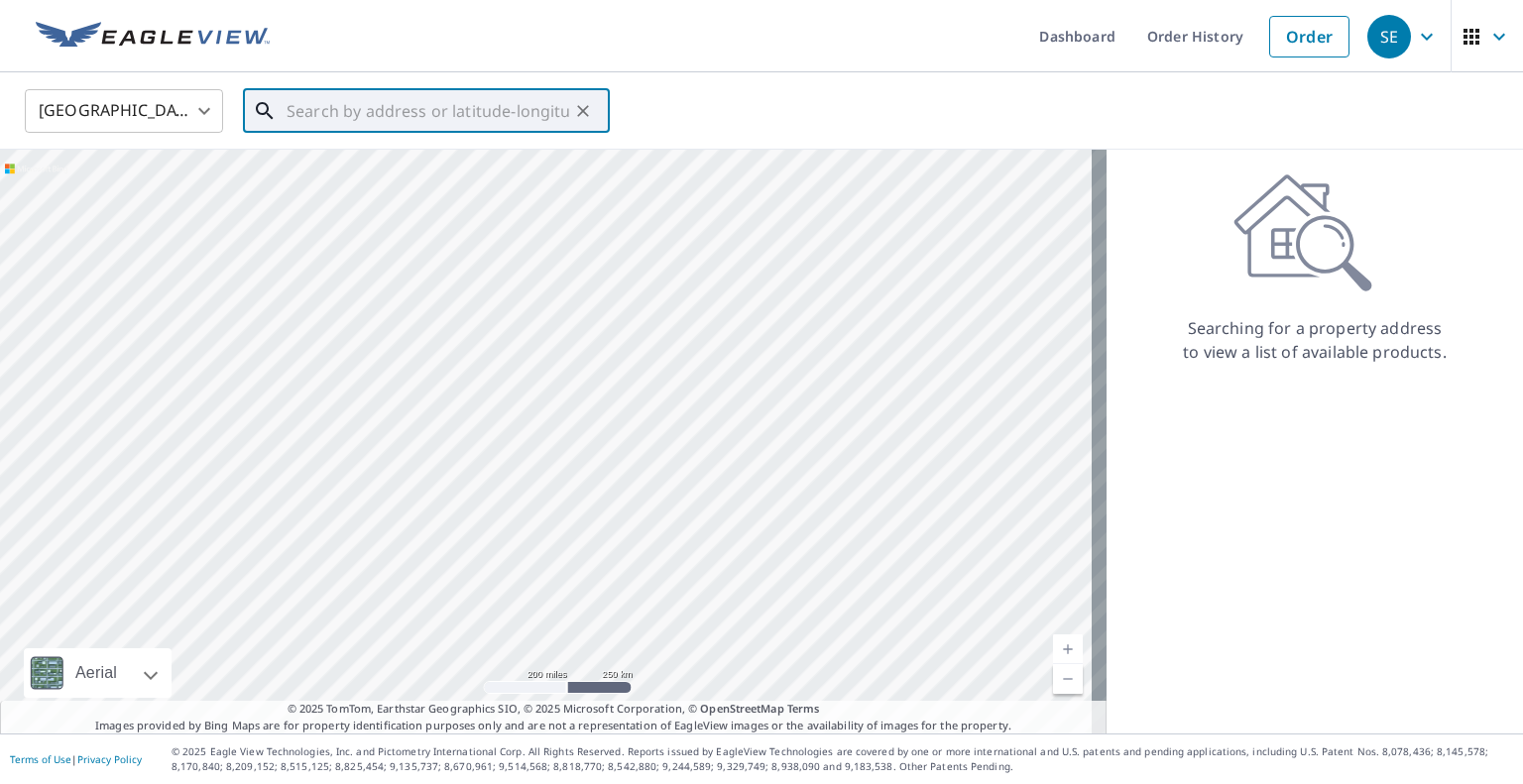 click at bounding box center [427, 111] 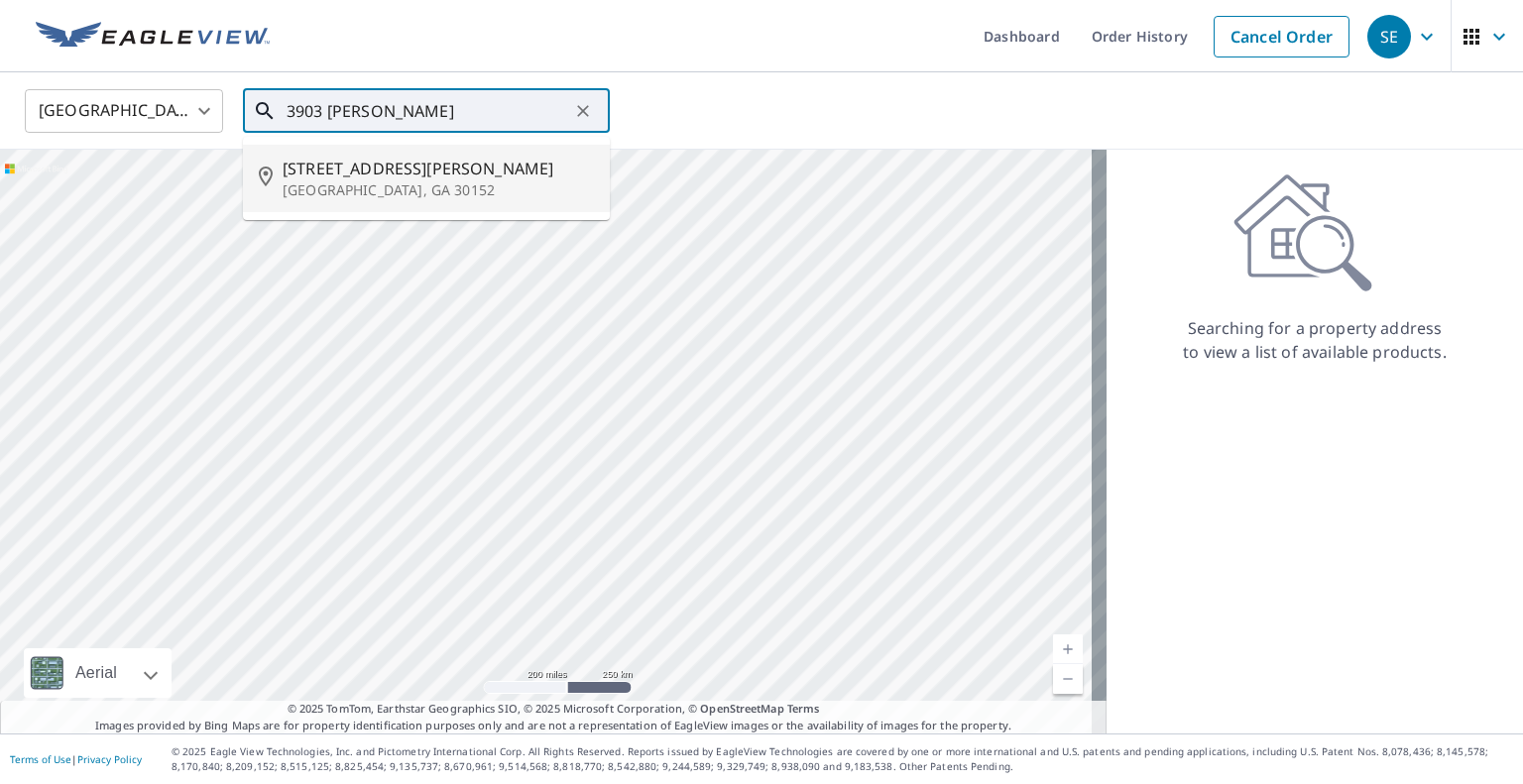 click on "[GEOGRAPHIC_DATA], GA 30152" at bounding box center [438, 190] 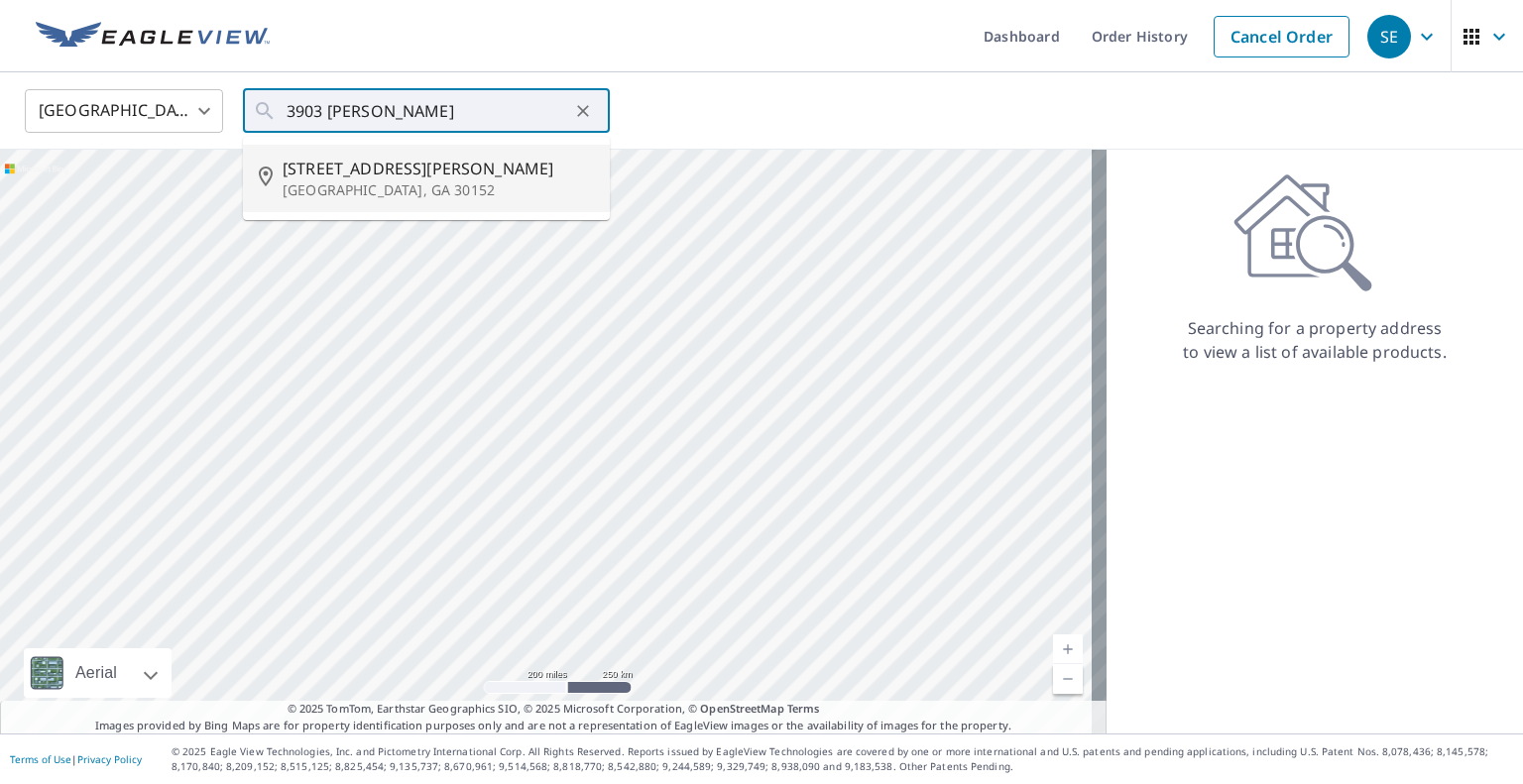 type on "[STREET_ADDRESS][PERSON_NAME]" 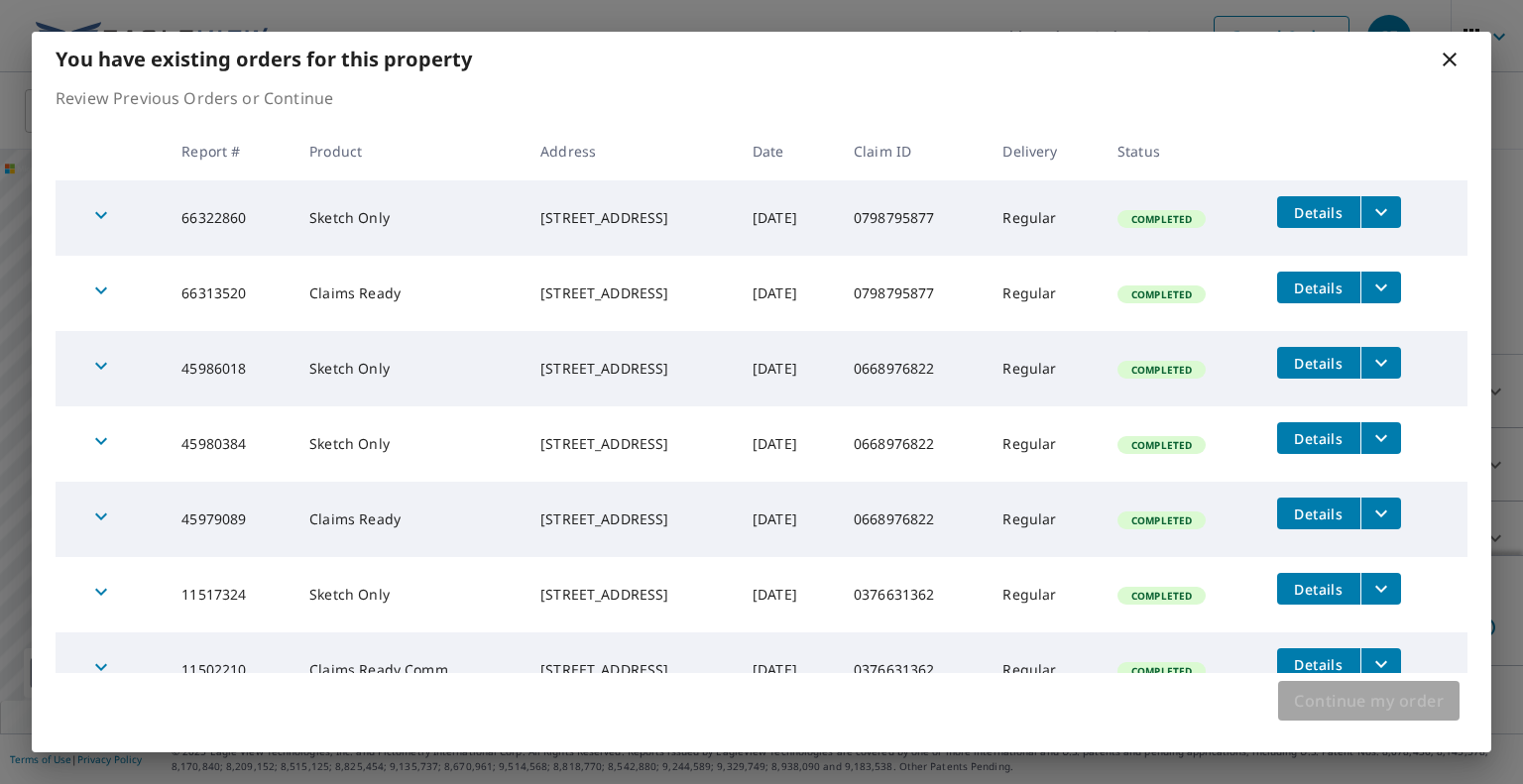 click on "Continue my order" at bounding box center [1368, 701] 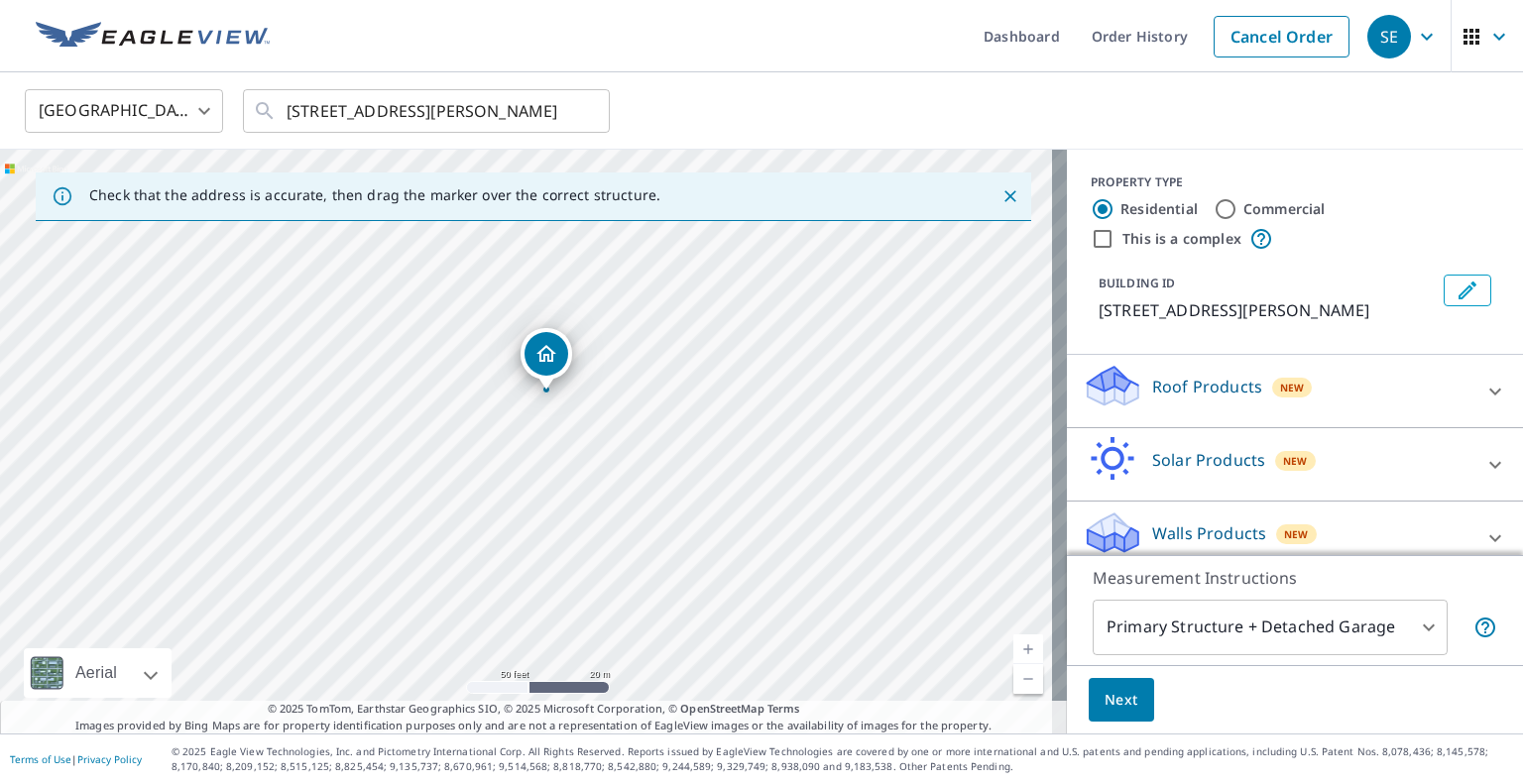 drag, startPoint x: 612, startPoint y: 546, endPoint x: 1056, endPoint y: 416, distance: 462.6402 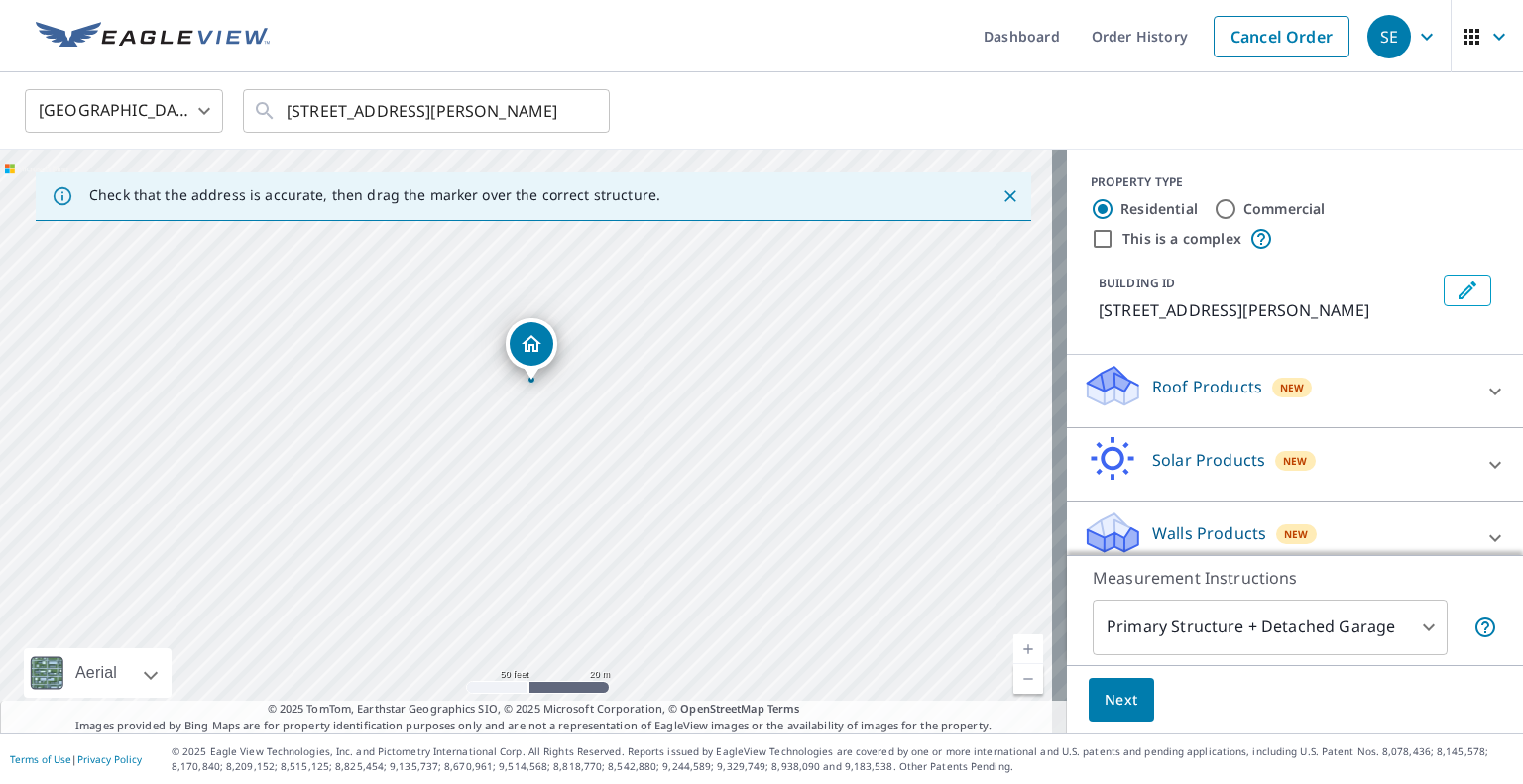click on "[STREET_ADDRESS][PERSON_NAME]" at bounding box center [533, 441] 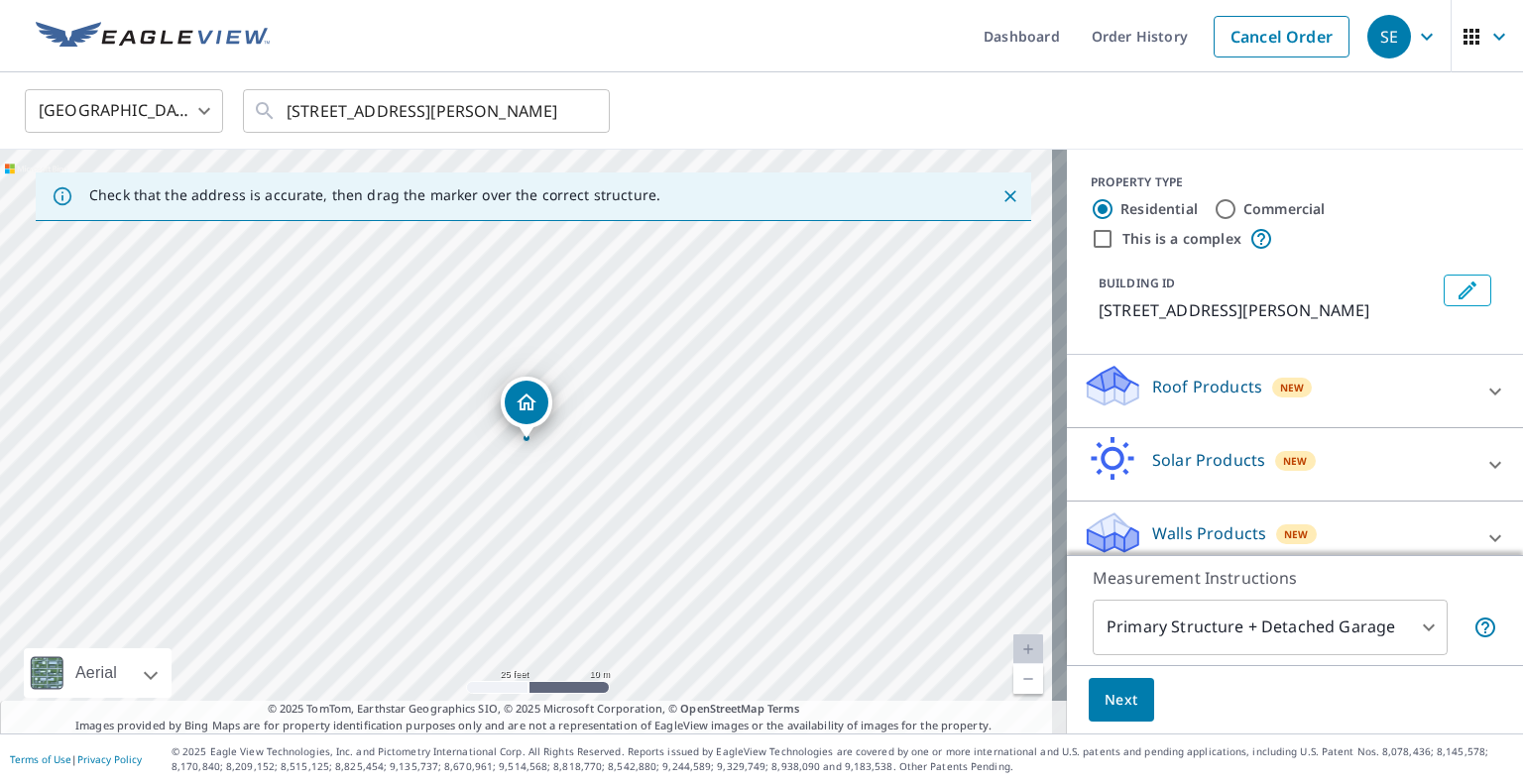 click on "Roof Products New" at bounding box center [1277, 391] 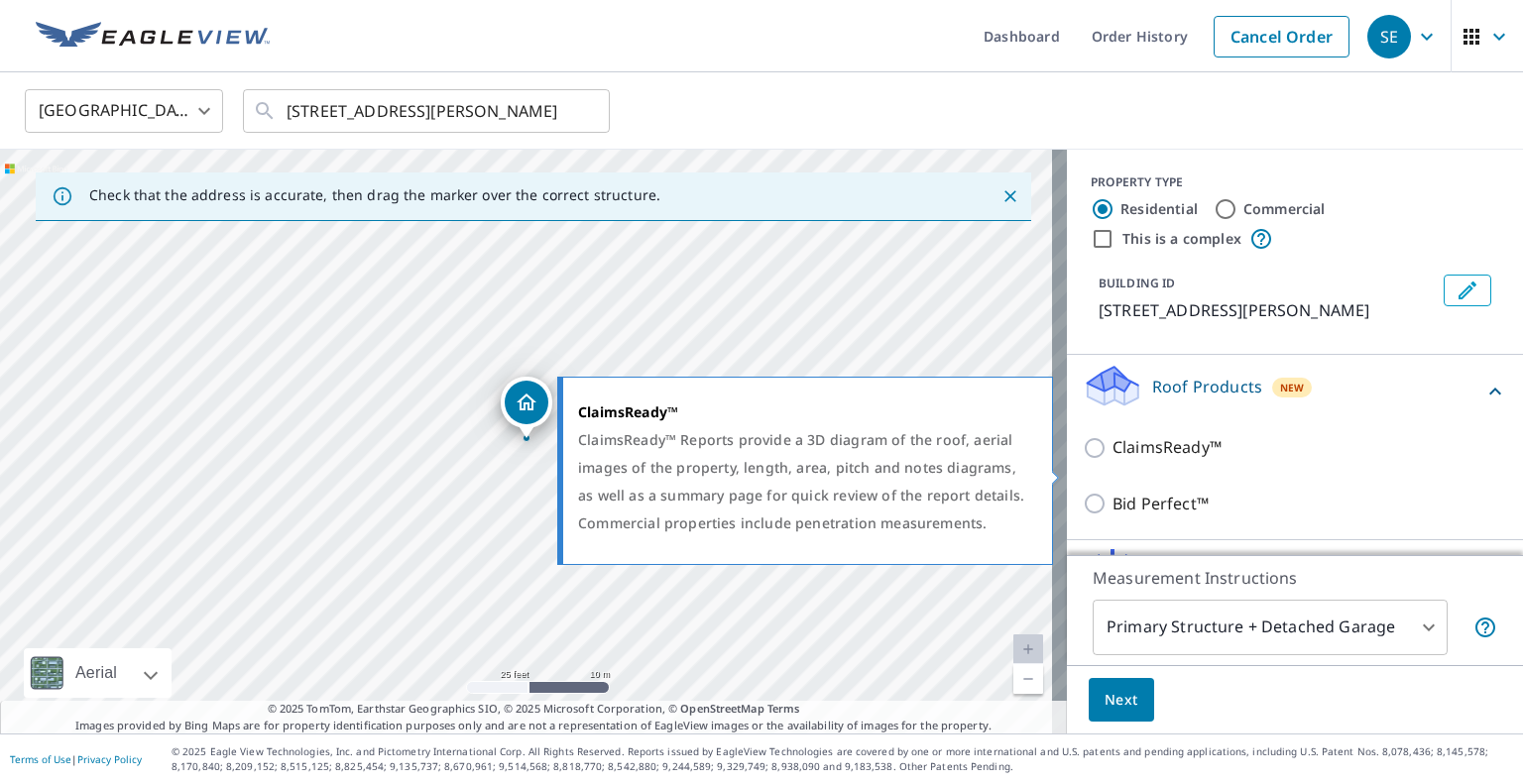 click on "ClaimsReady™" at bounding box center [1167, 447] 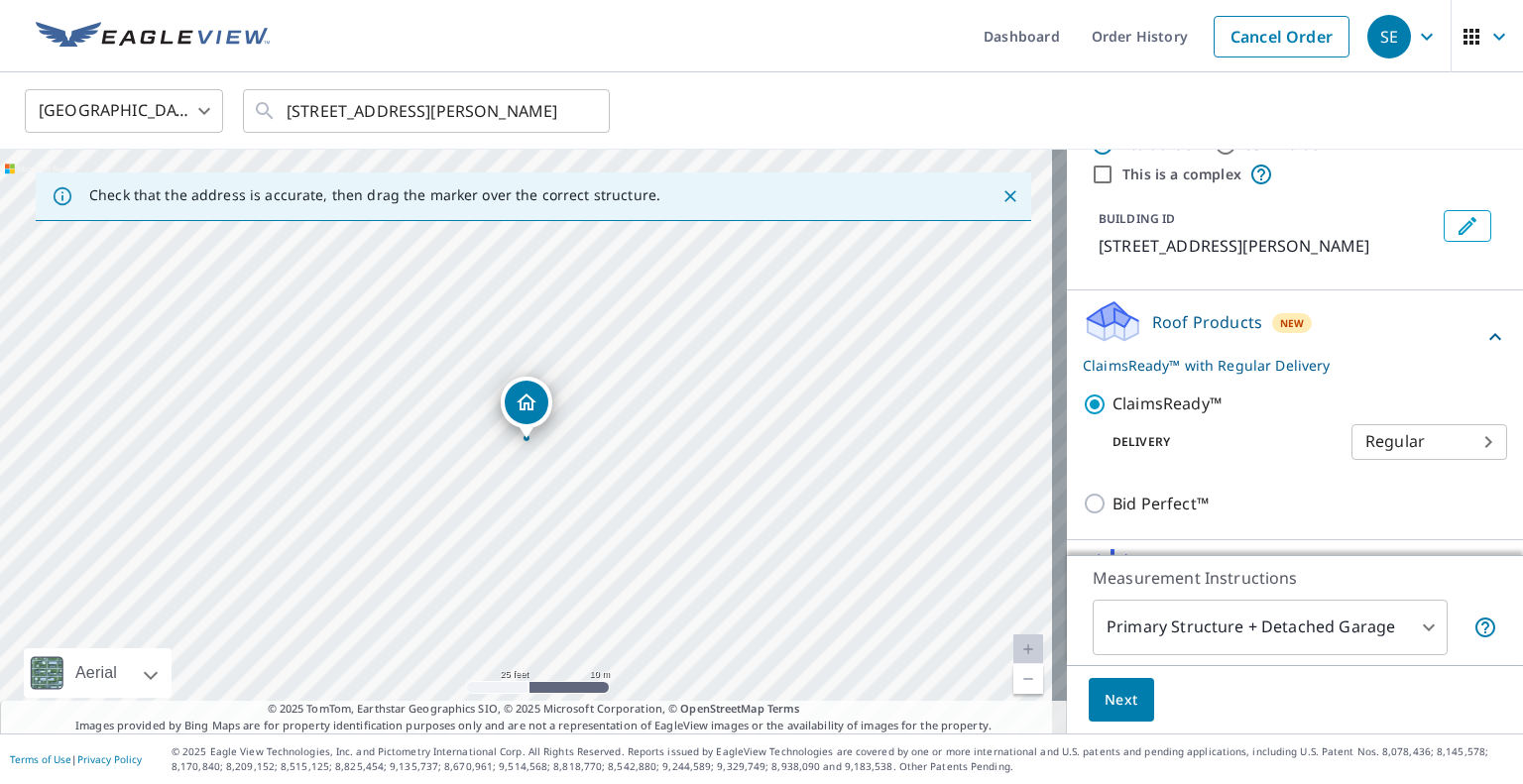 scroll, scrollTop: 218, scrollLeft: 0, axis: vertical 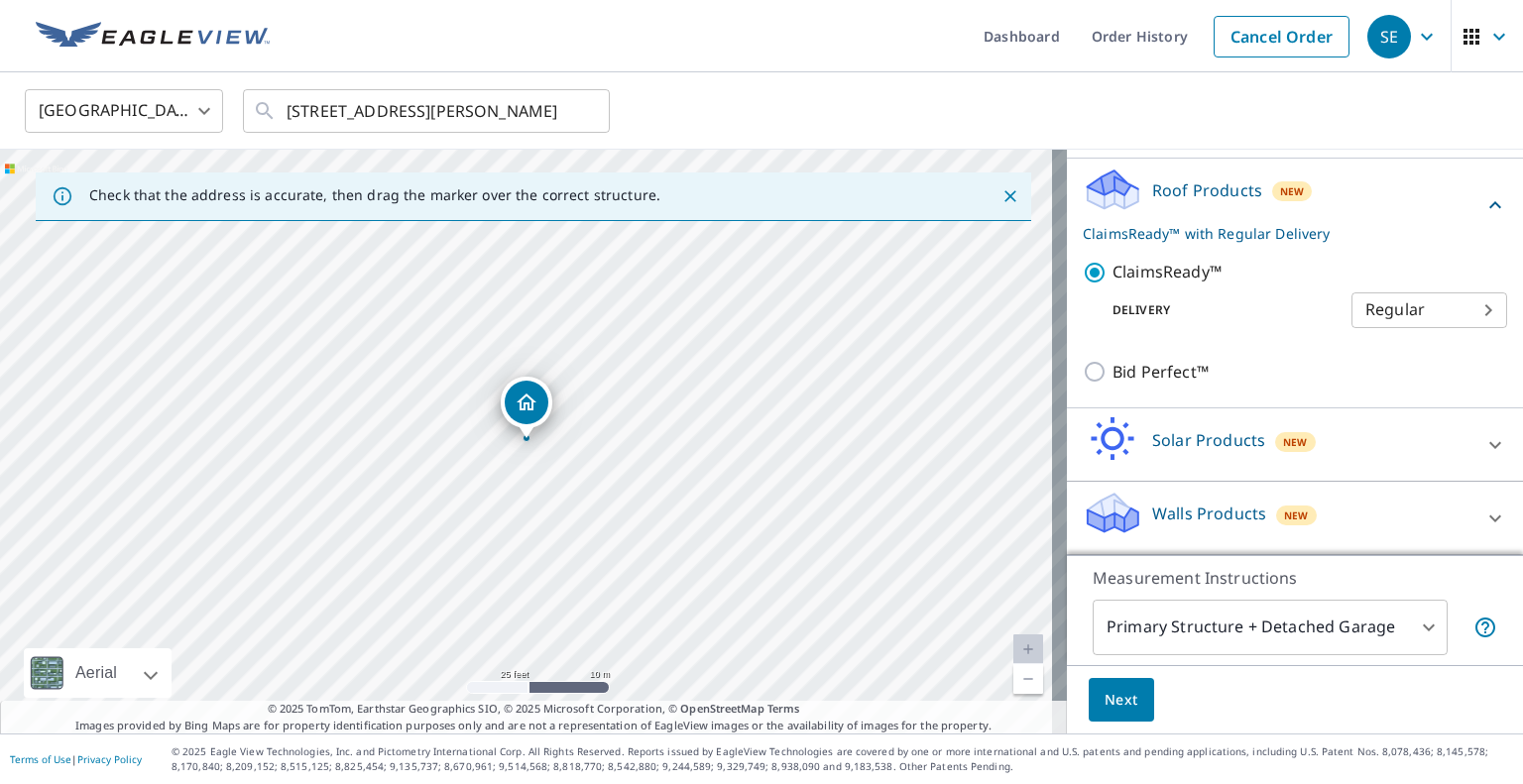 click on "SE SE
Dashboard Order History Cancel Order SE [GEOGRAPHIC_DATA] US ​ [STREET_ADDRESS] ​ Check that the address is accurate, then drag the marker over the correct structure. [STREET_ADDRESS] Aerial Road A standard road map Aerial A detailed look from above Labels Labels 25 feet 10 m © 2025 TomTom, © Vexcel Imaging, © 2025 Microsoft Corporation,  © OpenStreetMap Terms © 2025 TomTom, Earthstar Geographics SIO, © 2025 Microsoft Corporation, ©   OpenStreetMap   Terms Images provided by Bing Maps are for property identification purposes only and are not a representation of EagleView images or the availability of images for the property. PROPERTY TYPE Residential Commercial This is a complex BUILDING ID [STREET_ADDRESS] Roof Products New ClaimsReady™ with Regular Delivery ClaimsReady™ Delivery Regular 8 ​ Bid Perfect™ Solar Products New TrueDesign for Sales TrueDesign for Planning Walls Products New 1 ​ Next  |" at bounding box center [762, 392] 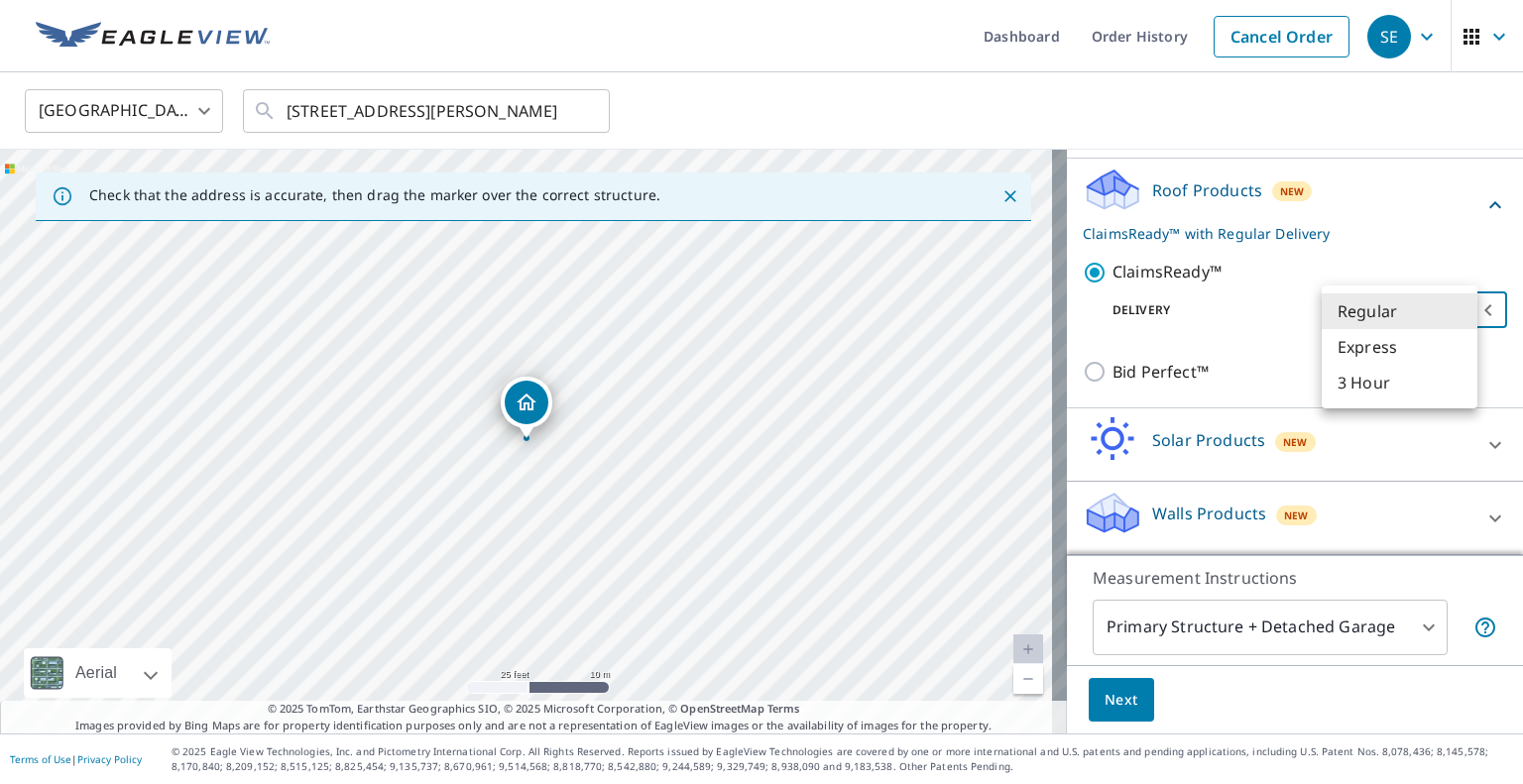 click on "Express" at bounding box center [1399, 347] 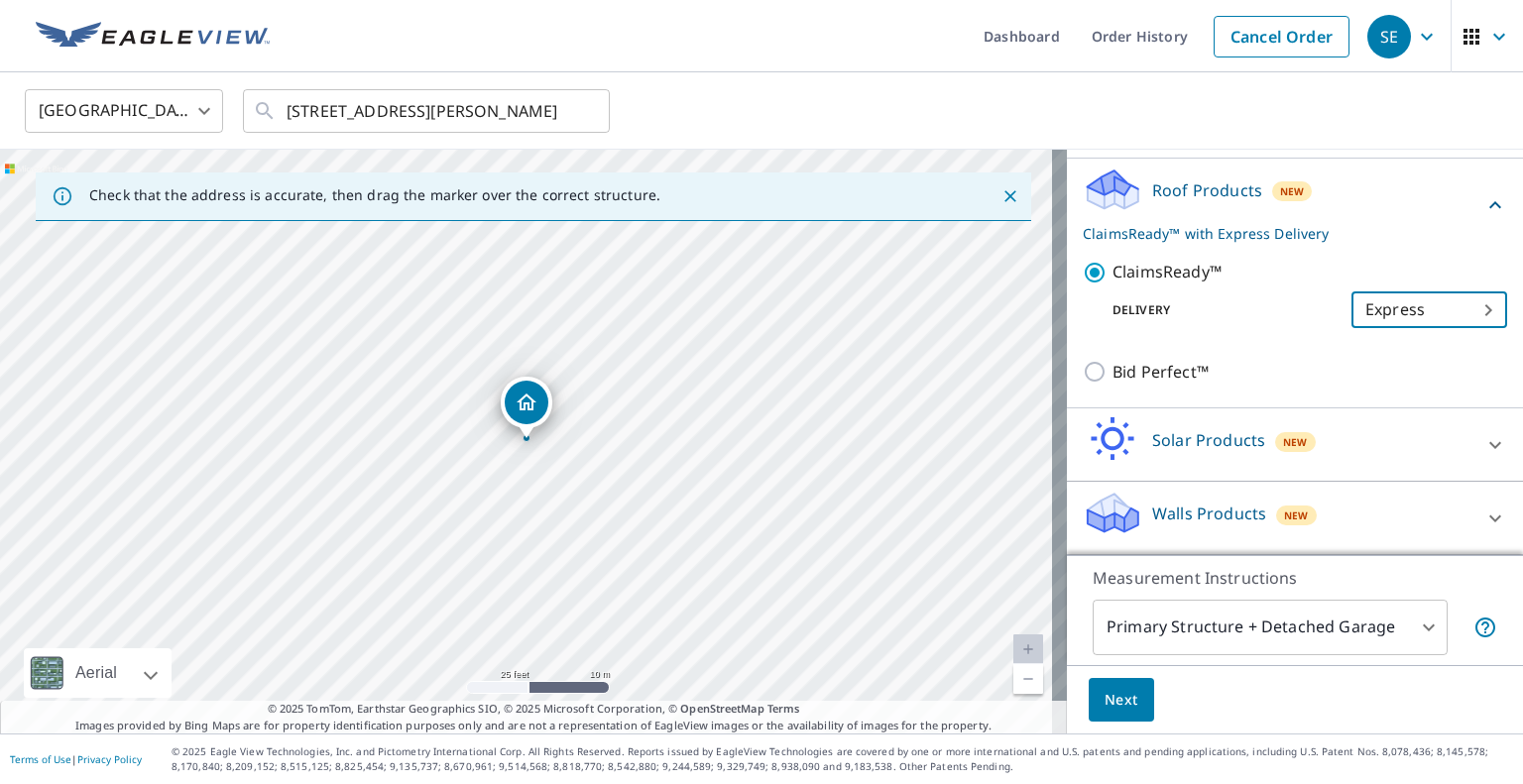scroll, scrollTop: 218, scrollLeft: 0, axis: vertical 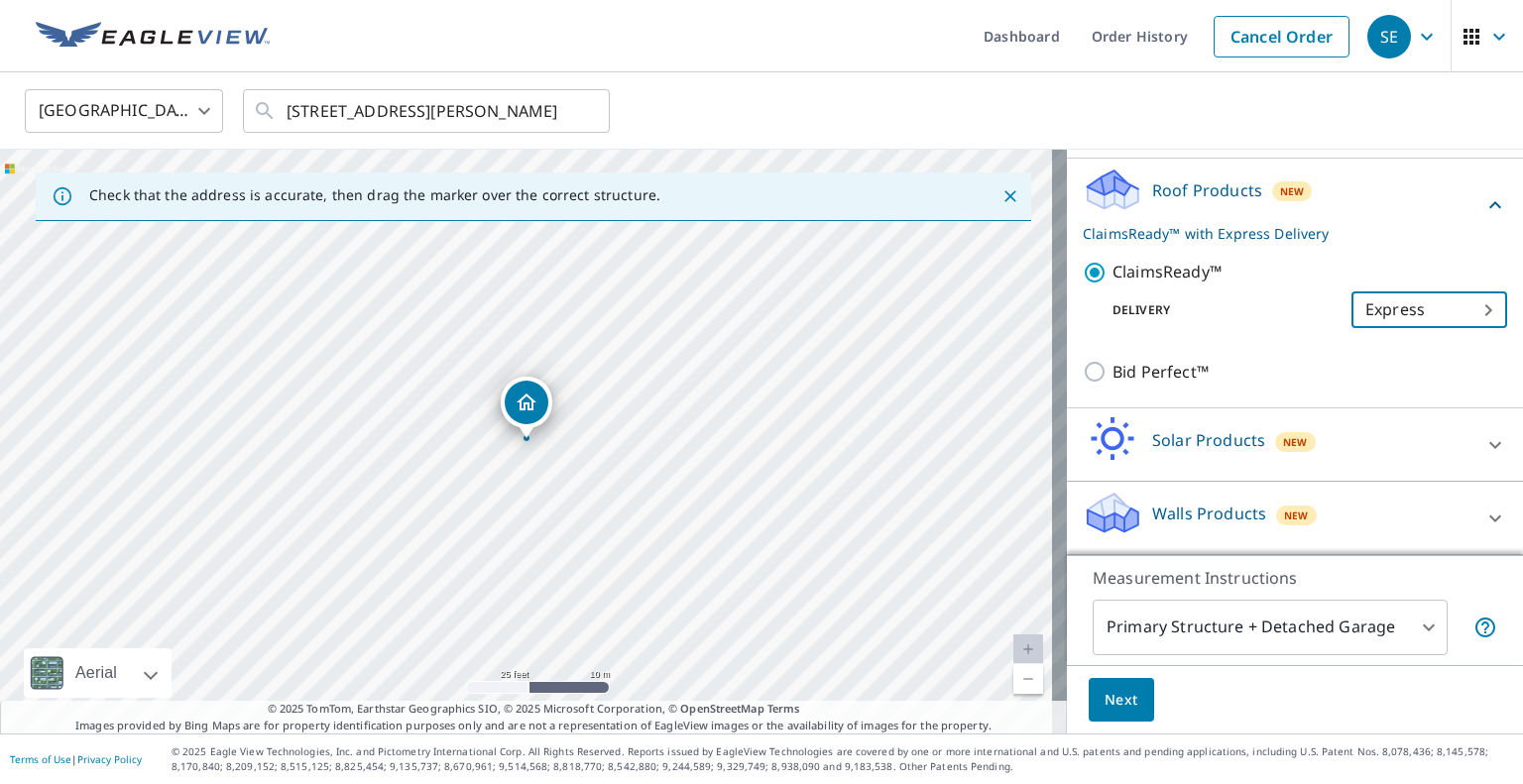 click on "Next" at bounding box center (1121, 700) 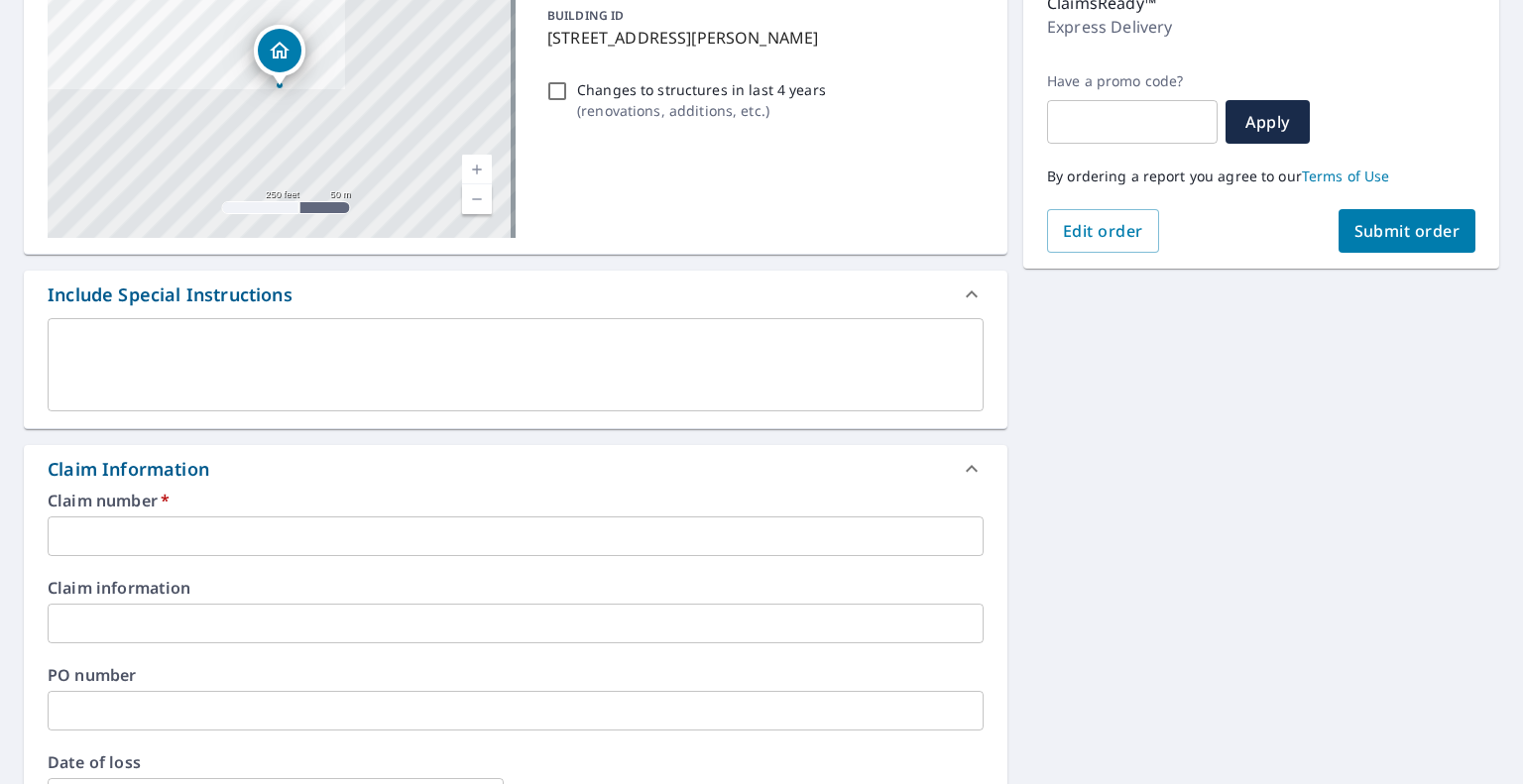 scroll, scrollTop: 297, scrollLeft: 0, axis: vertical 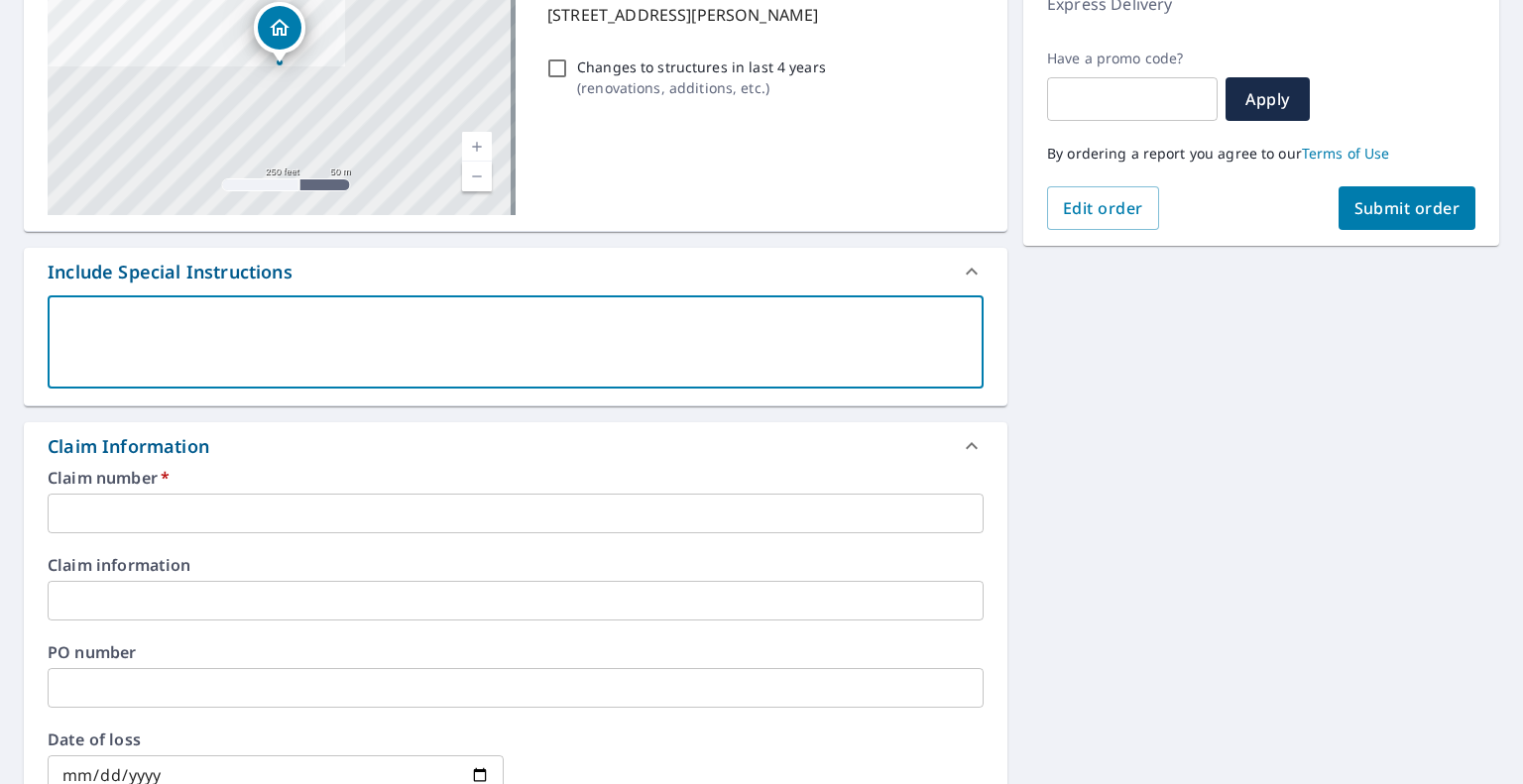 click at bounding box center [516, 342] 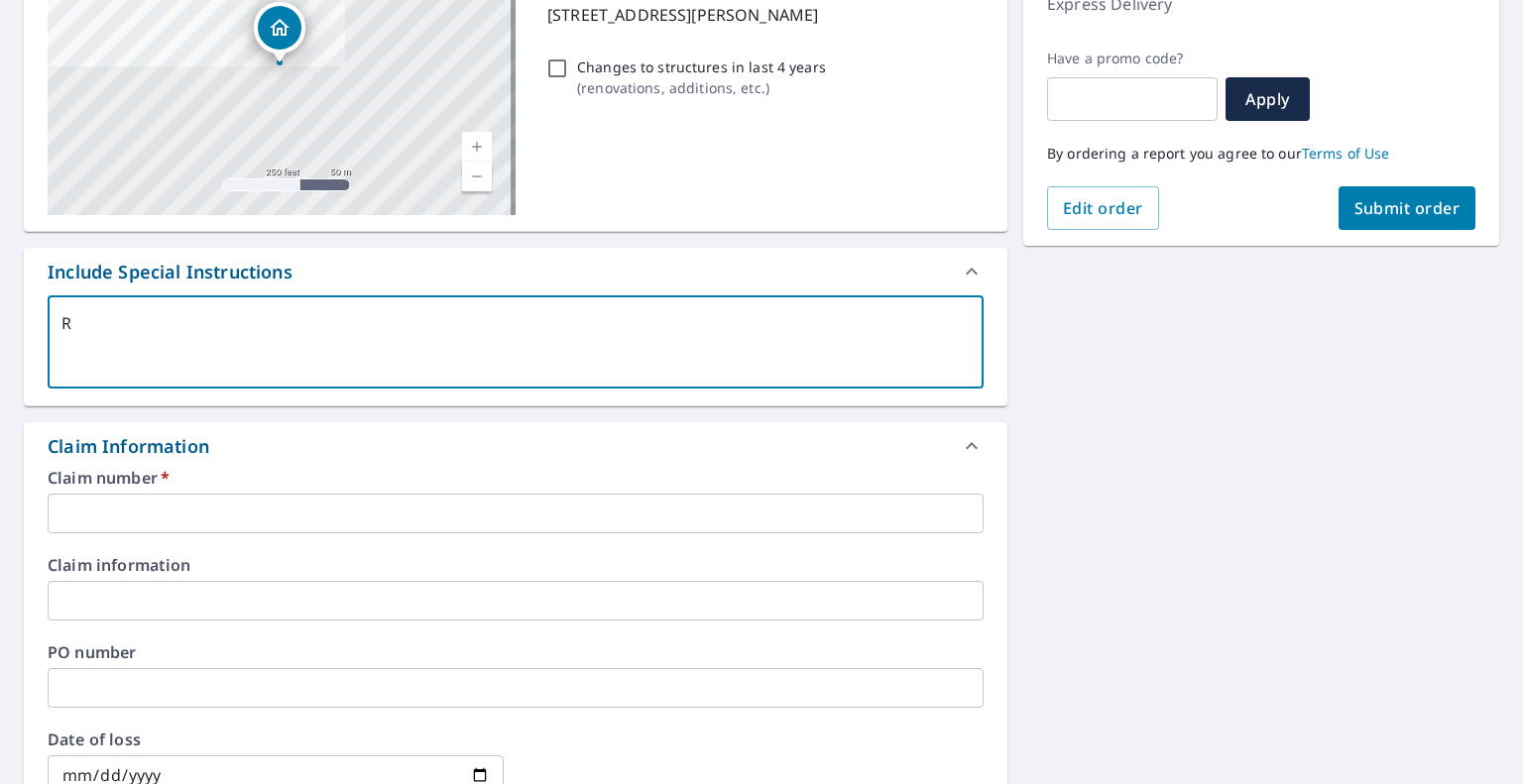type on "Re" 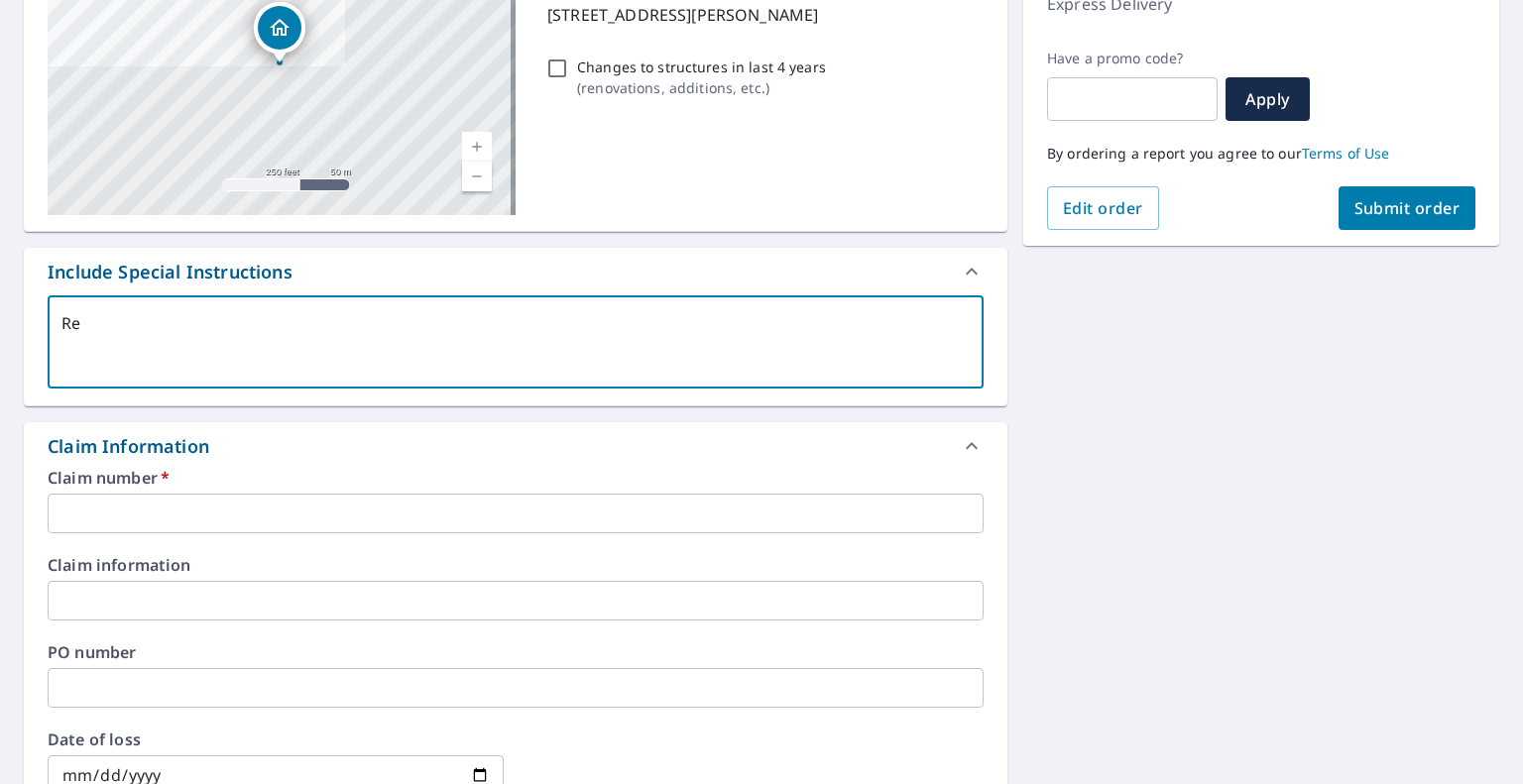 type on "Reo" 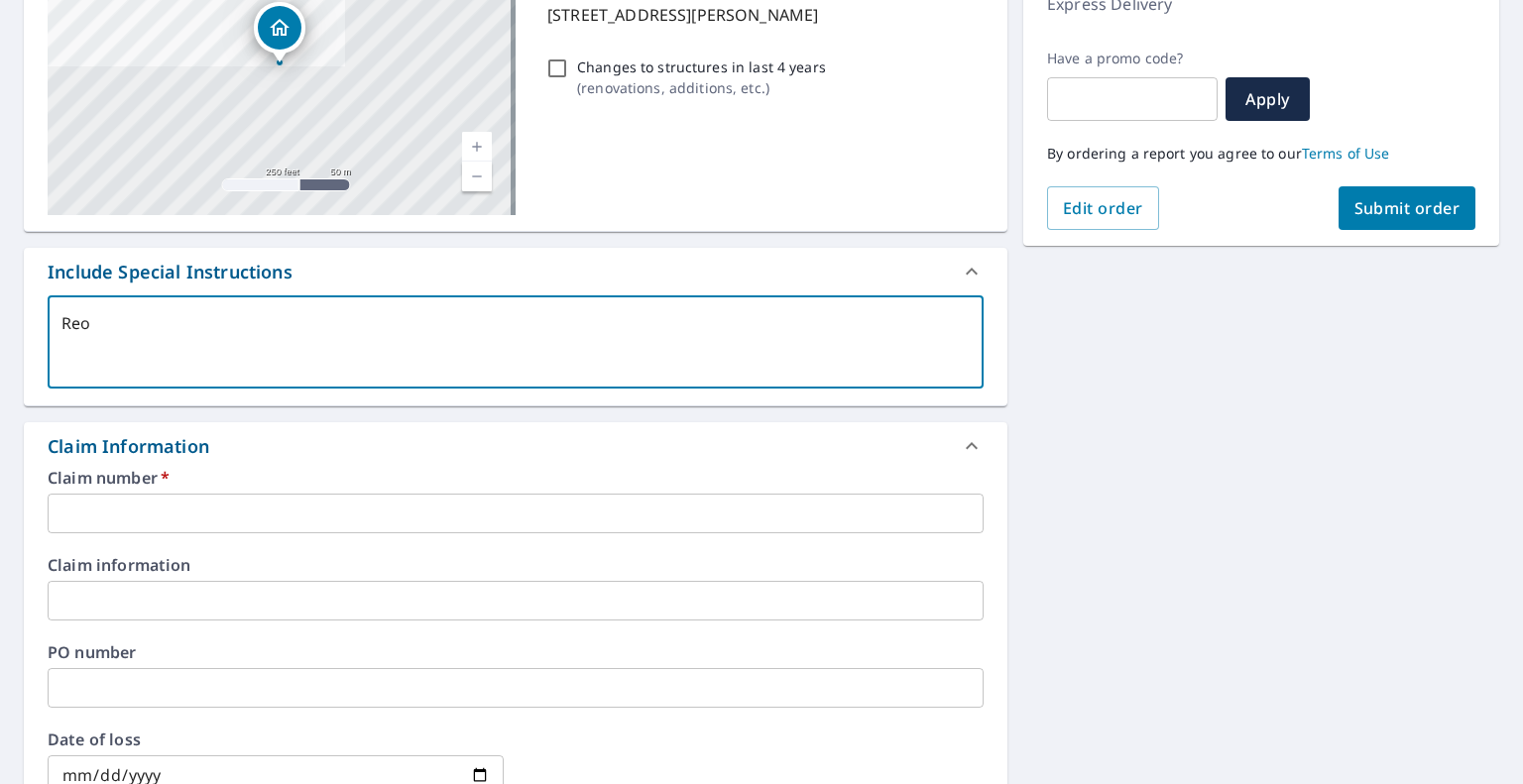 type on "Reor" 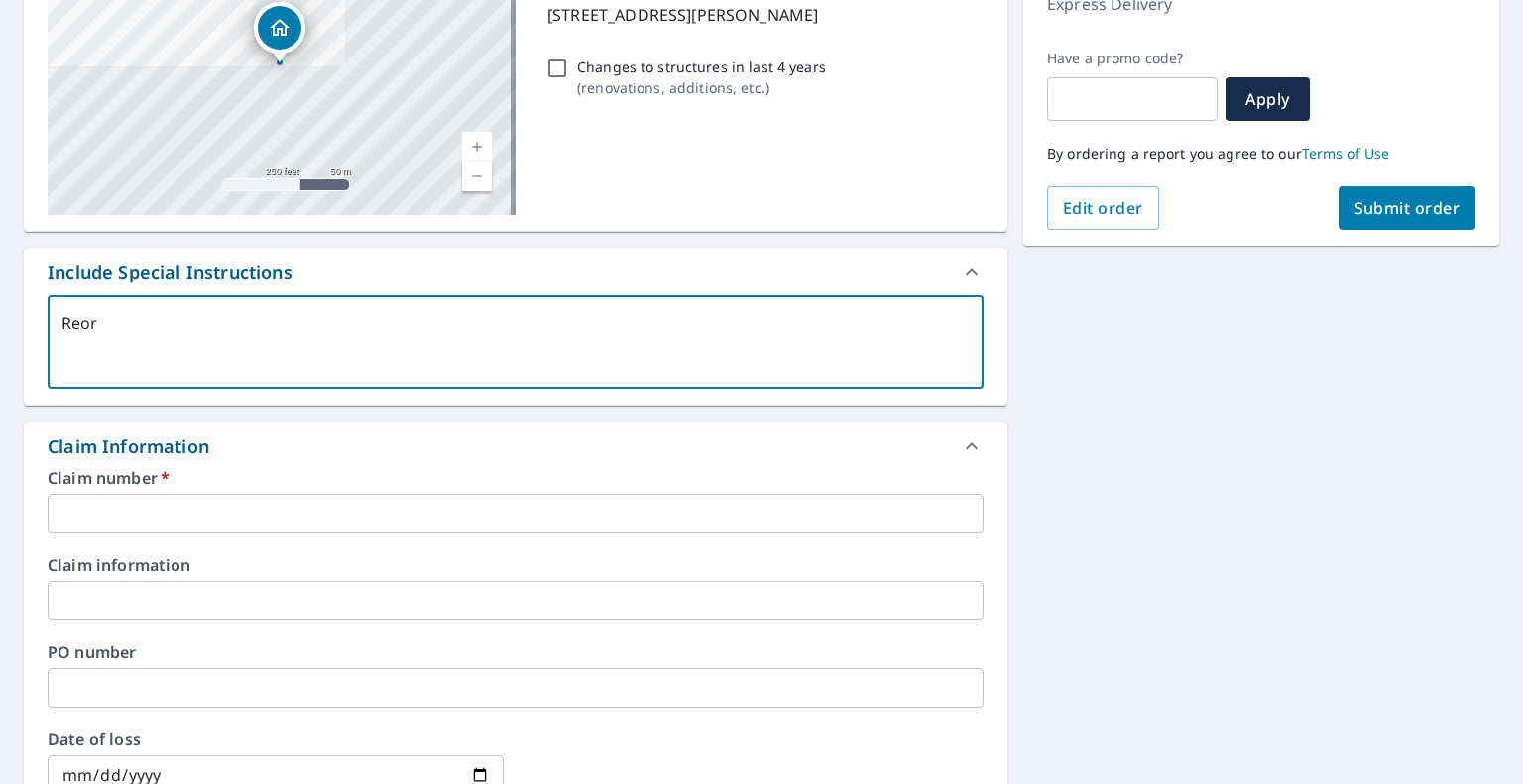 type on "Reord" 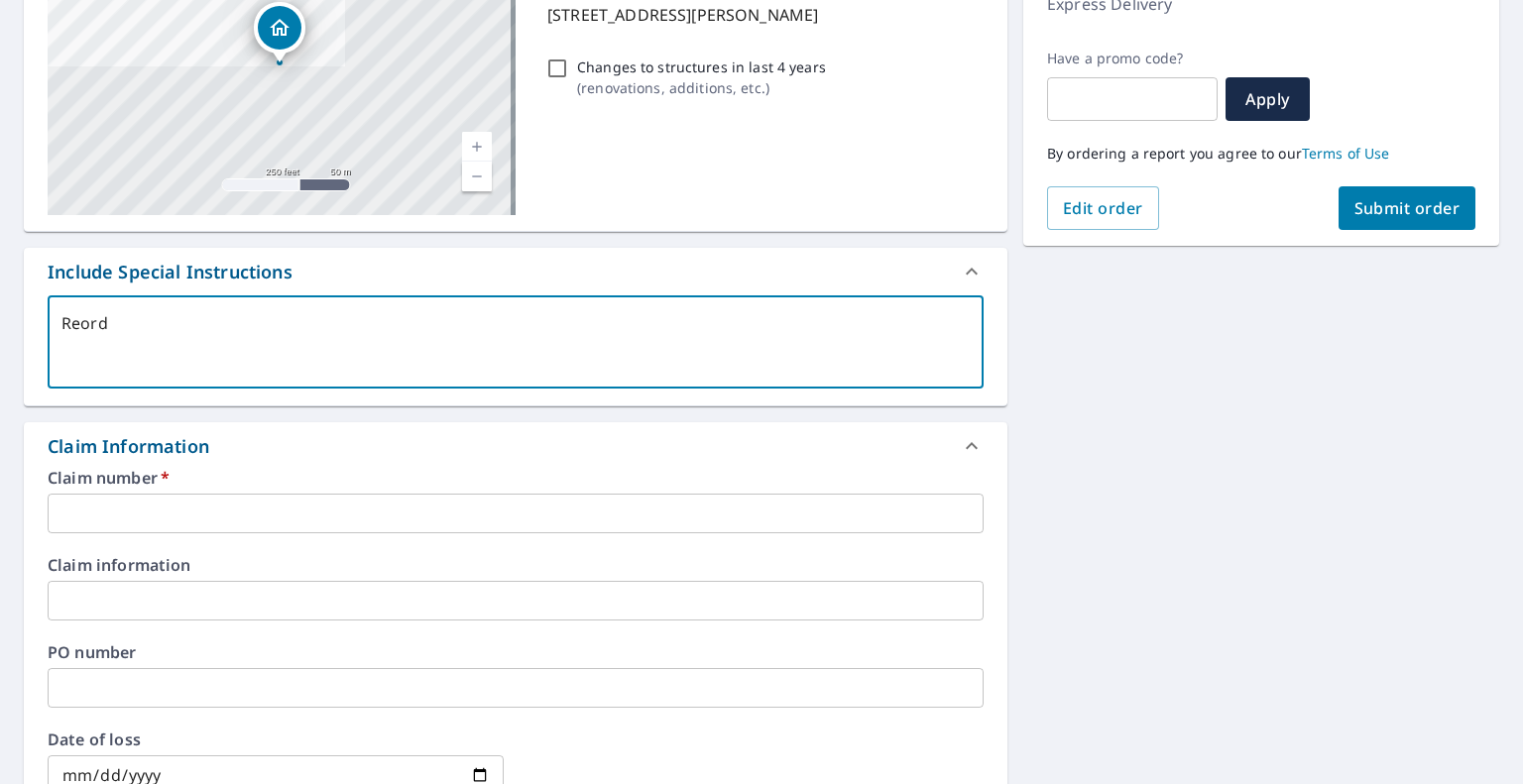 type on "Reorde" 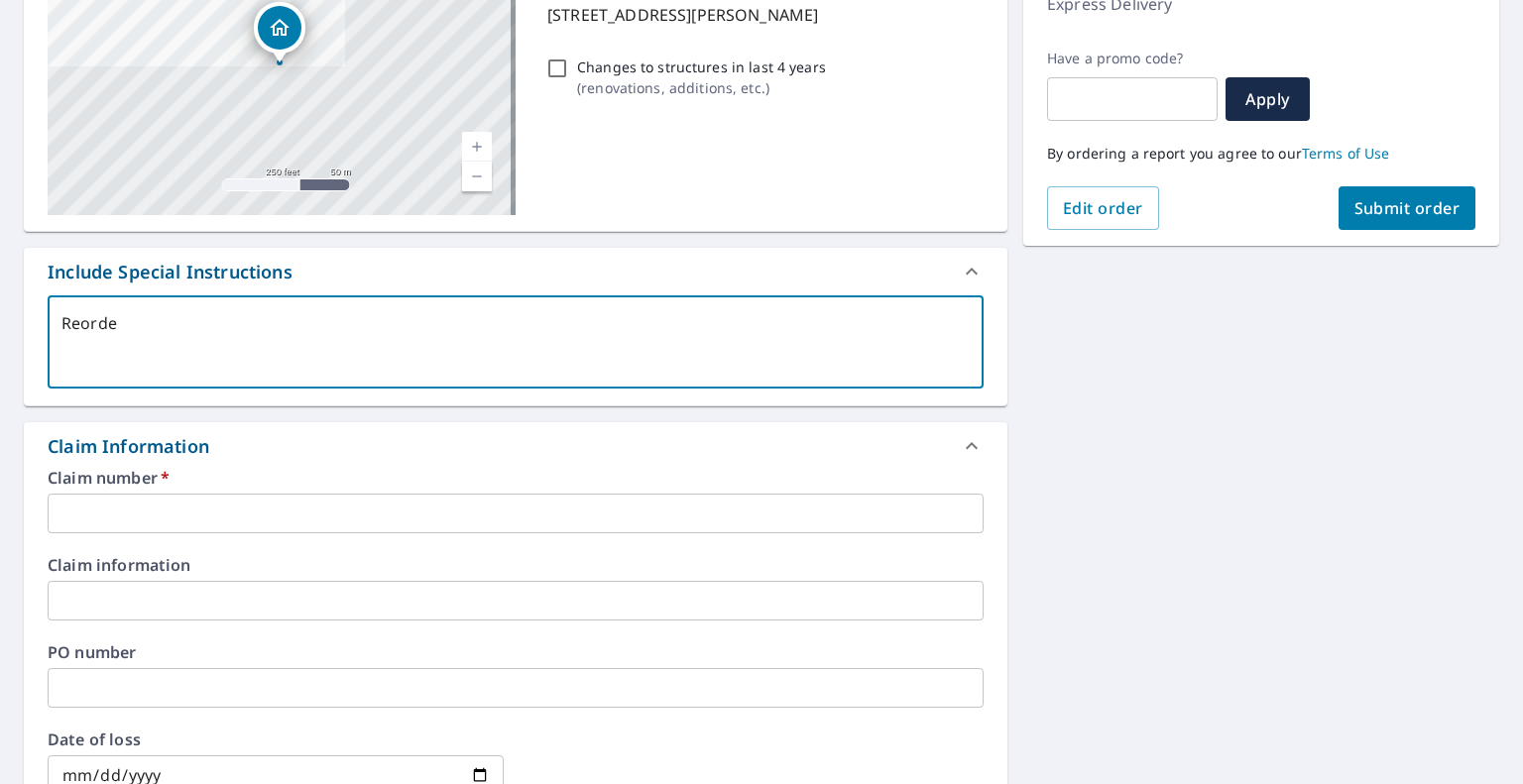 type on "Reorder" 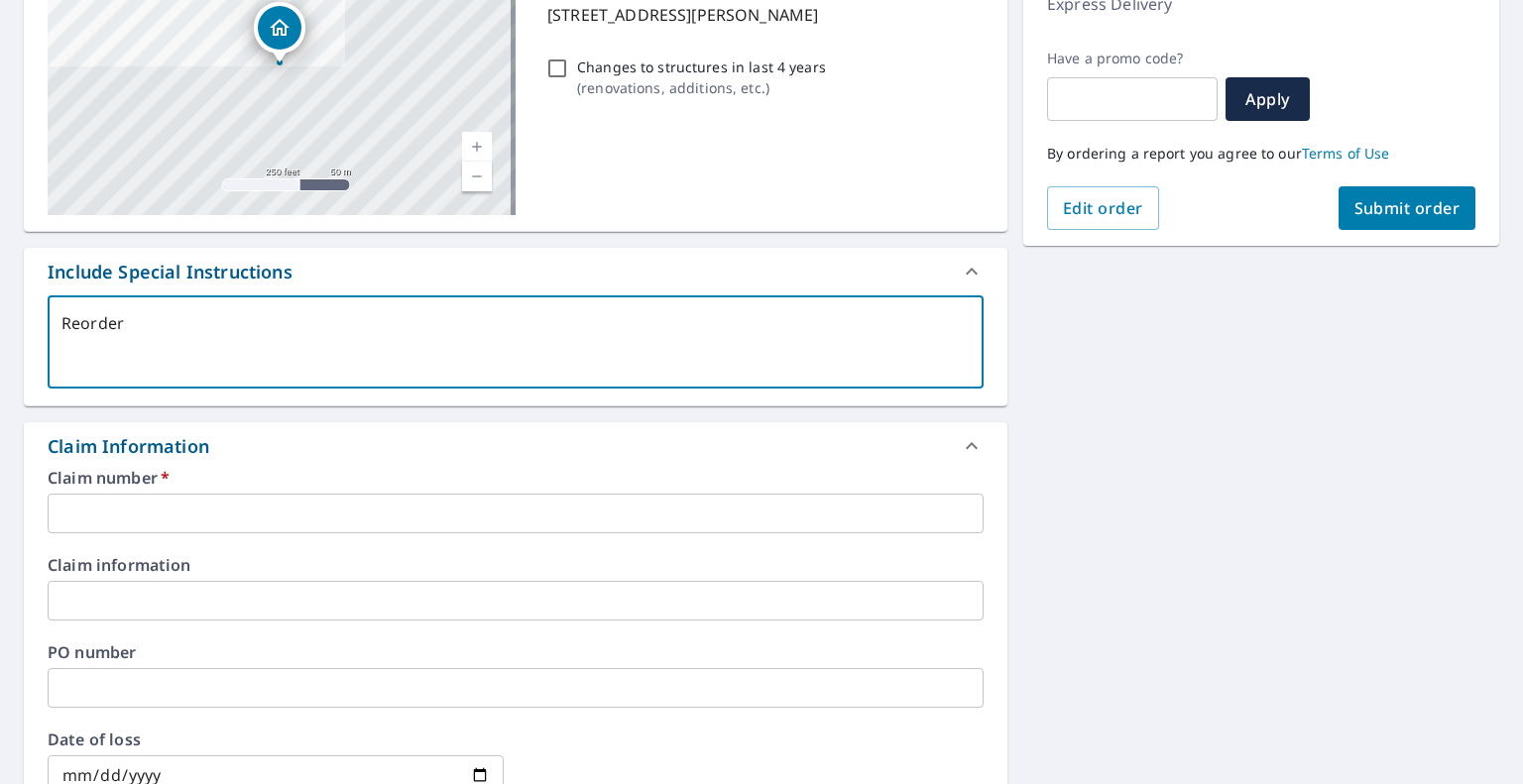 type on "Reorder," 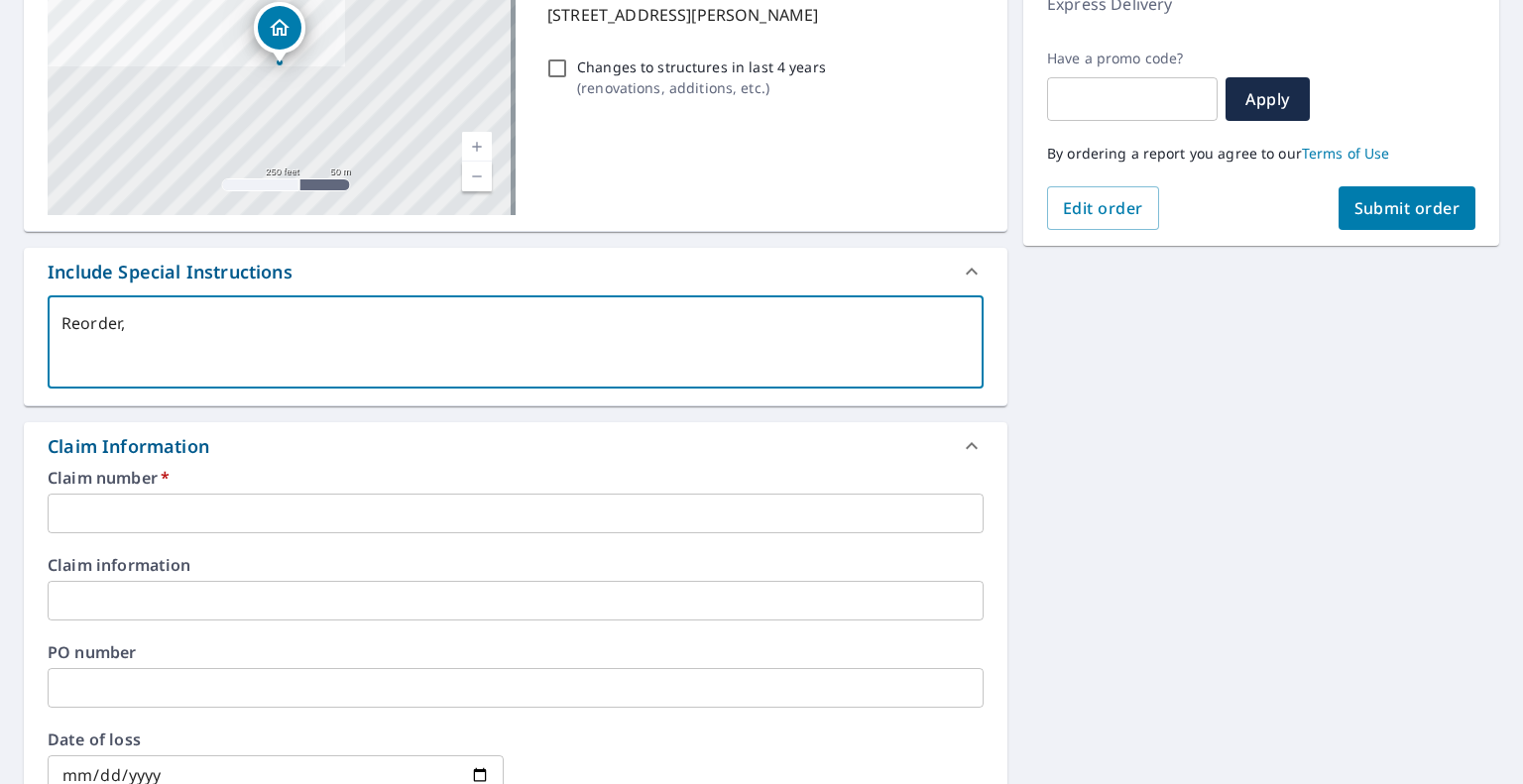 type on "Reorder," 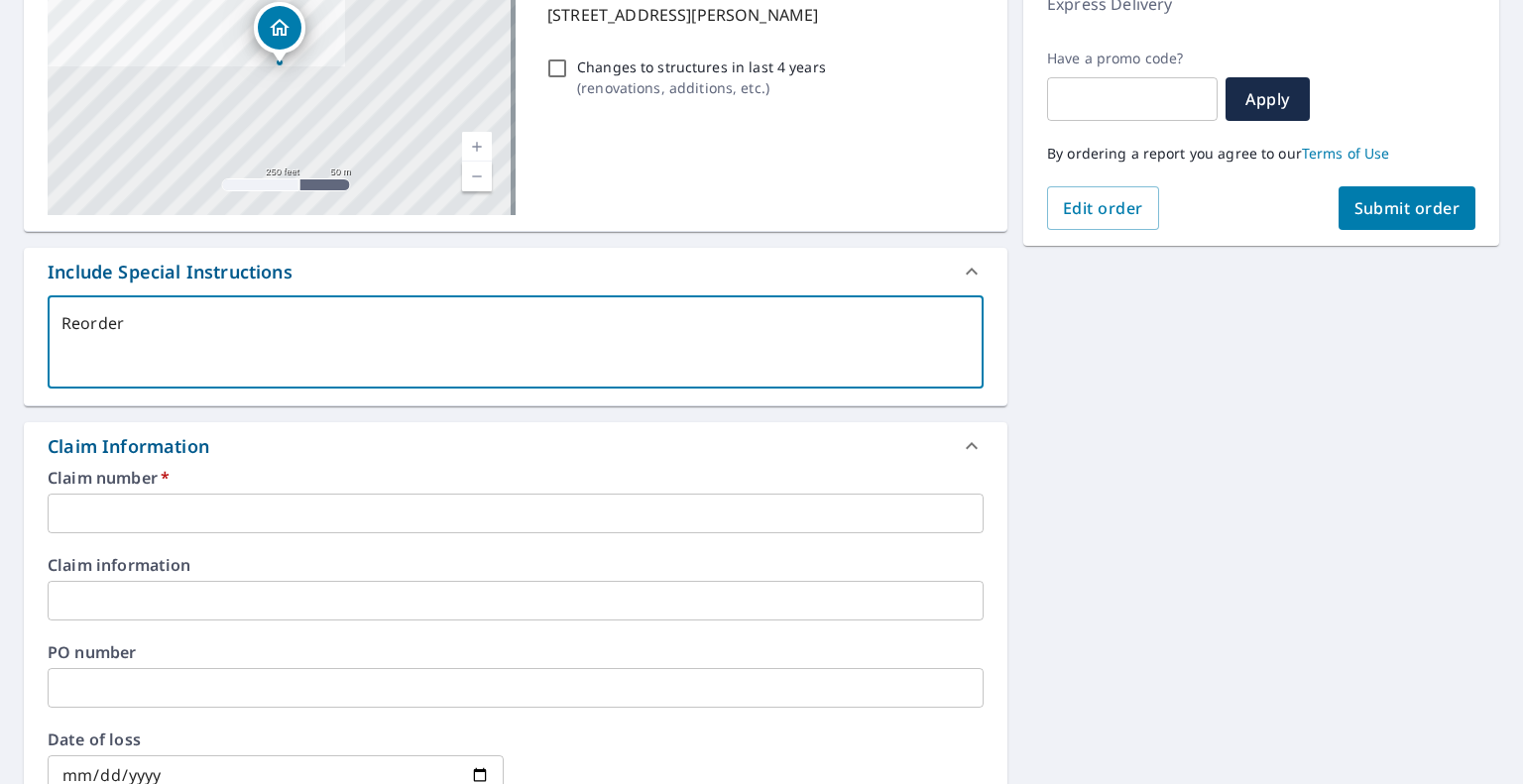 type on "Reorder." 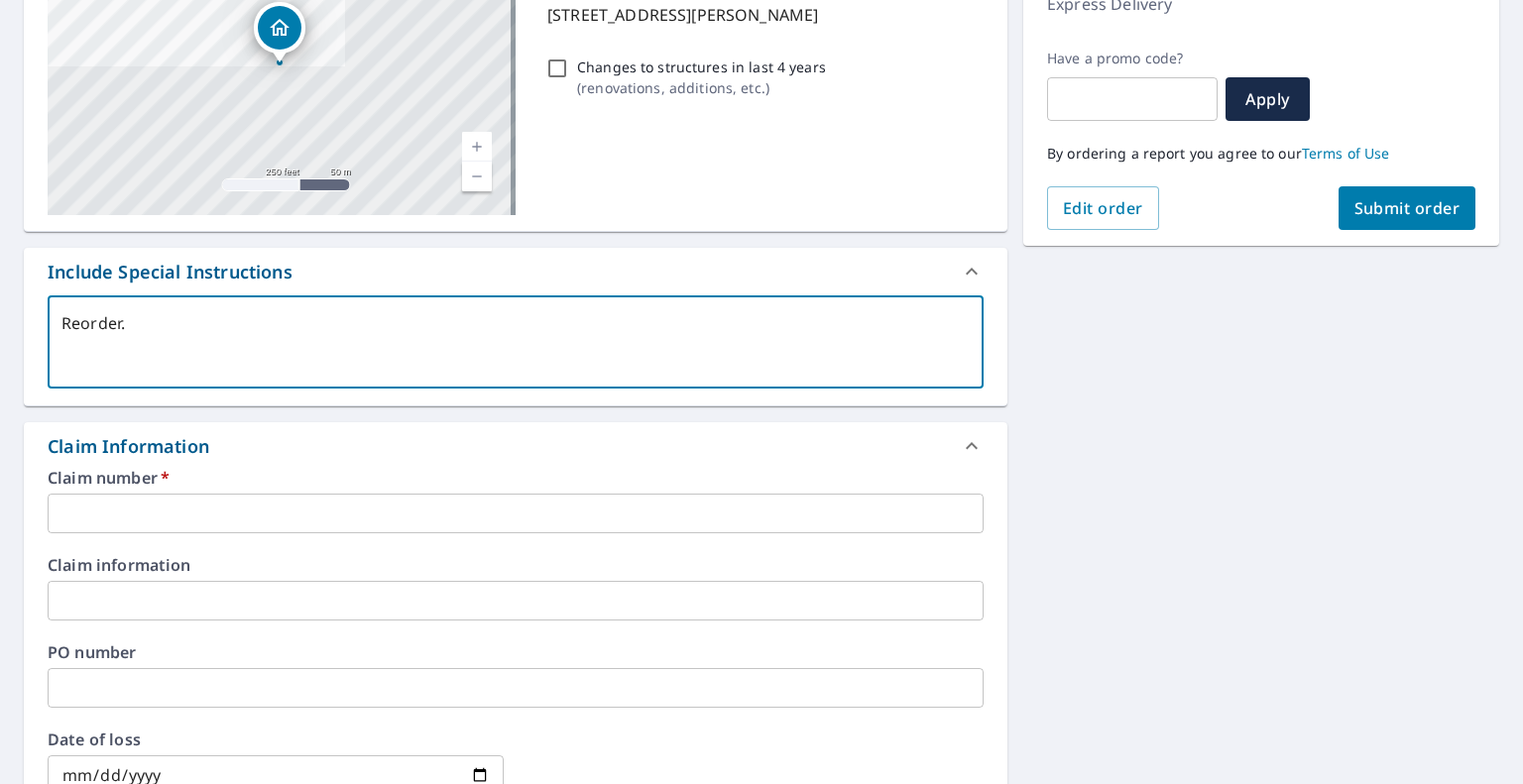 type on "Reorder." 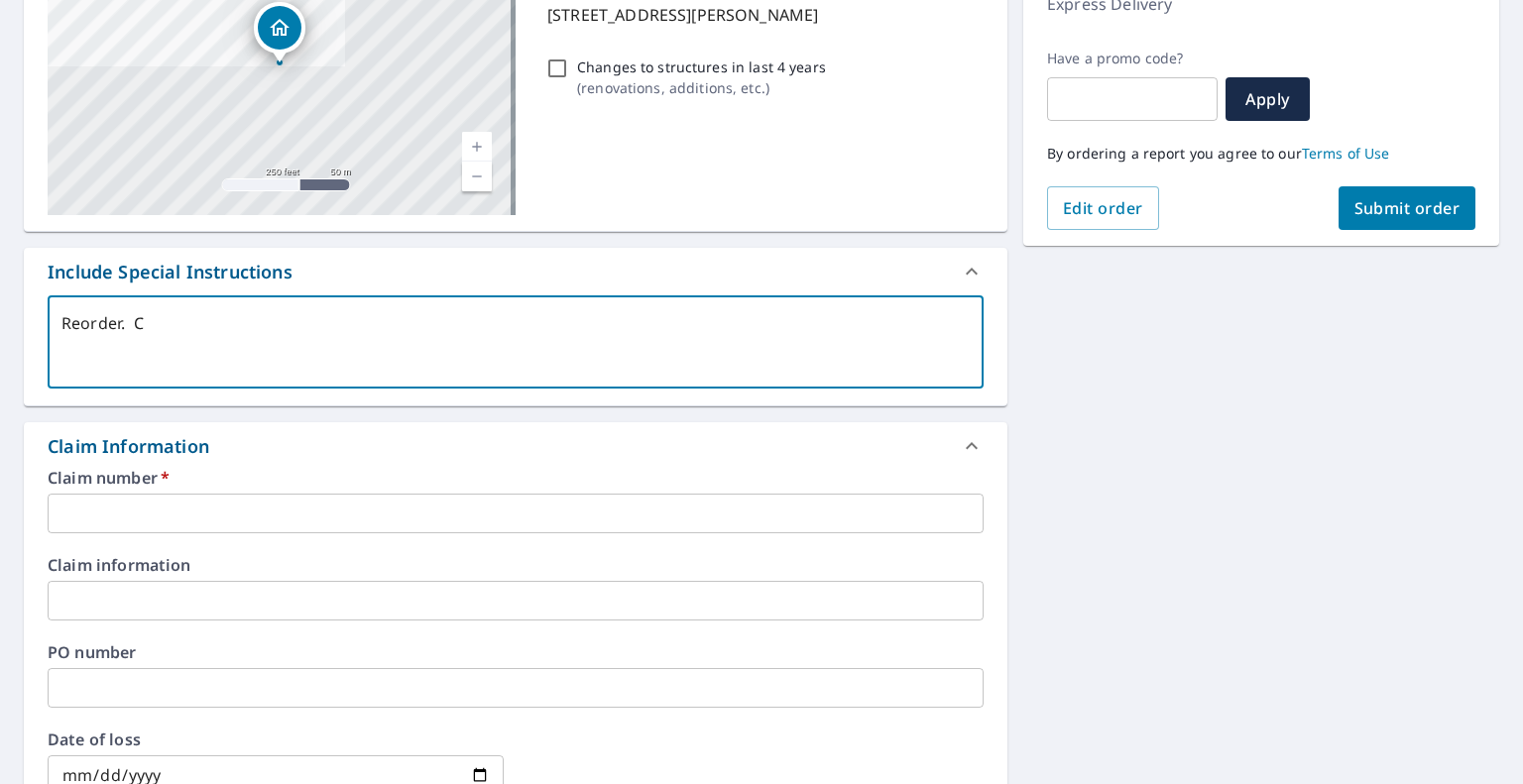type on "Reorder.  Cl" 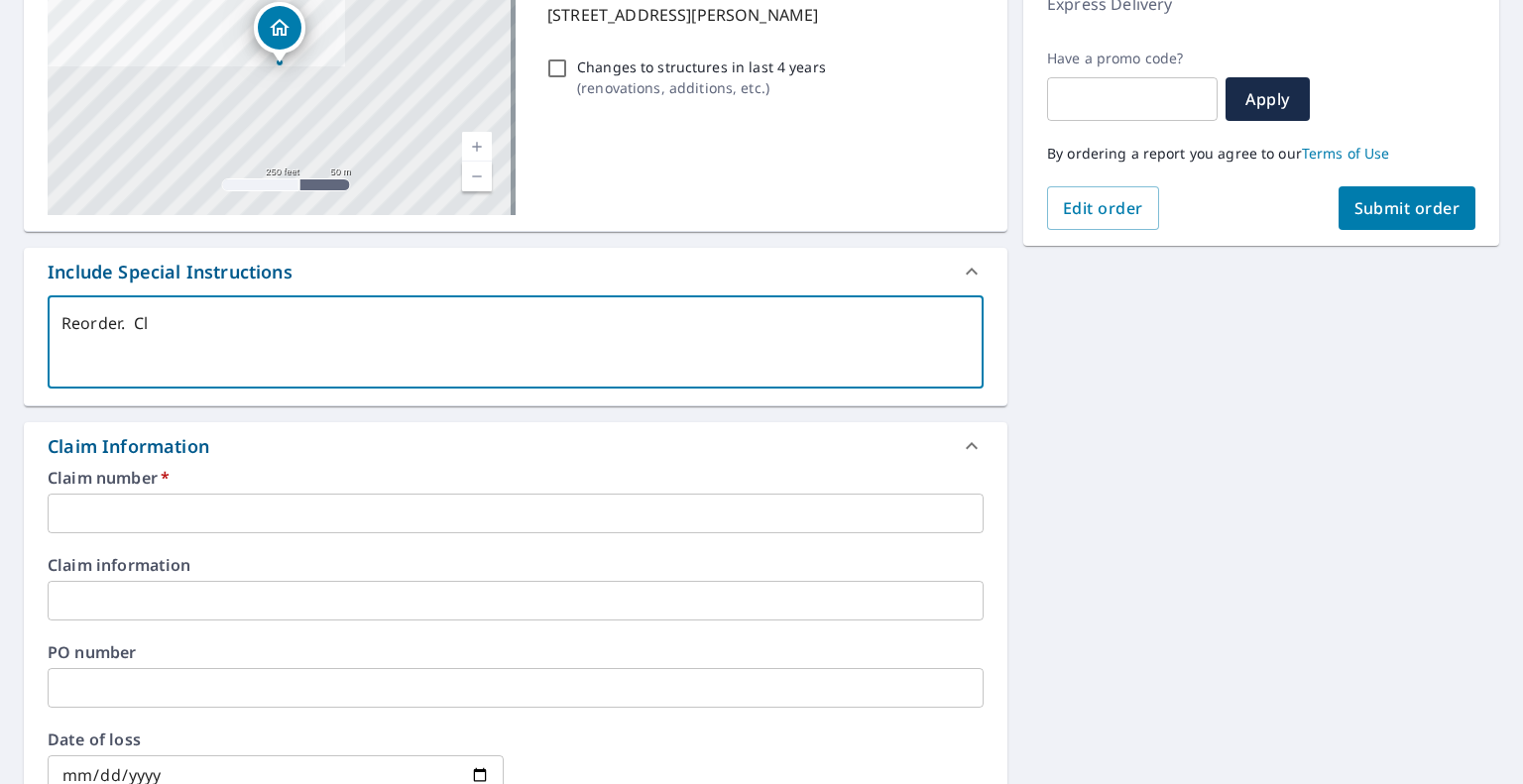 type on "Reorder.  Cla" 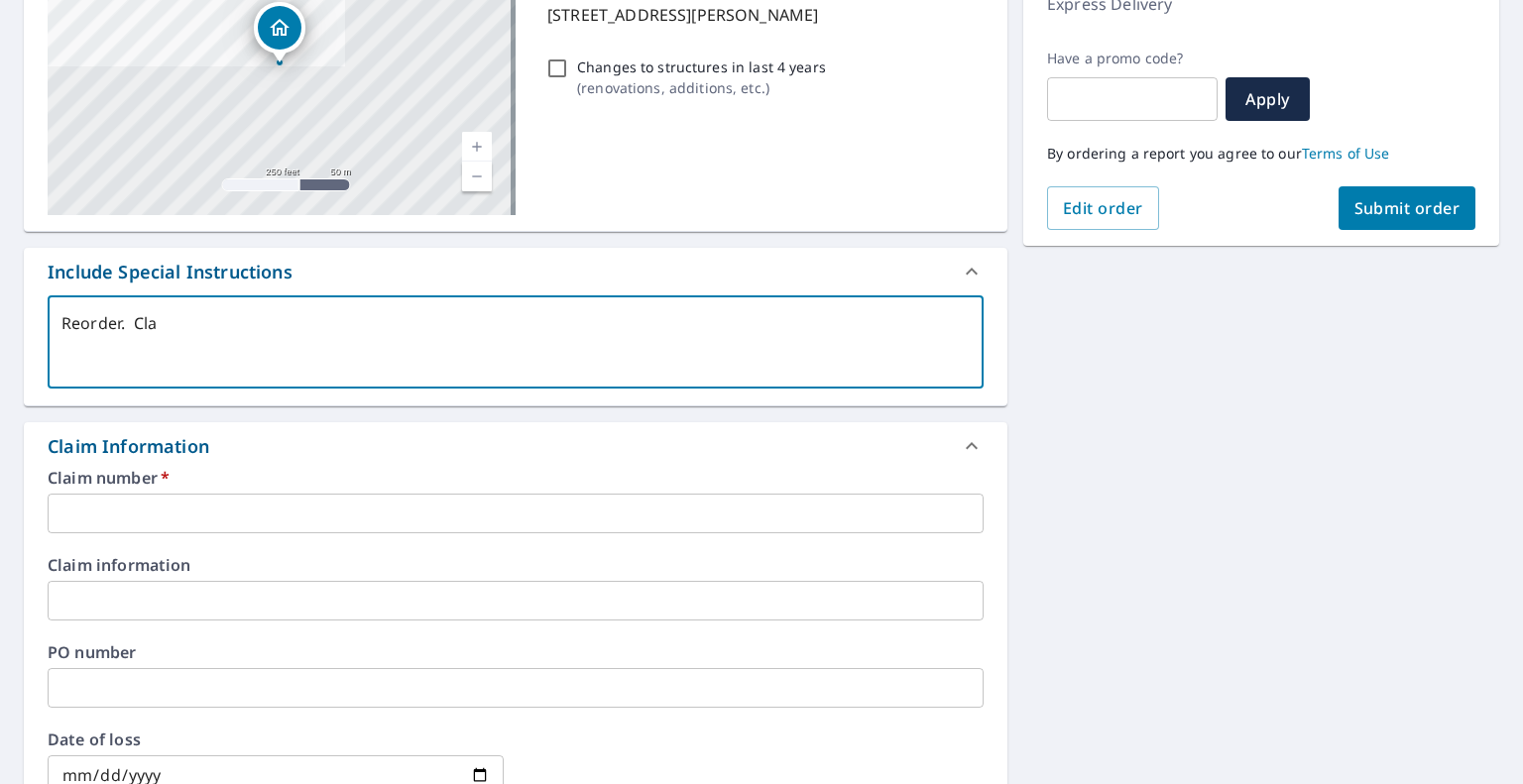 type on "Reorder.  Cl" 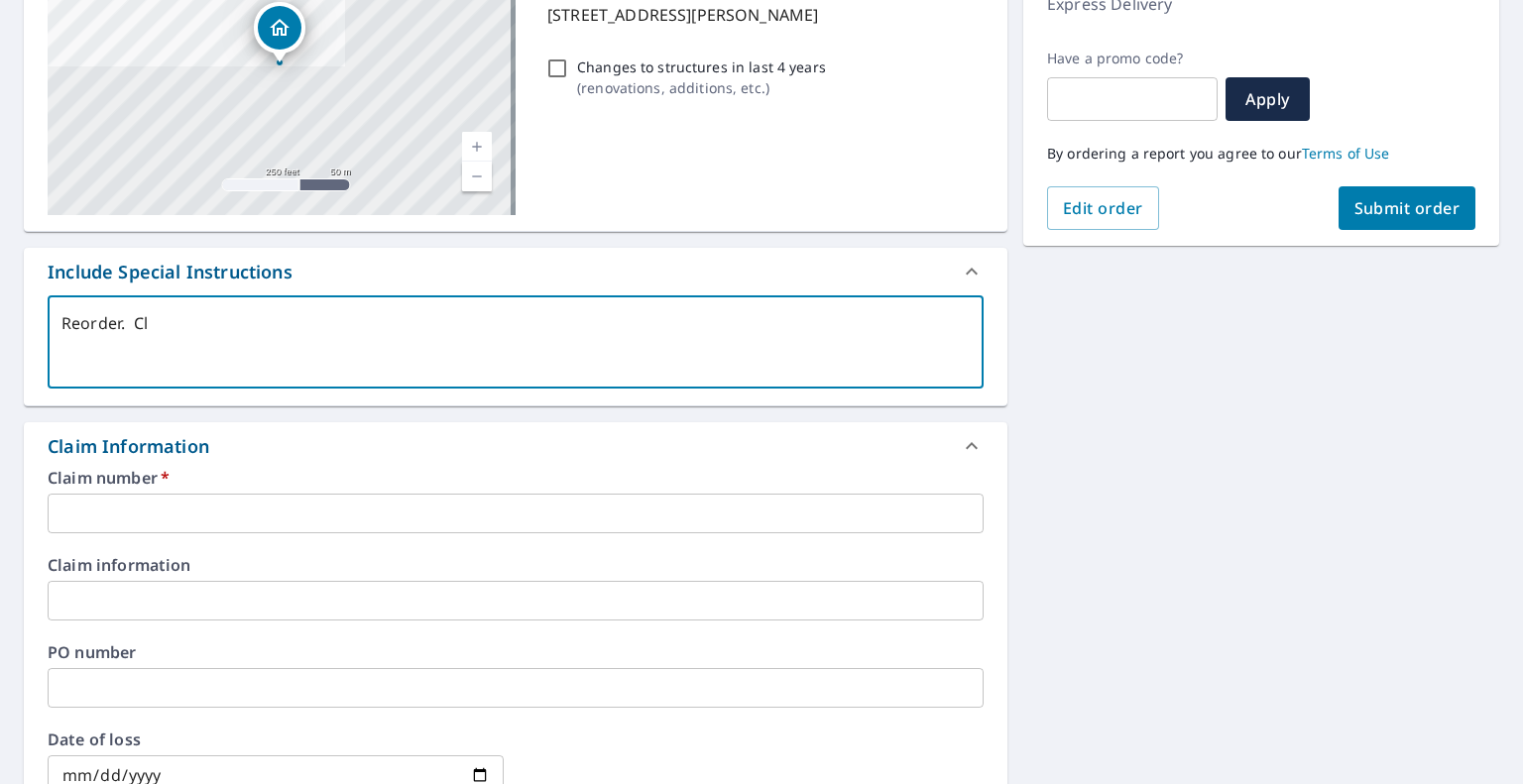 type on "Reorder.  C" 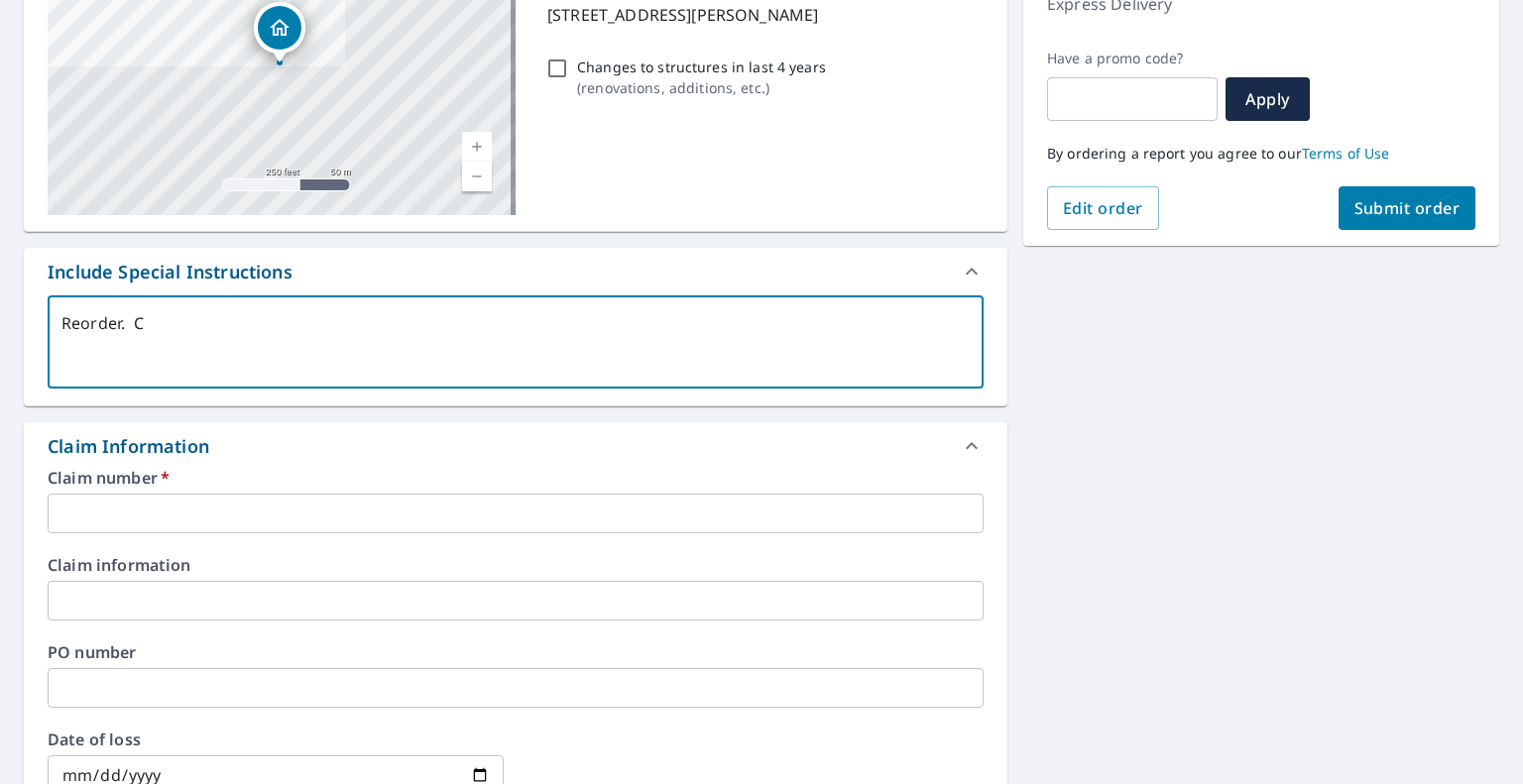 type on "Reorder." 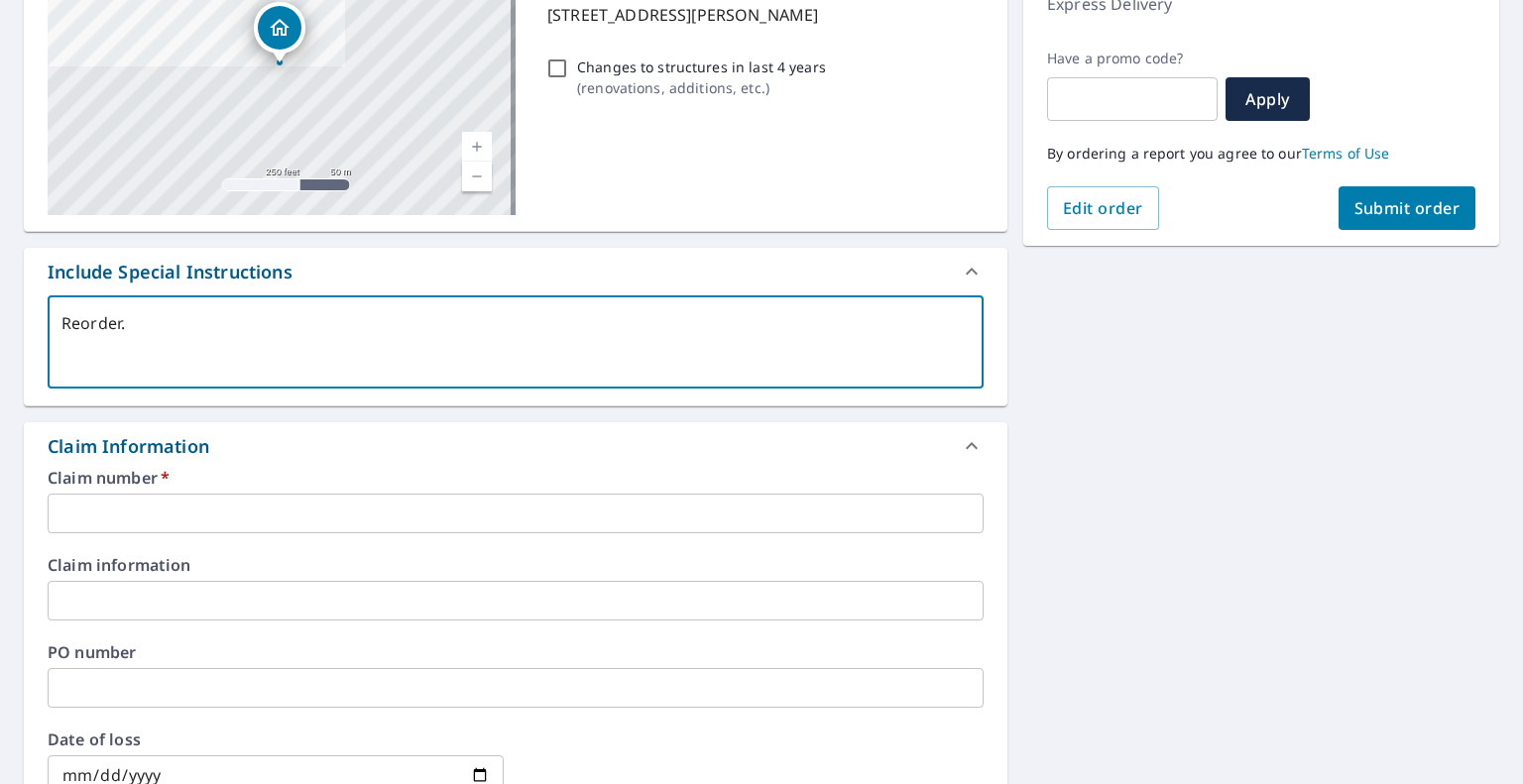 type on "Reorder.  R" 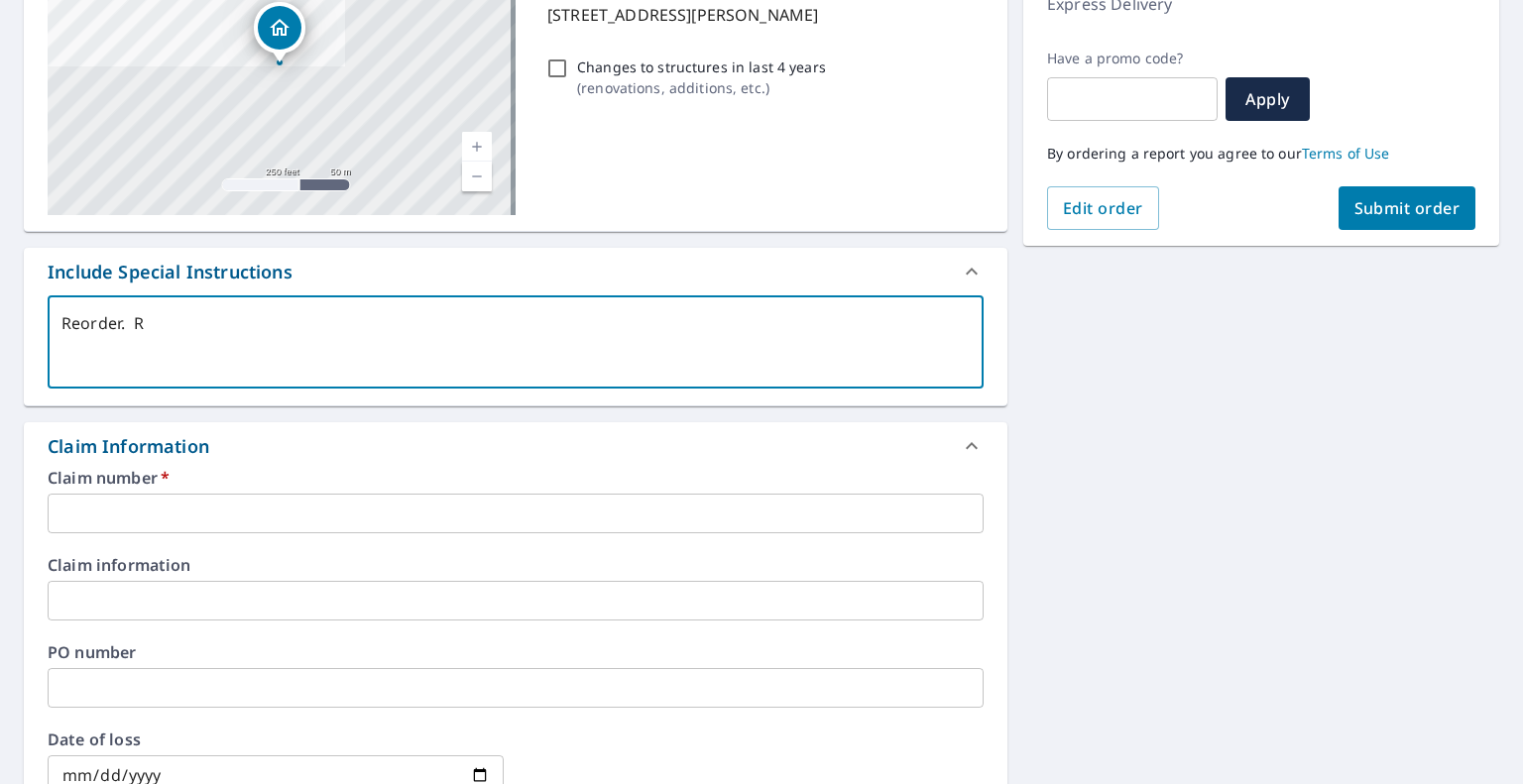type on "Reorder.  Re" 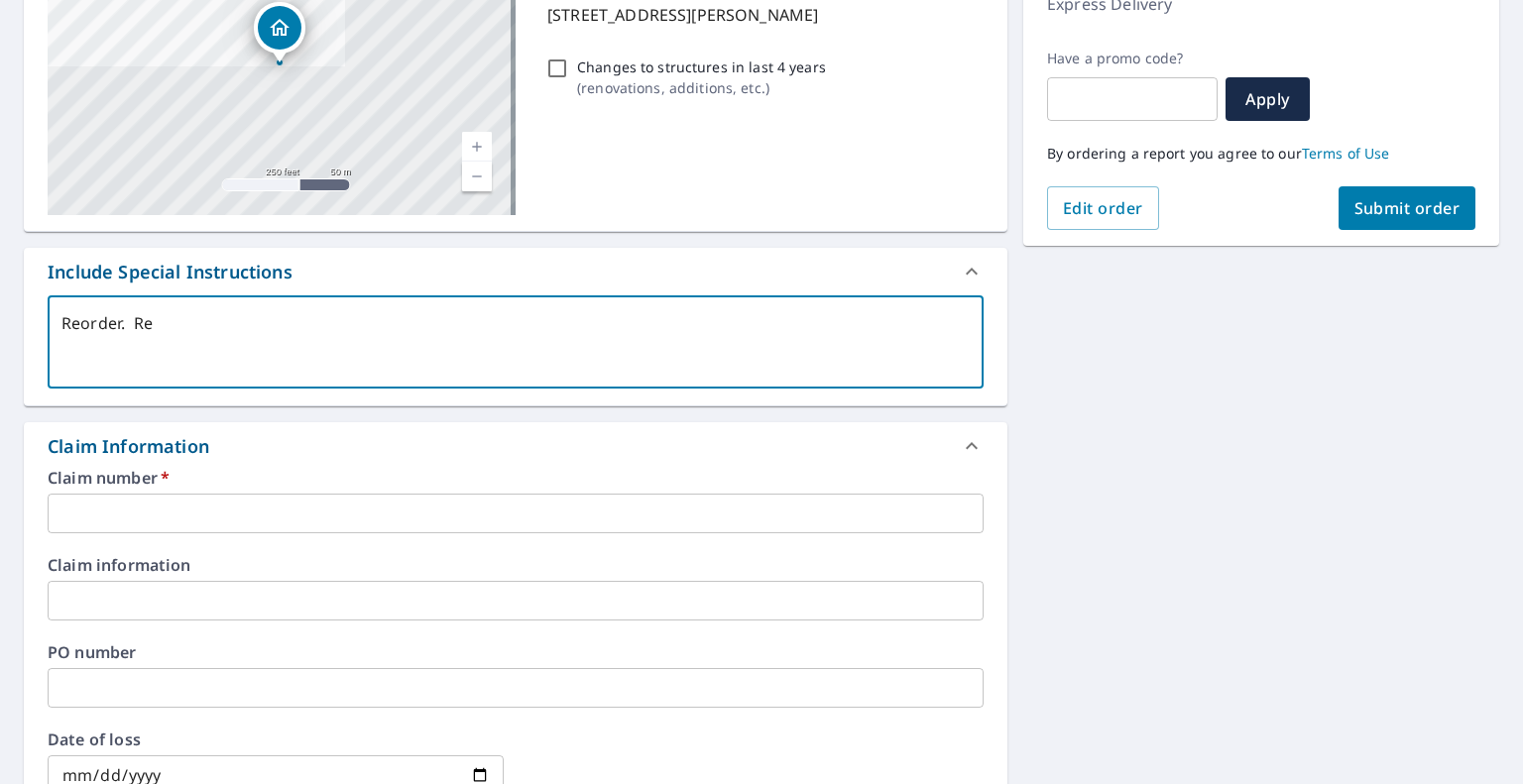 type on "Reorder.  Rep" 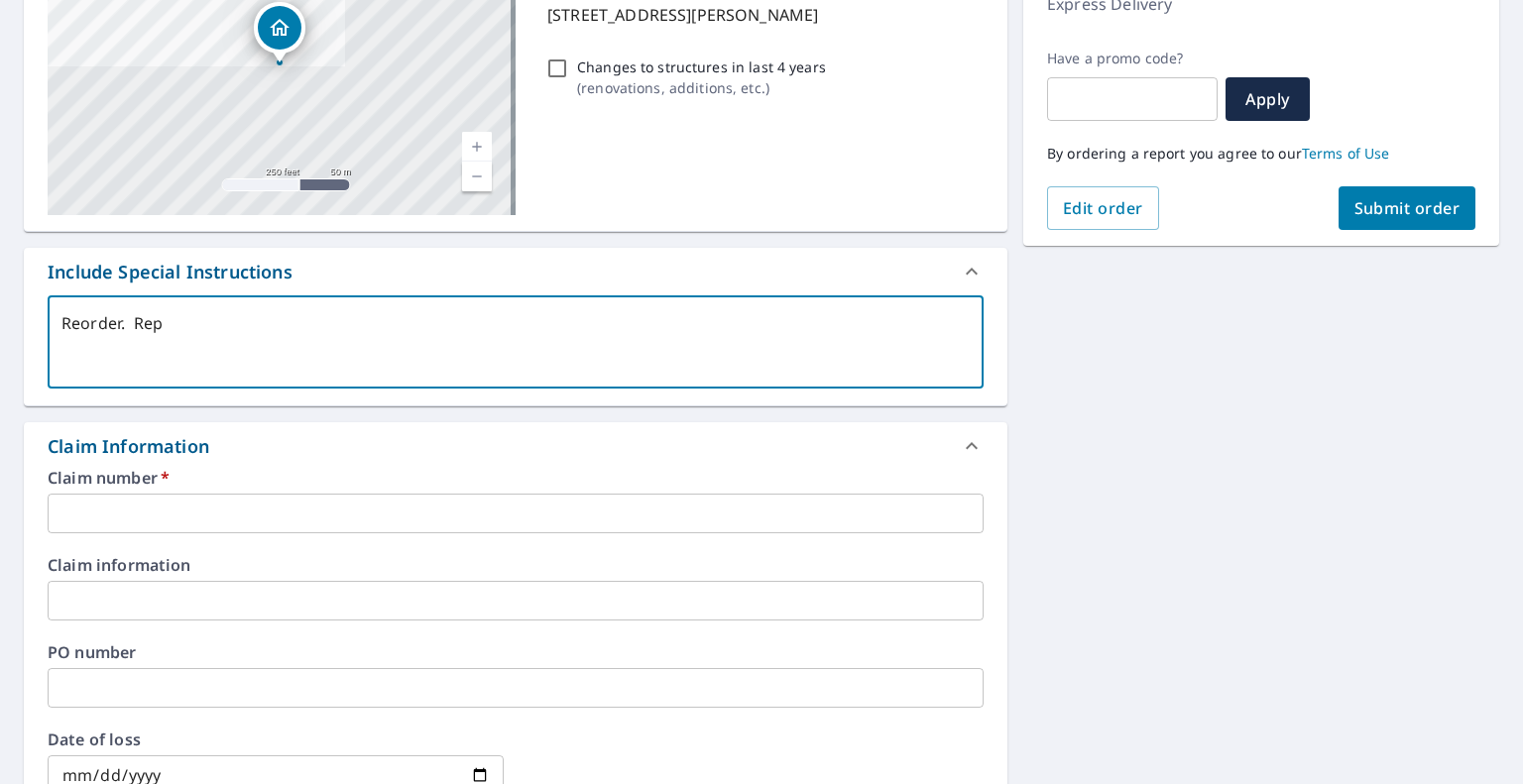 type on "x" 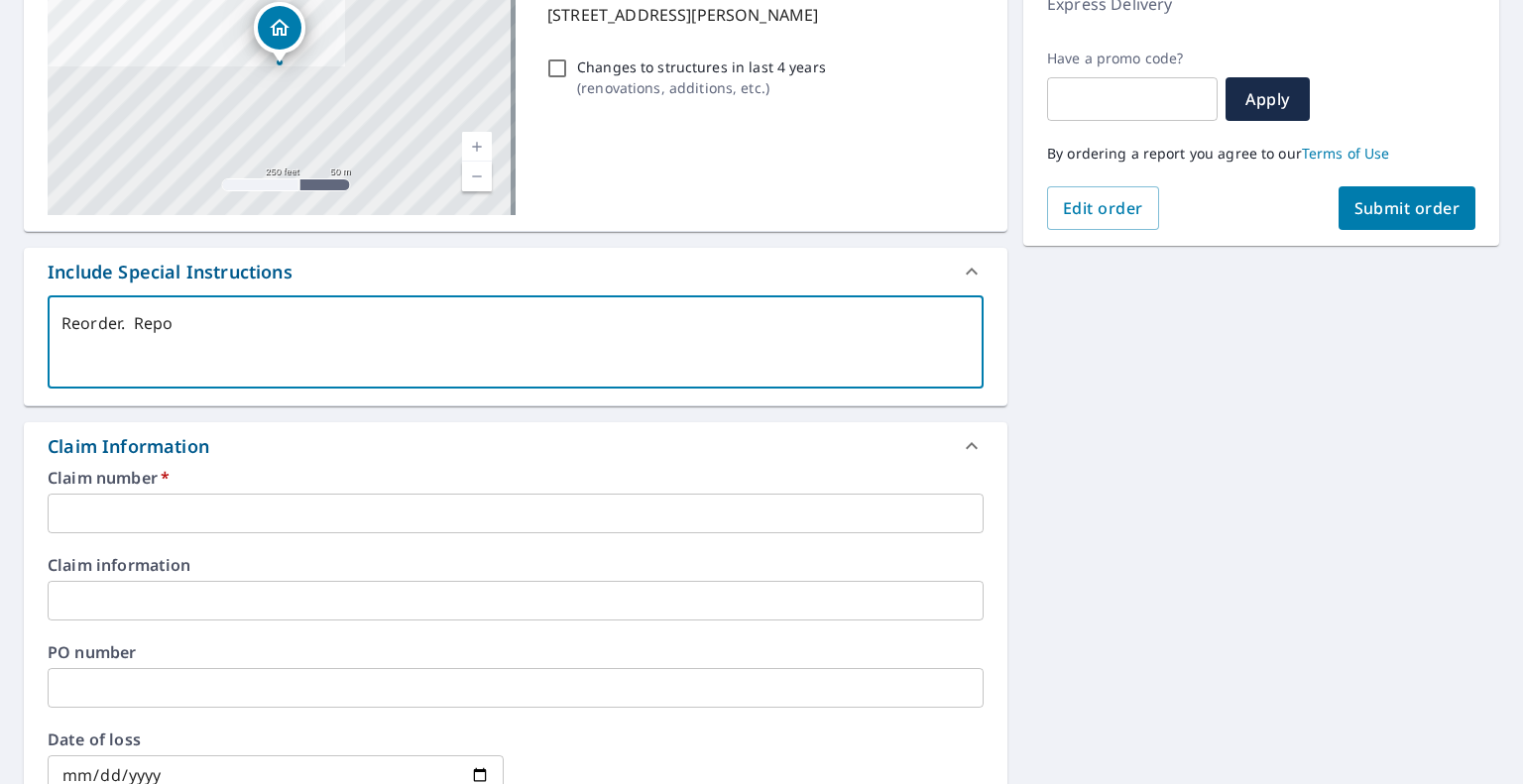 type on "Reorder.  Repor" 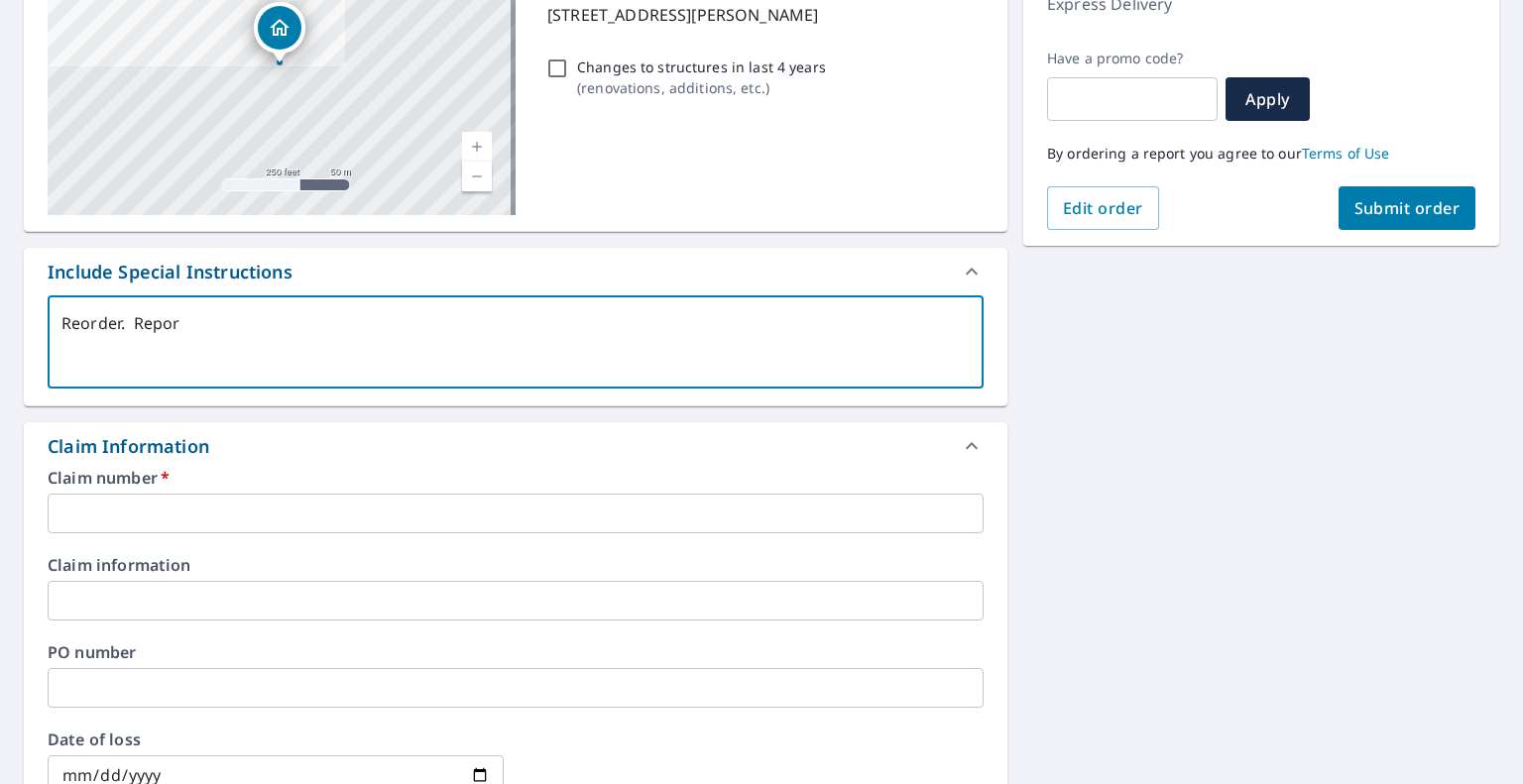 type on "Reorder.  Report" 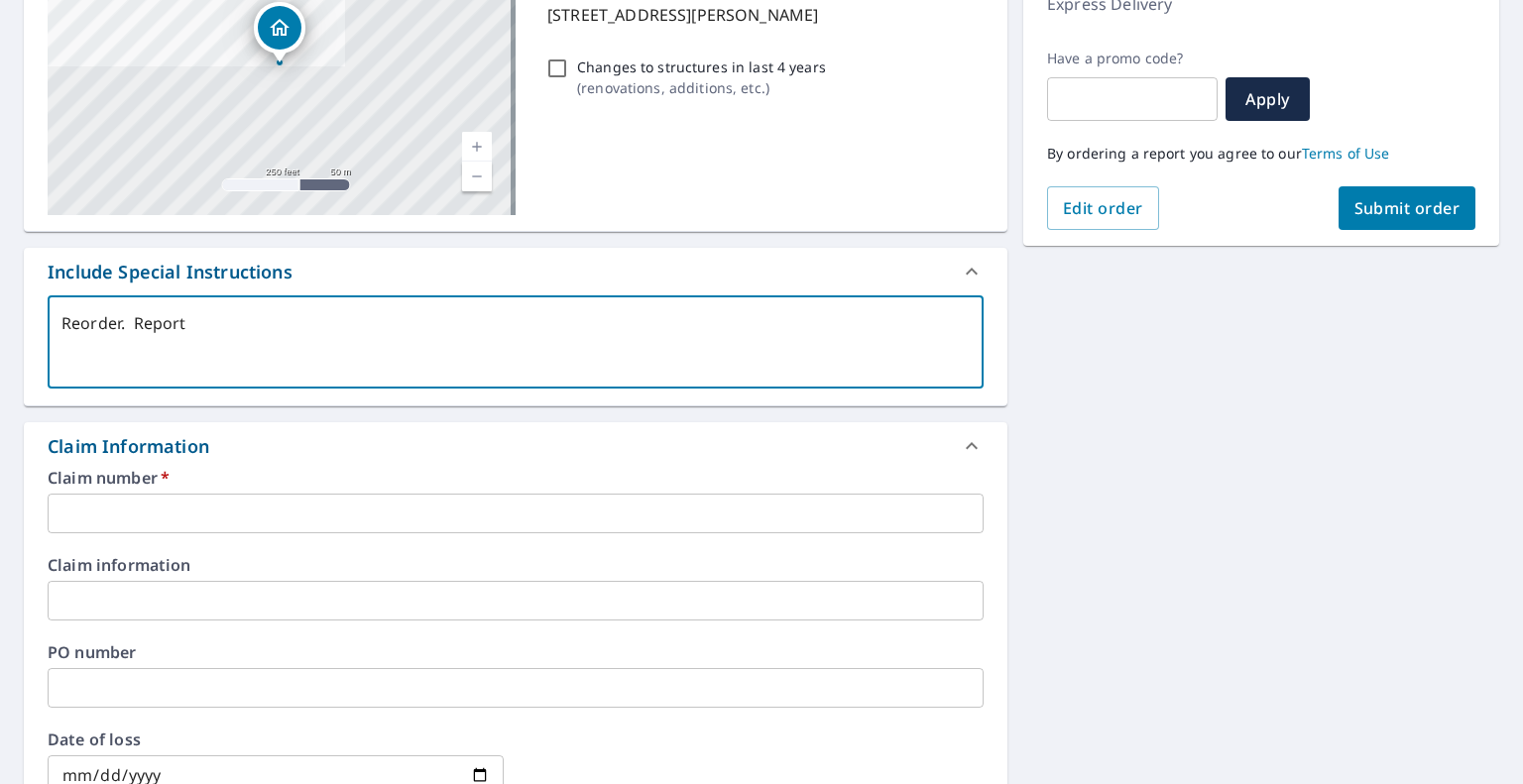type on "Reorder.  Report" 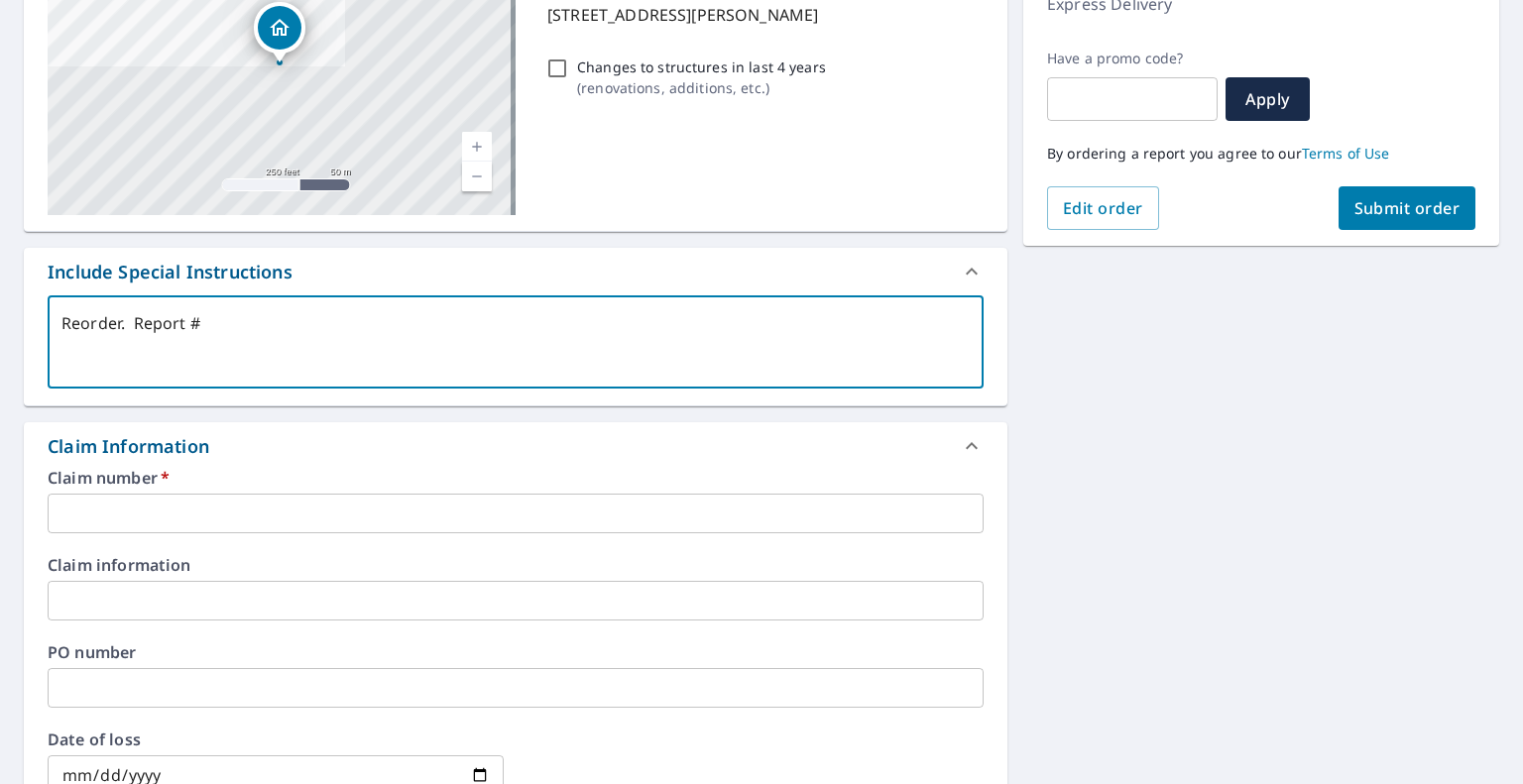 type on "Reorder.  Report #6" 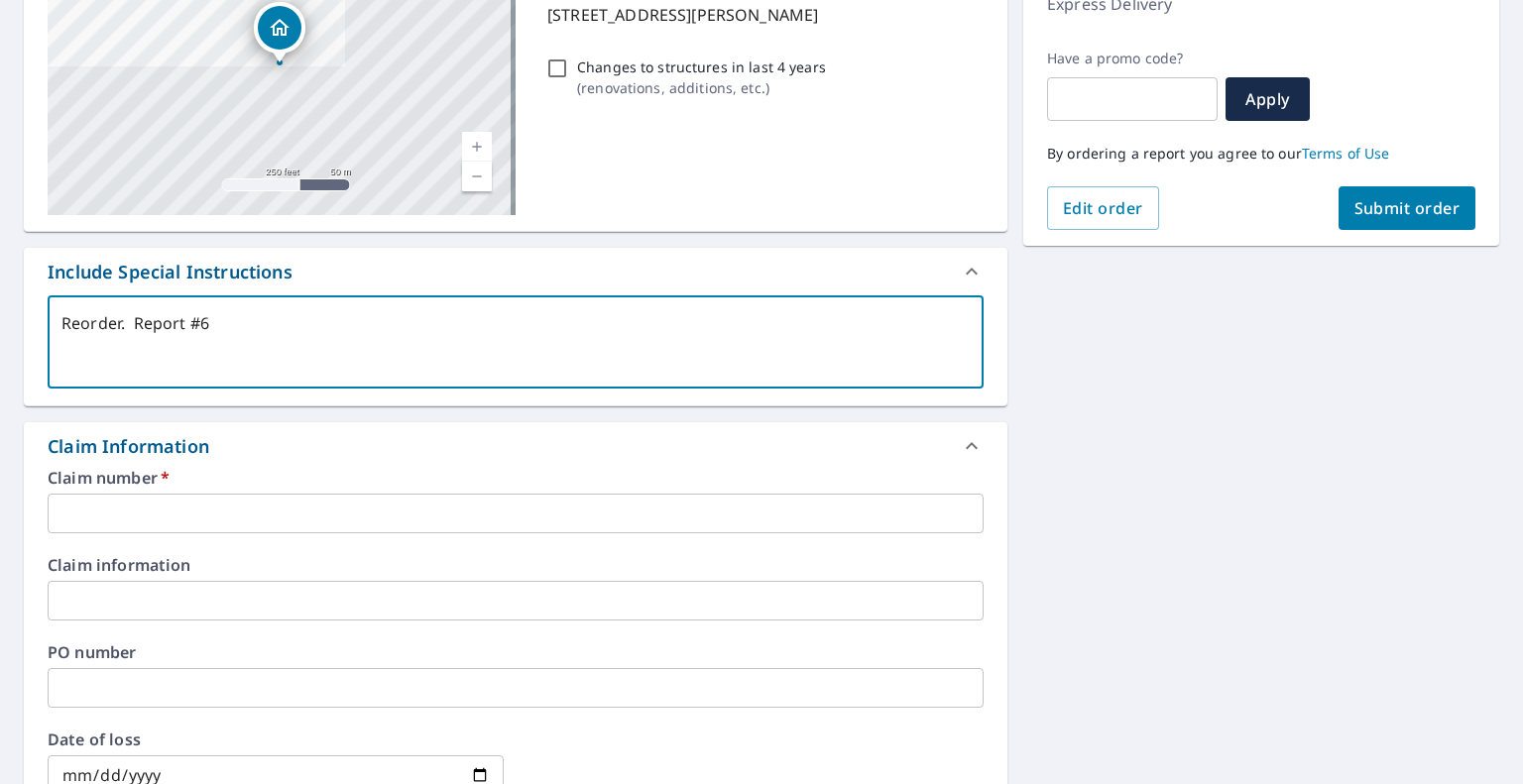 type on "Reorder.  Report #66" 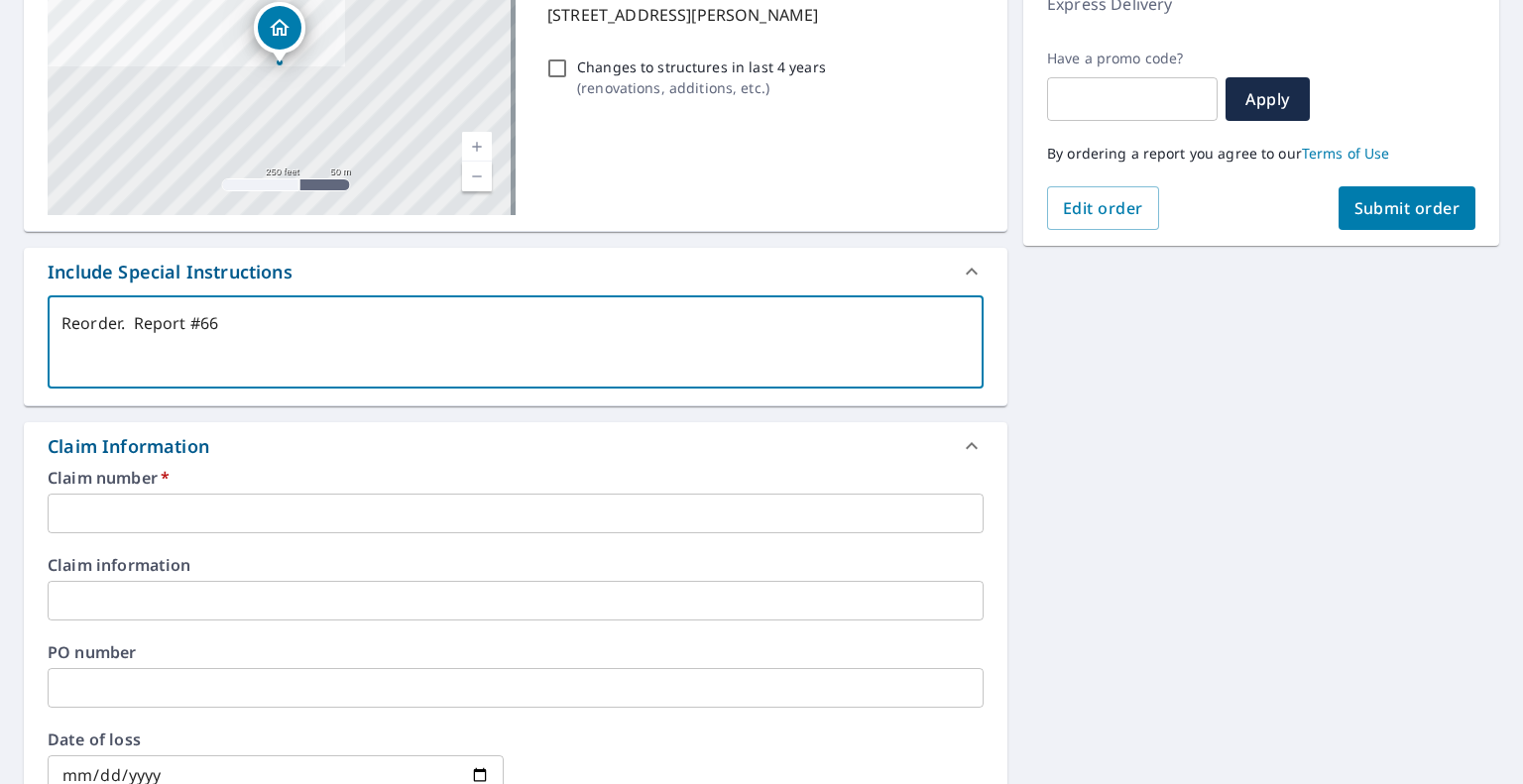 type on "Reorder.  Report #663" 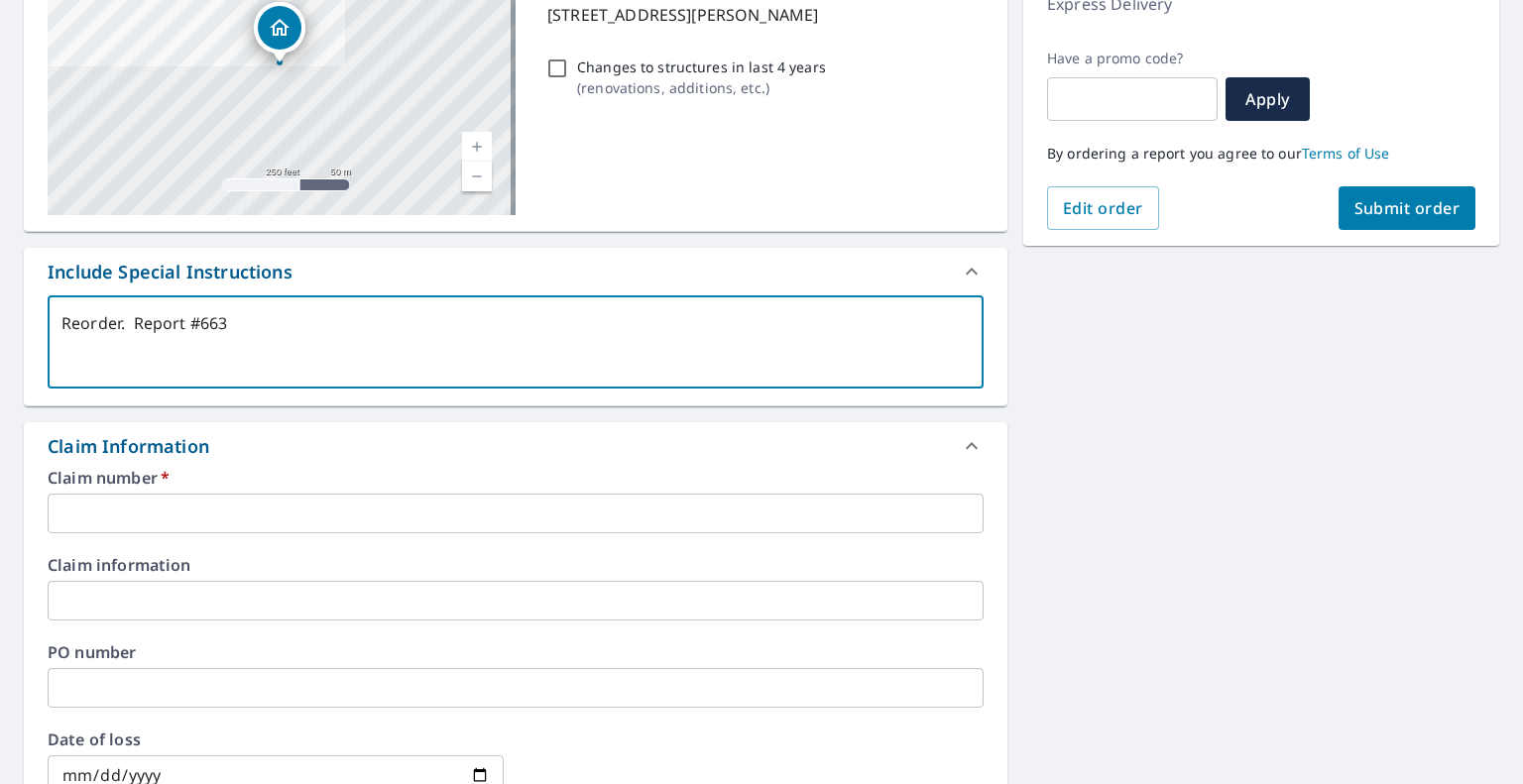 type on "Reorder.  Report #6632" 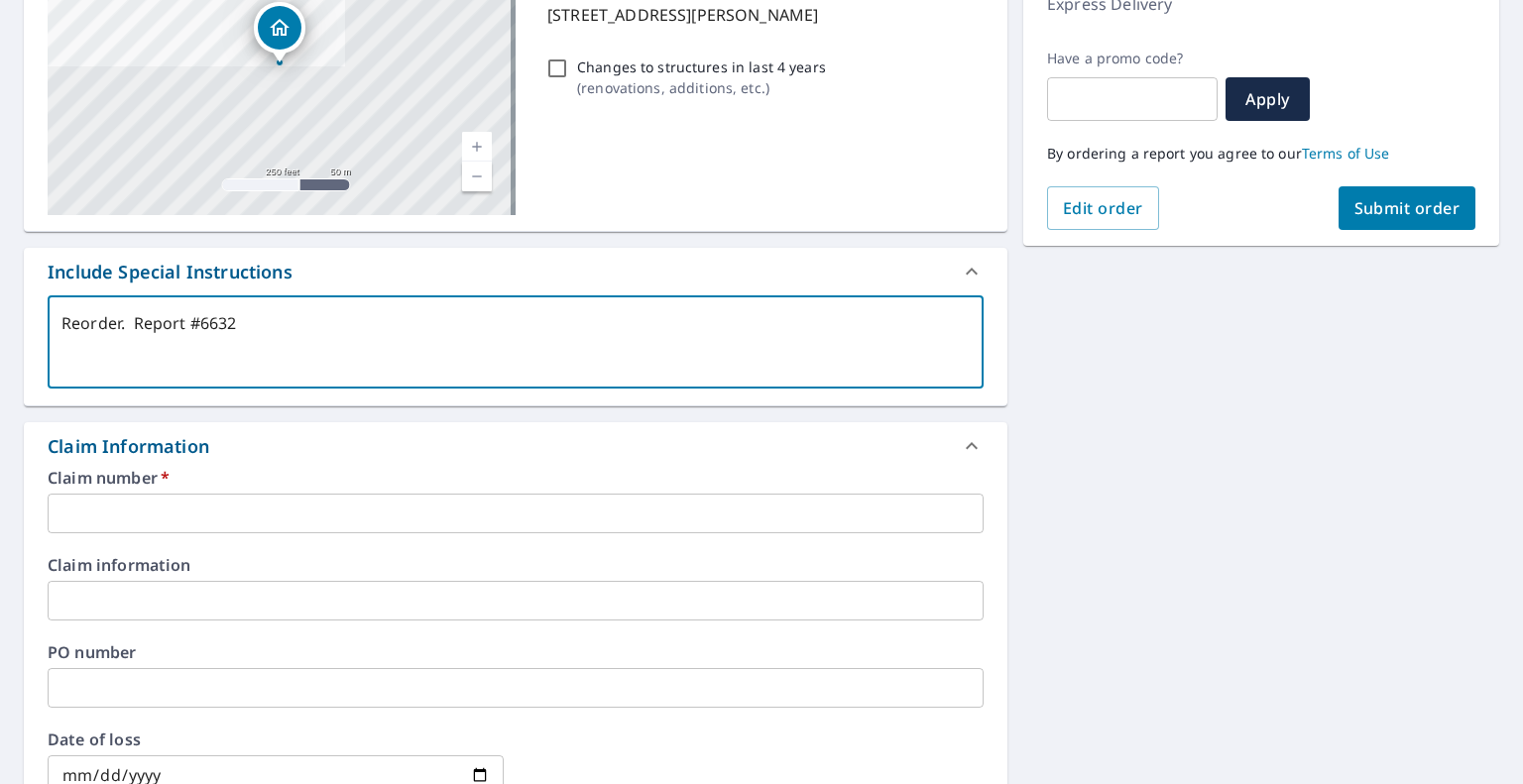 type on "Reorder.  Report #66322" 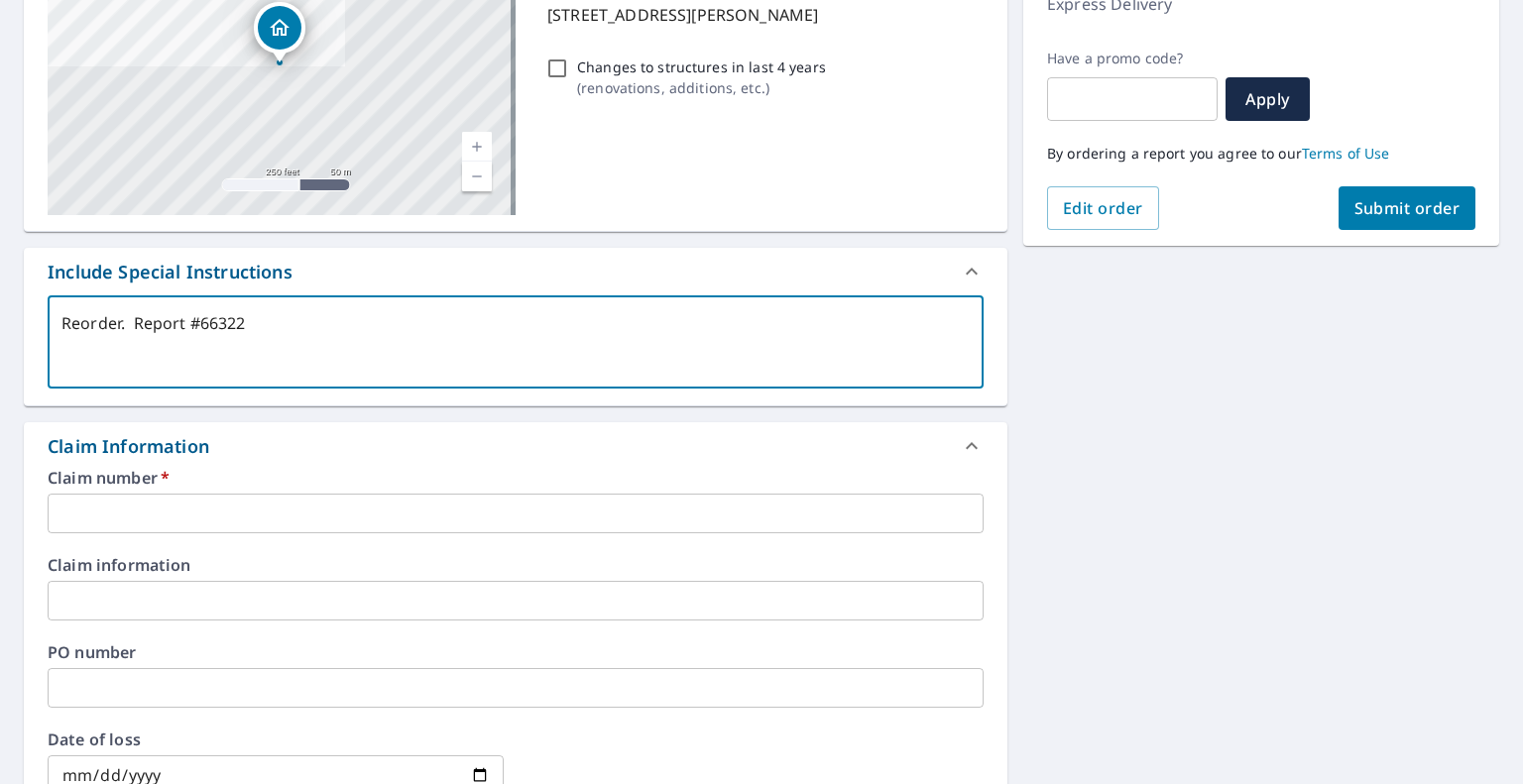 type on "Reorder.  Report #663228" 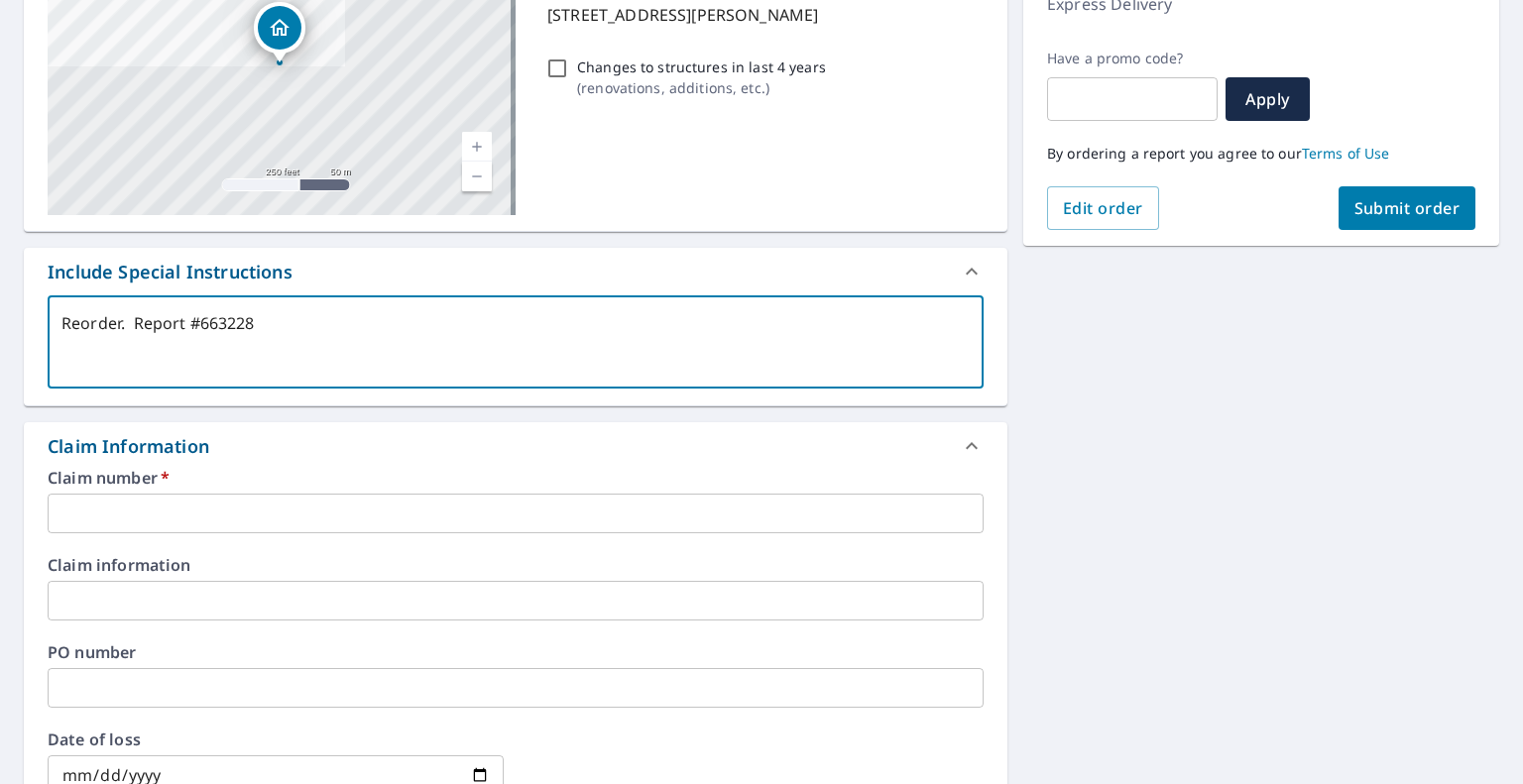 type on "Reorder.  Report #6632286" 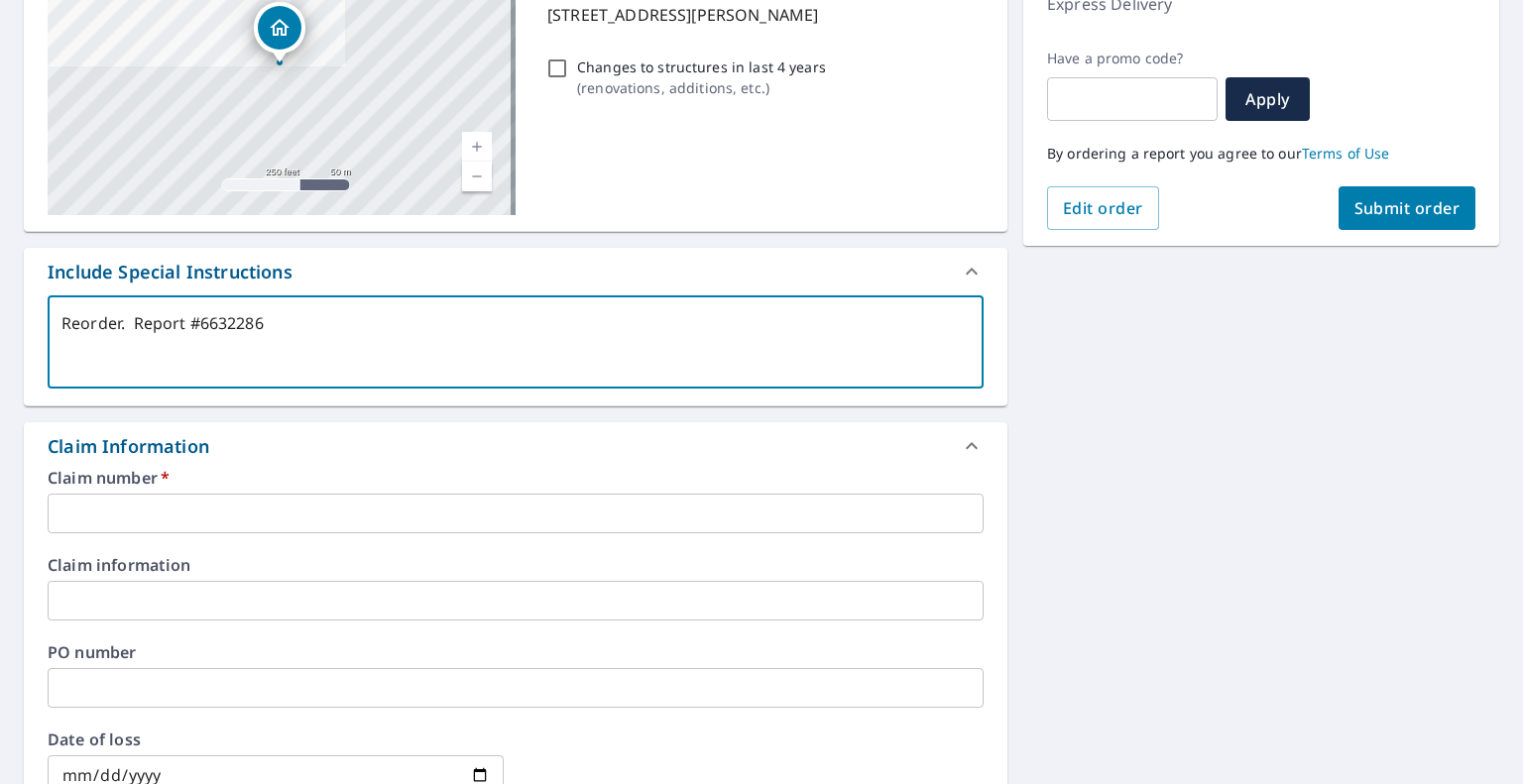 type on "Reorder.  Report #66322860" 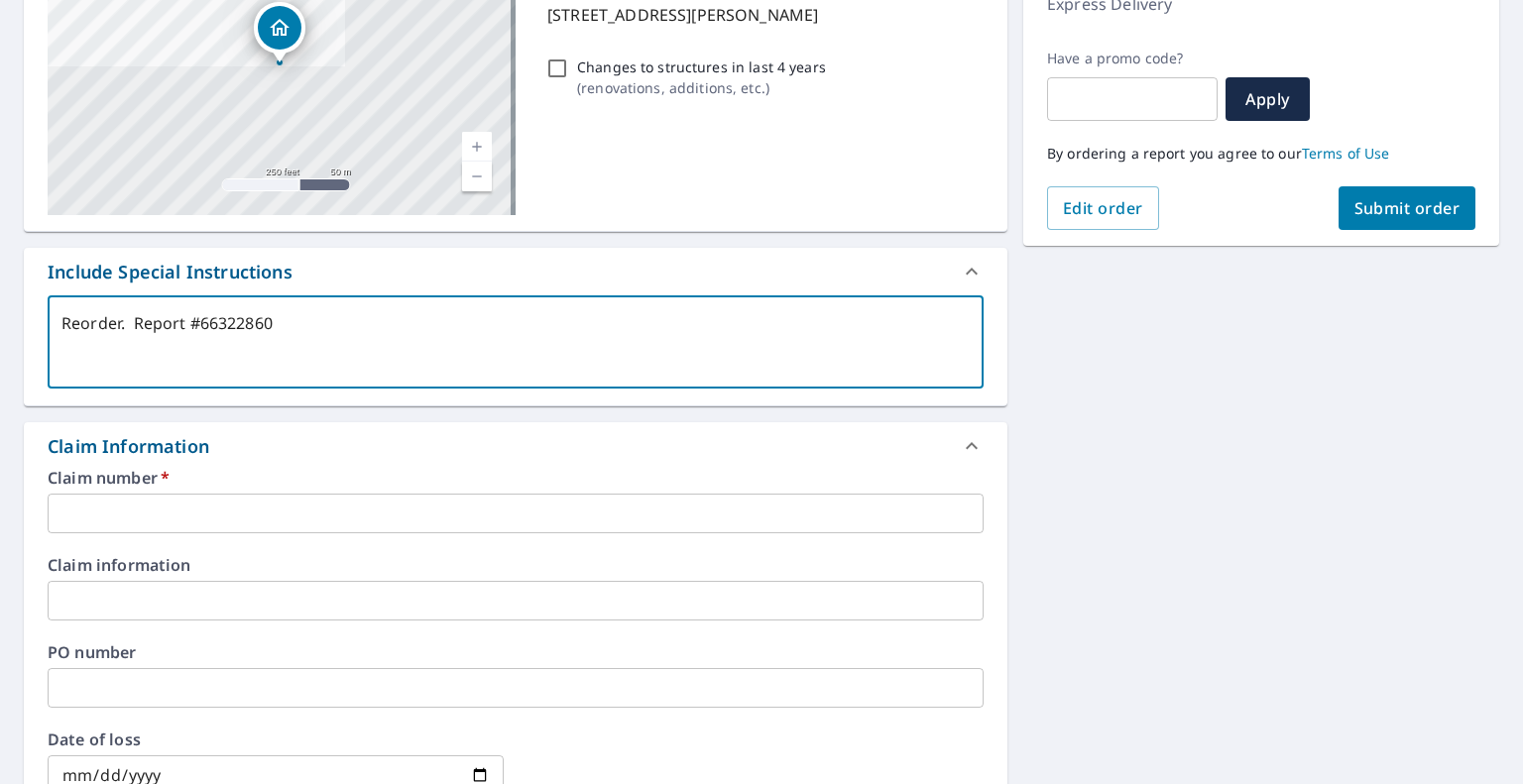 type on "Reorder.  Report #66322860" 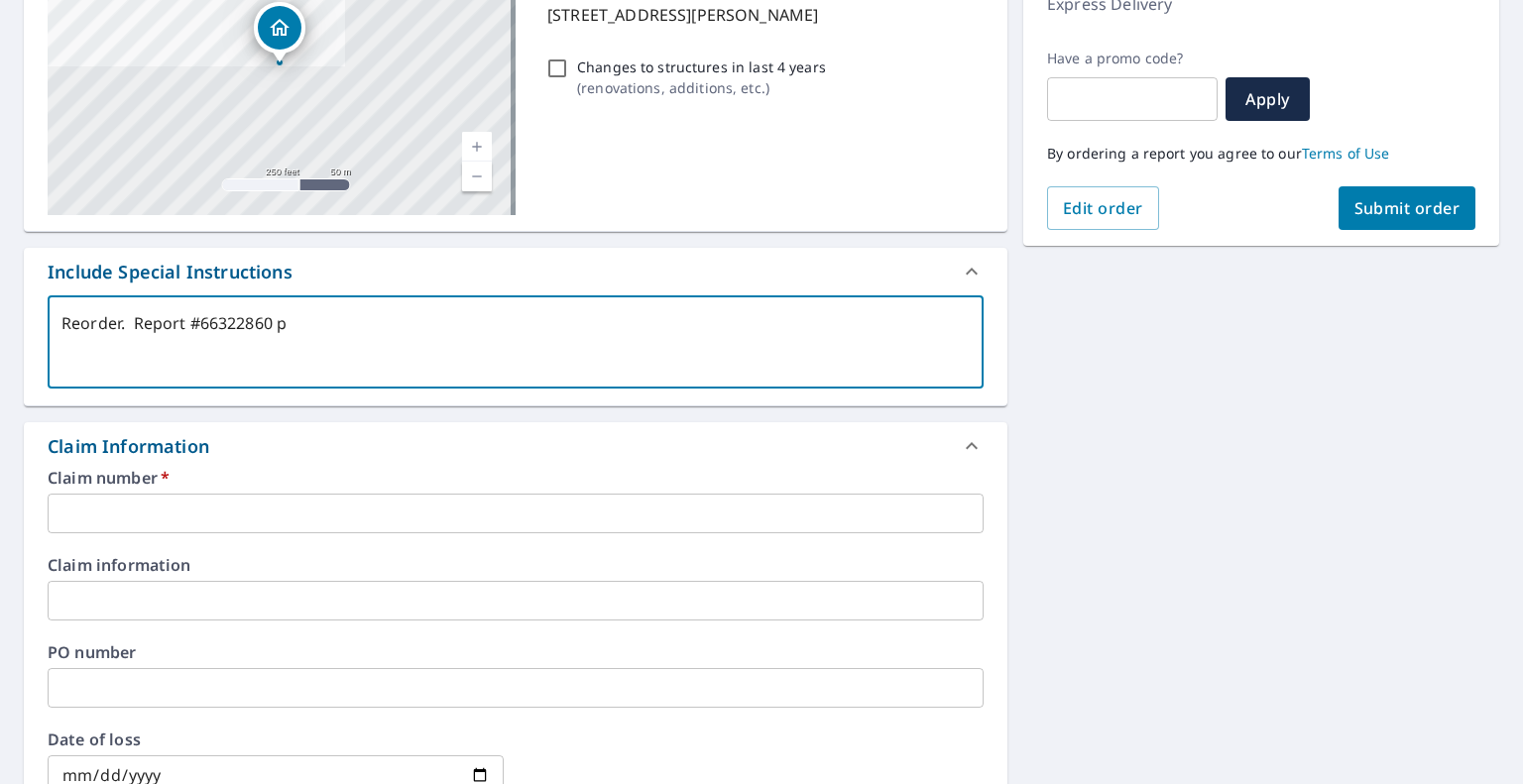 type on "Reorder.  Report #66322860 pi" 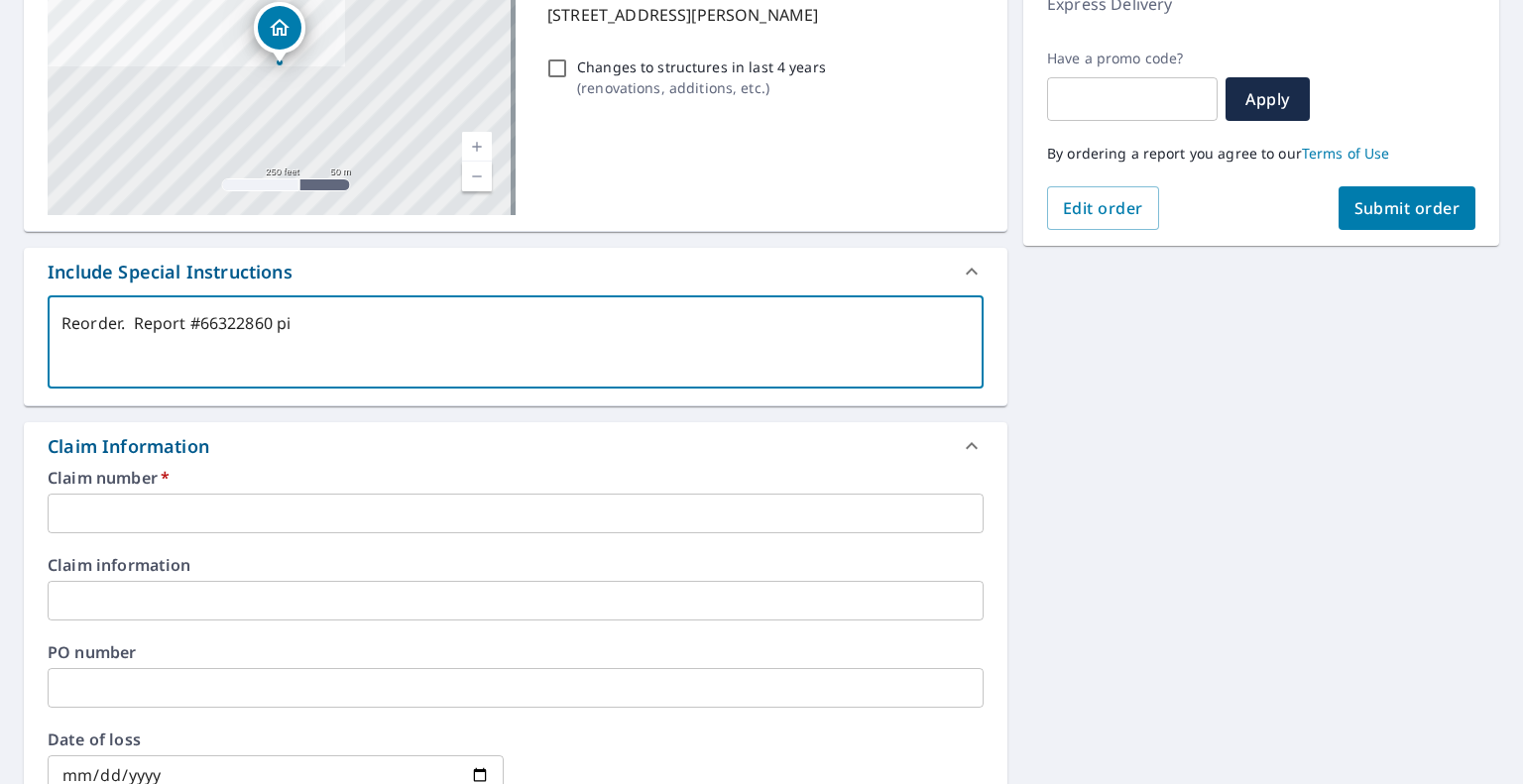 type on "Reorder.  Report #66322860 pic" 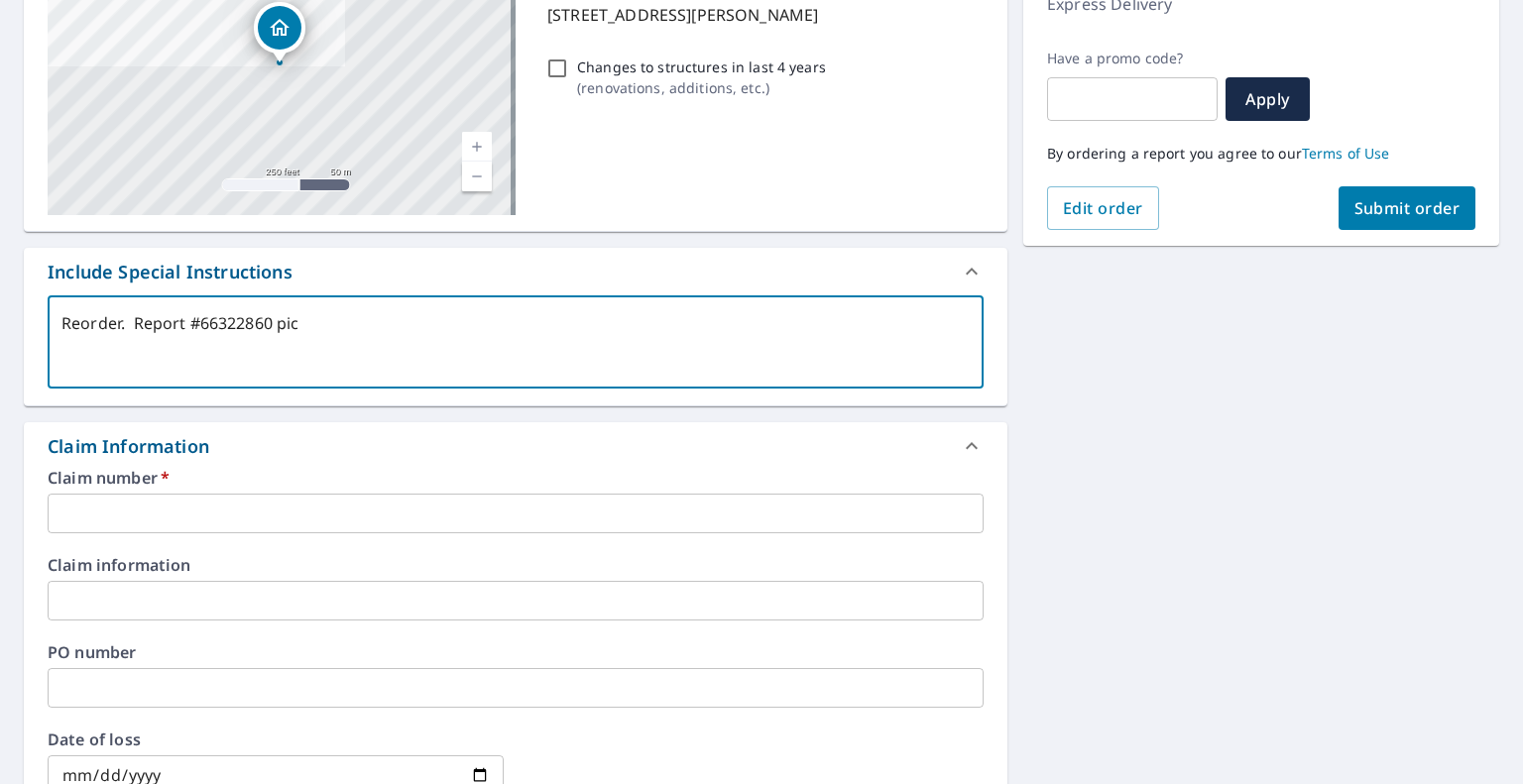 type on "x" 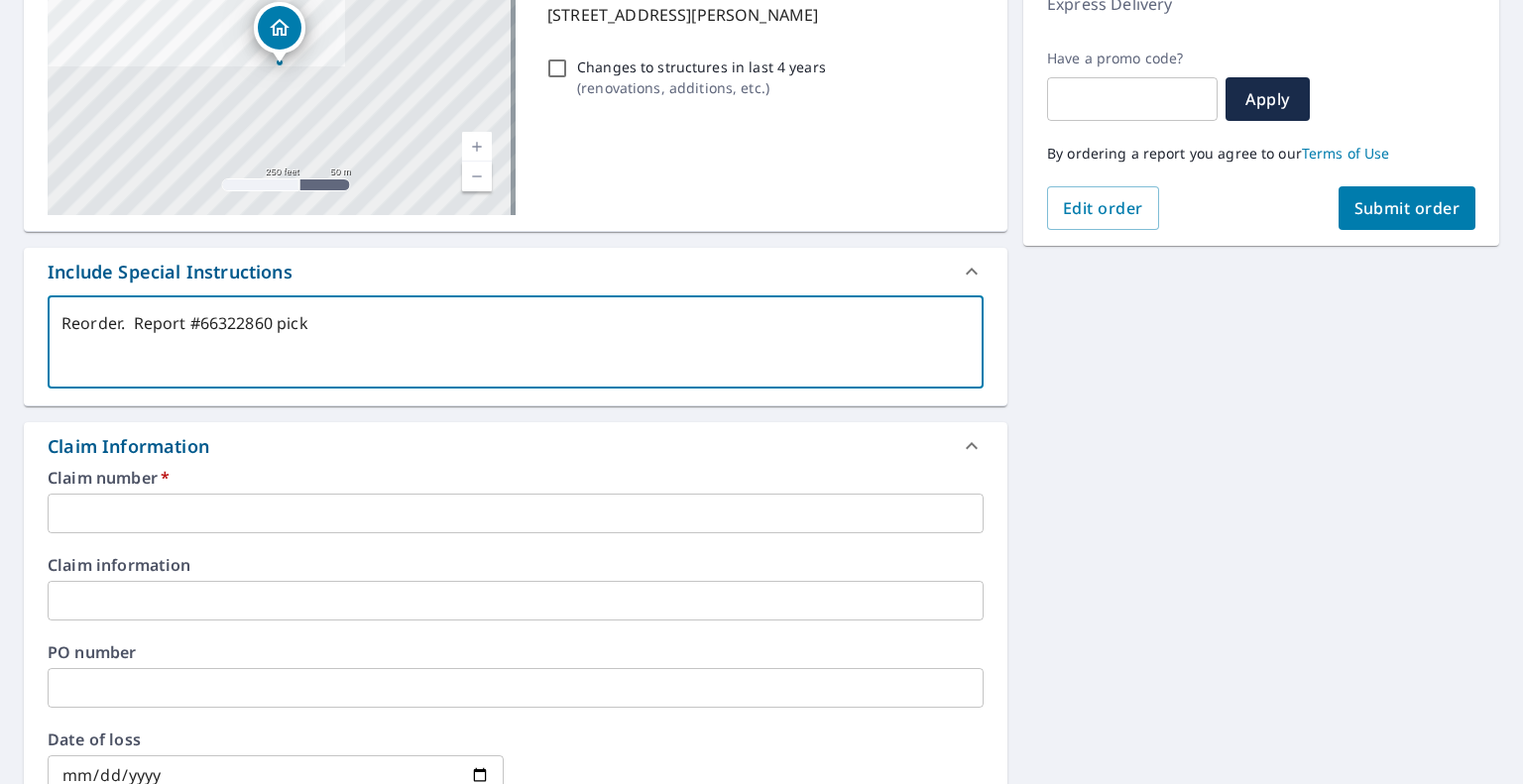 type on "x" 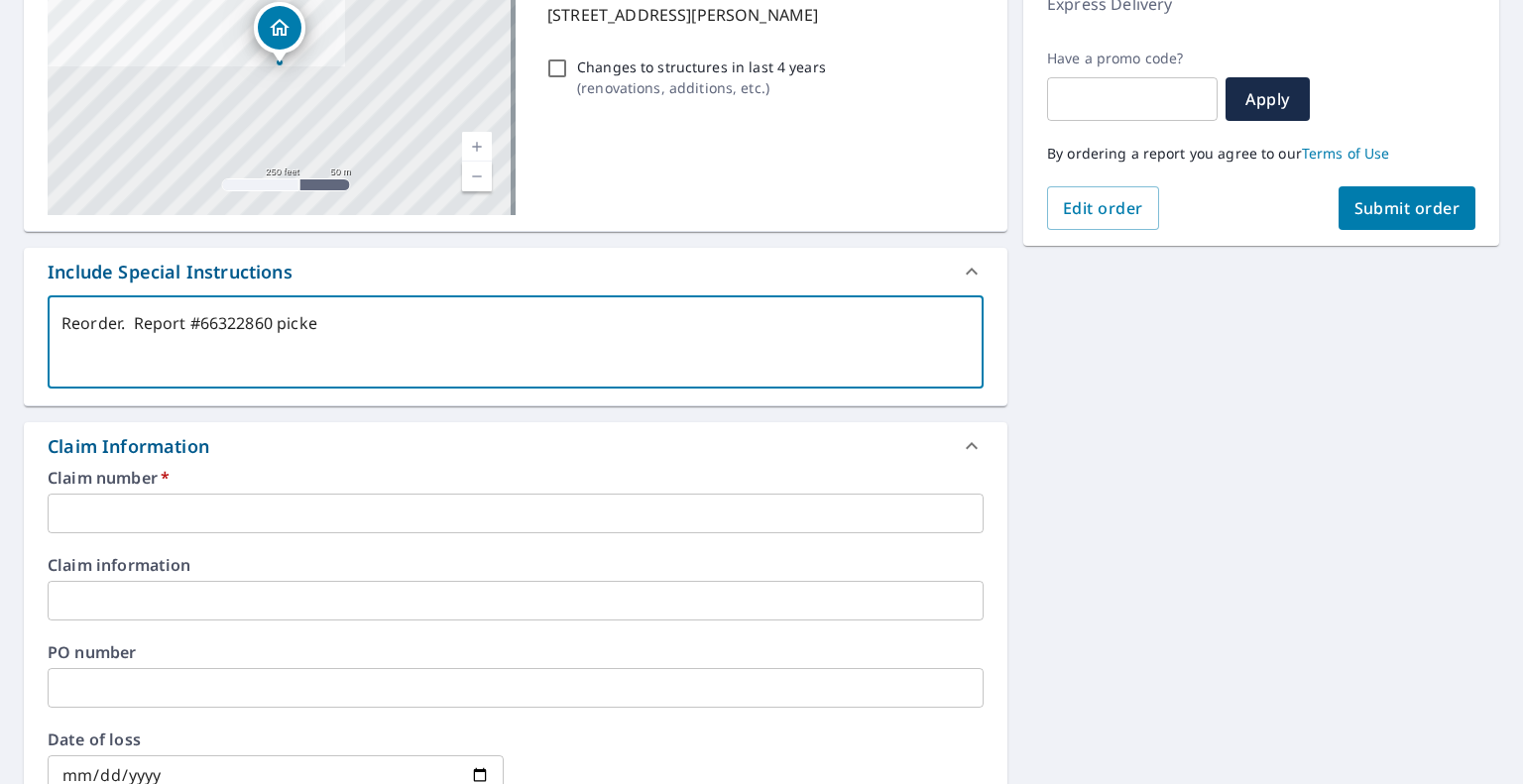 type on "Reorder.  Report #66322860 picked" 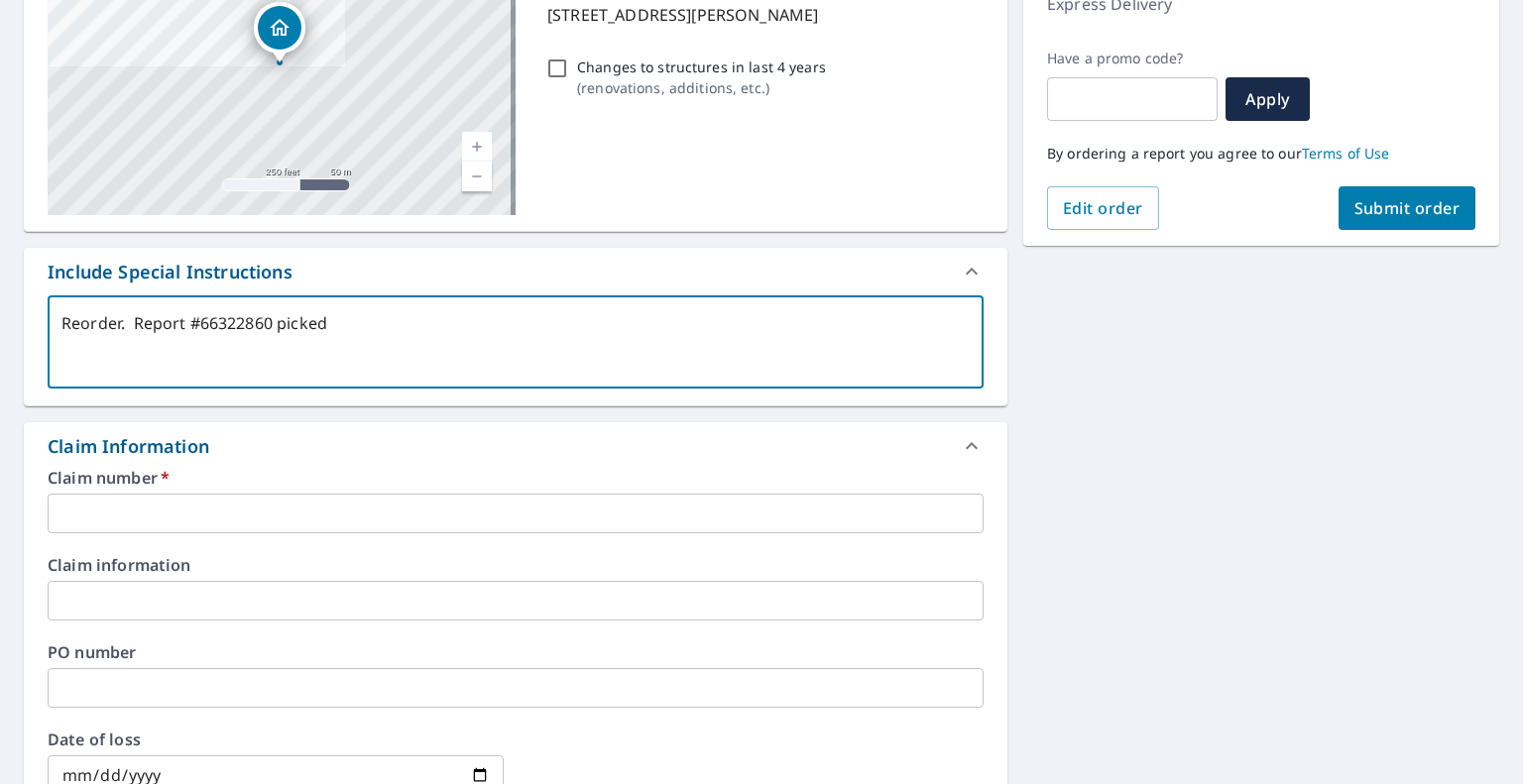 type on "Reorder.  Report #66322860 picked" 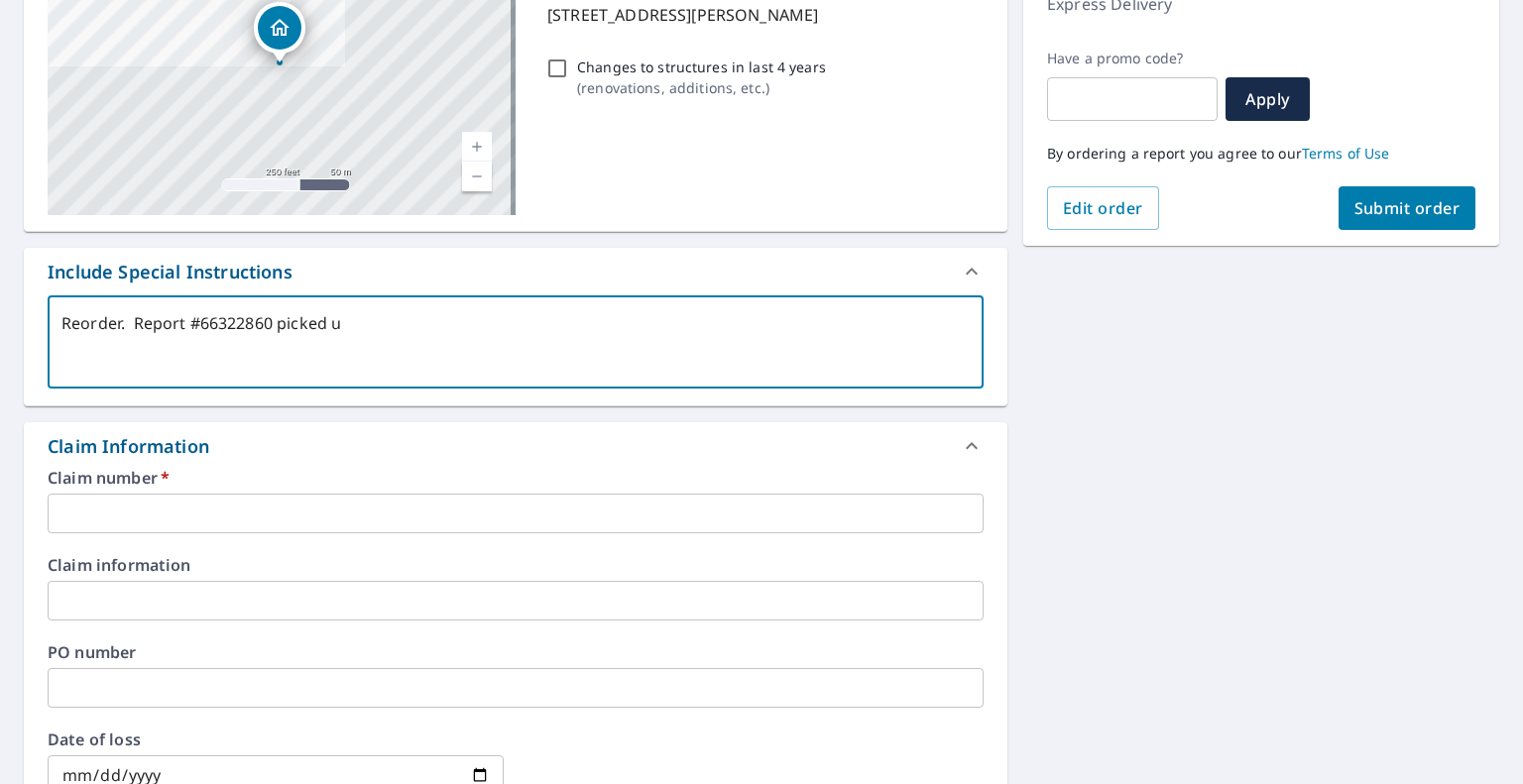 type on "Reorder.  Report #66322860 picked up" 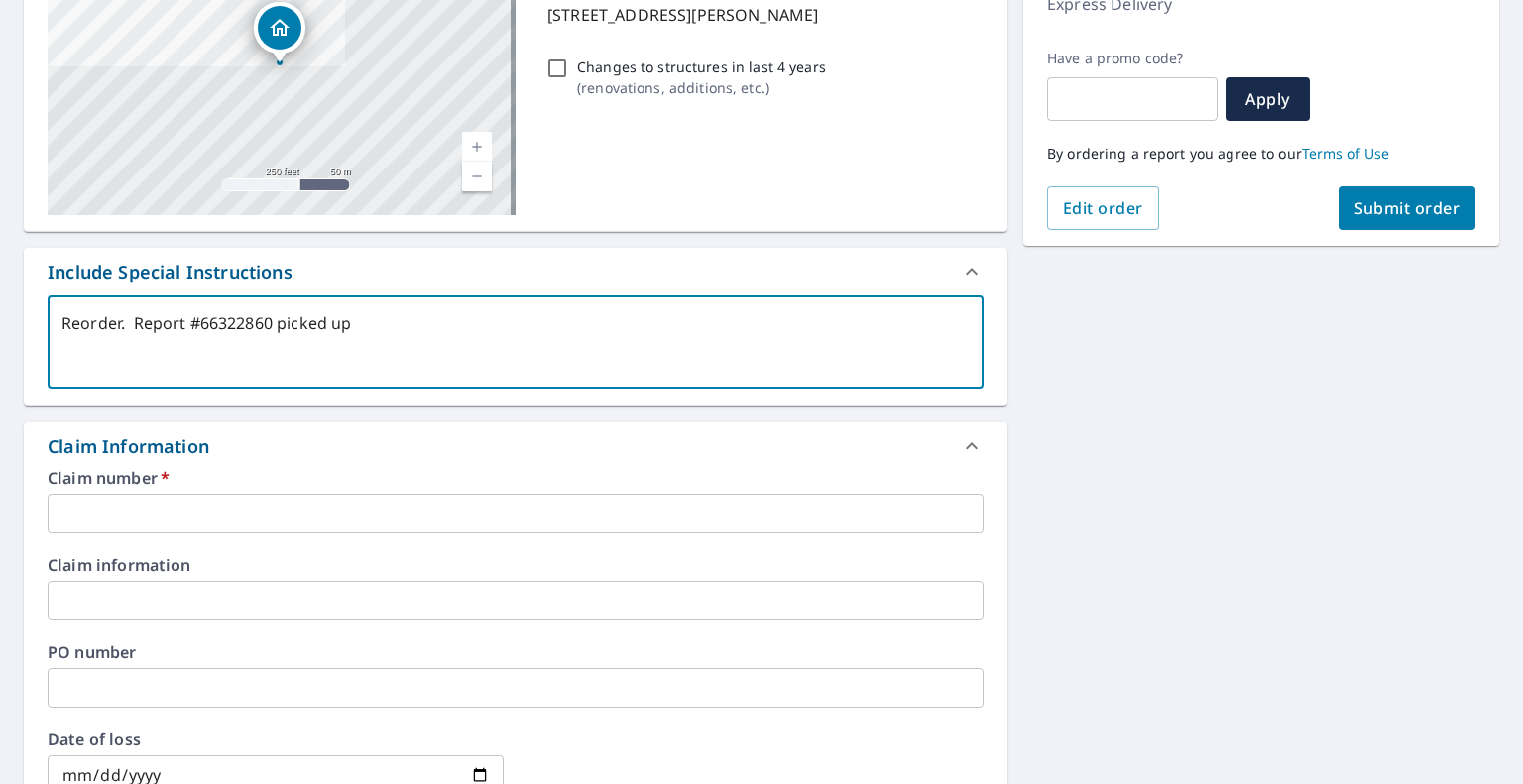 type on "Reorder.  Report #66322860 picked up" 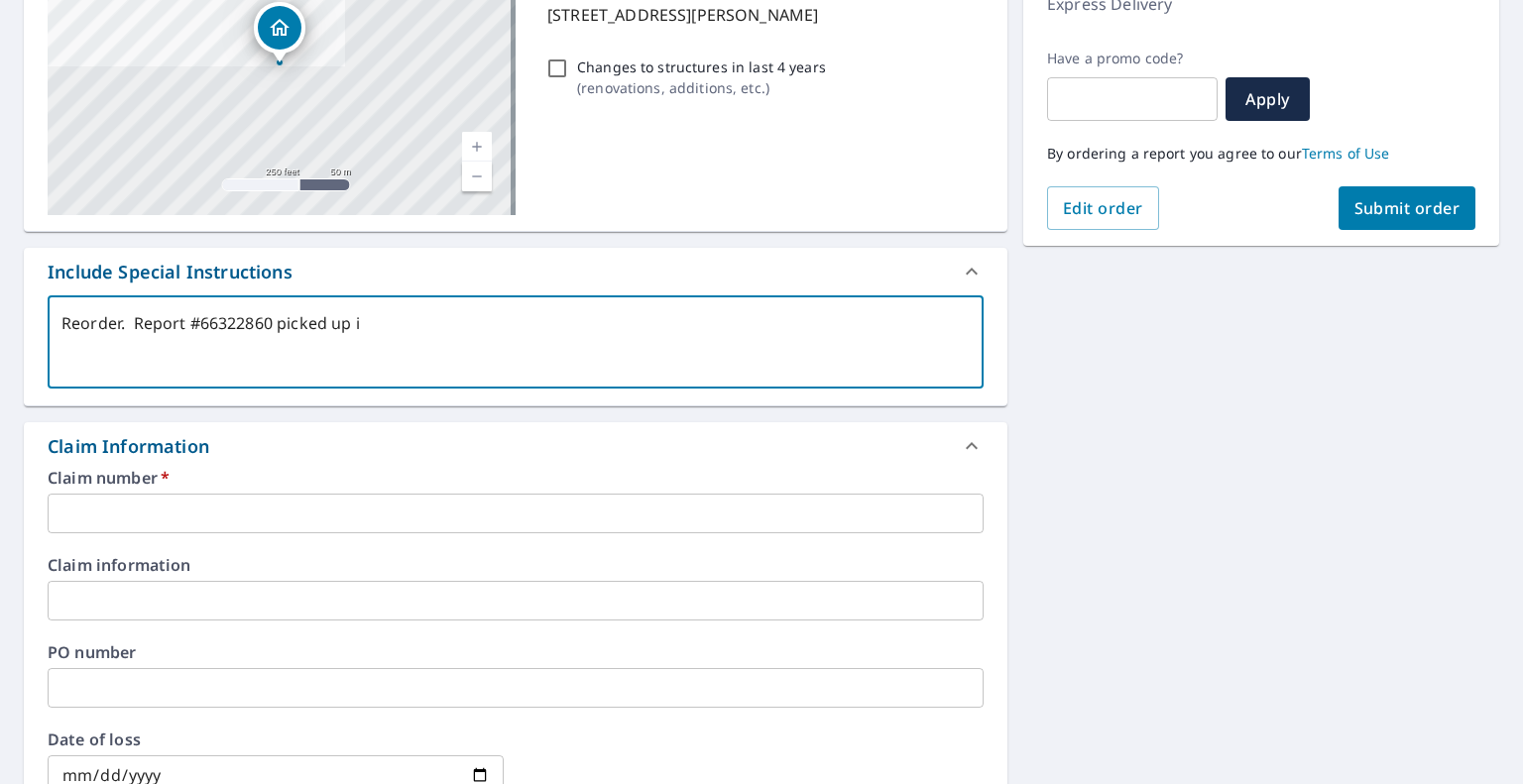 type on "Reorder.  Report #66322860 picked up in" 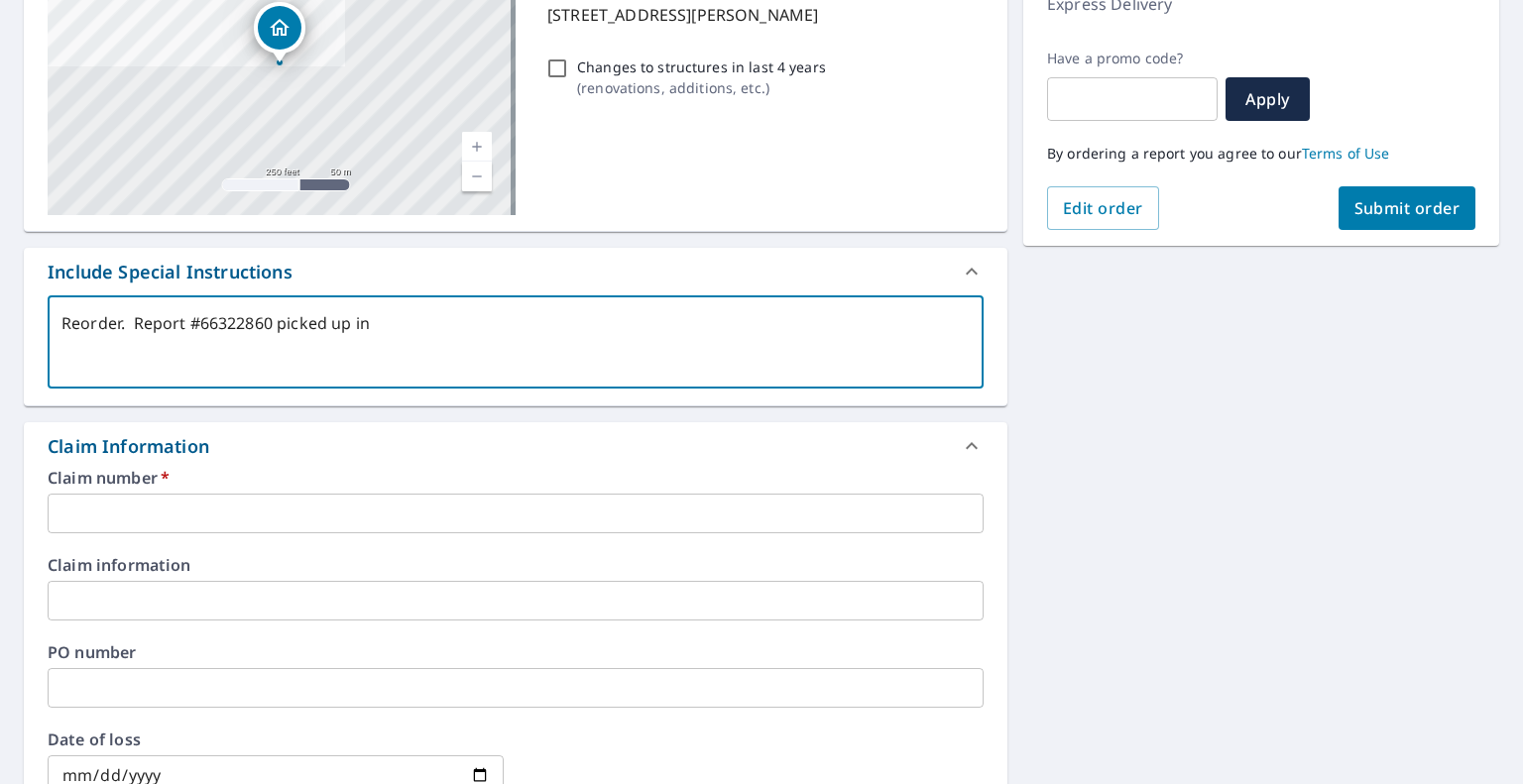 type on "Reorder.  Report #66322860 picked up inc" 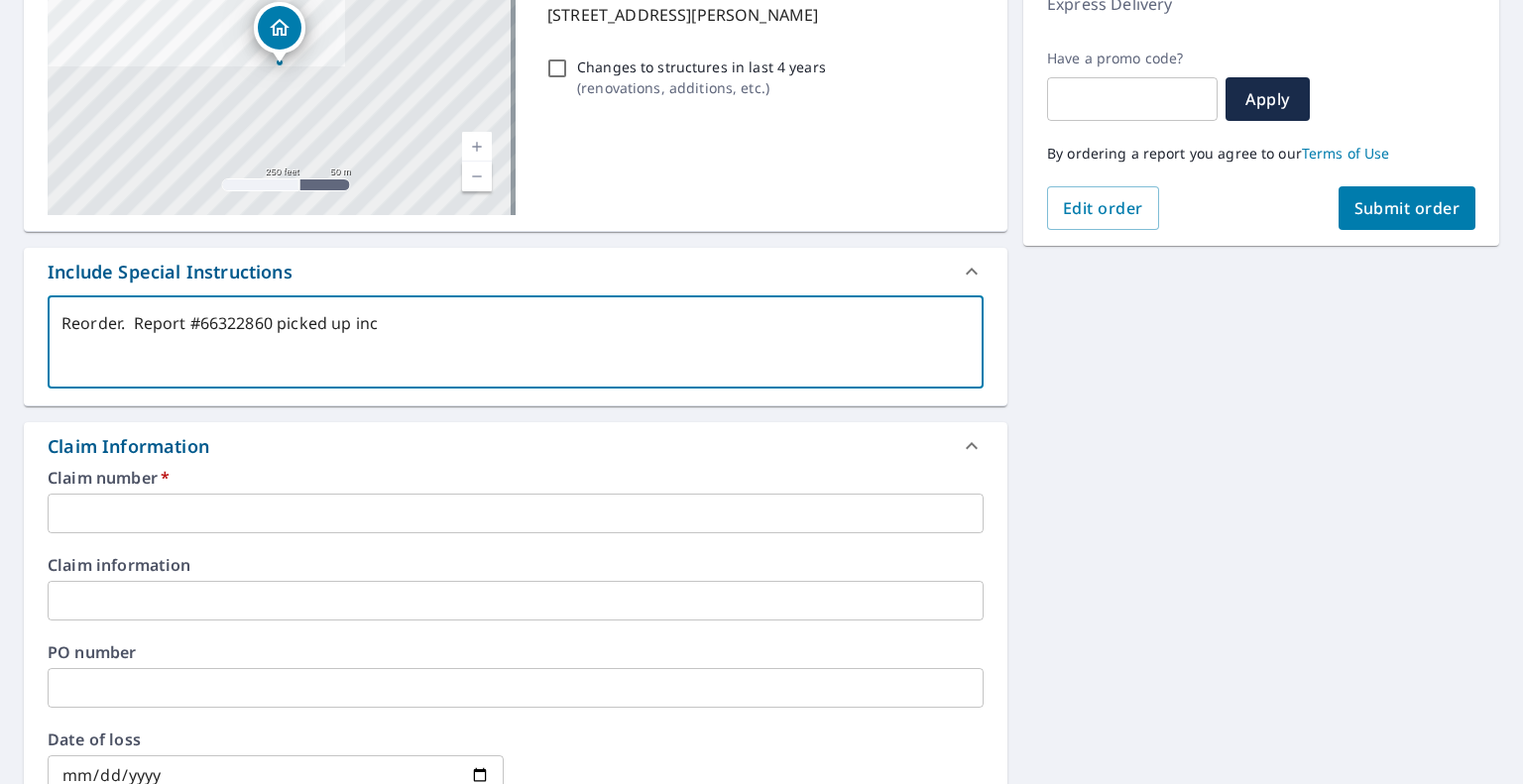 type on "x" 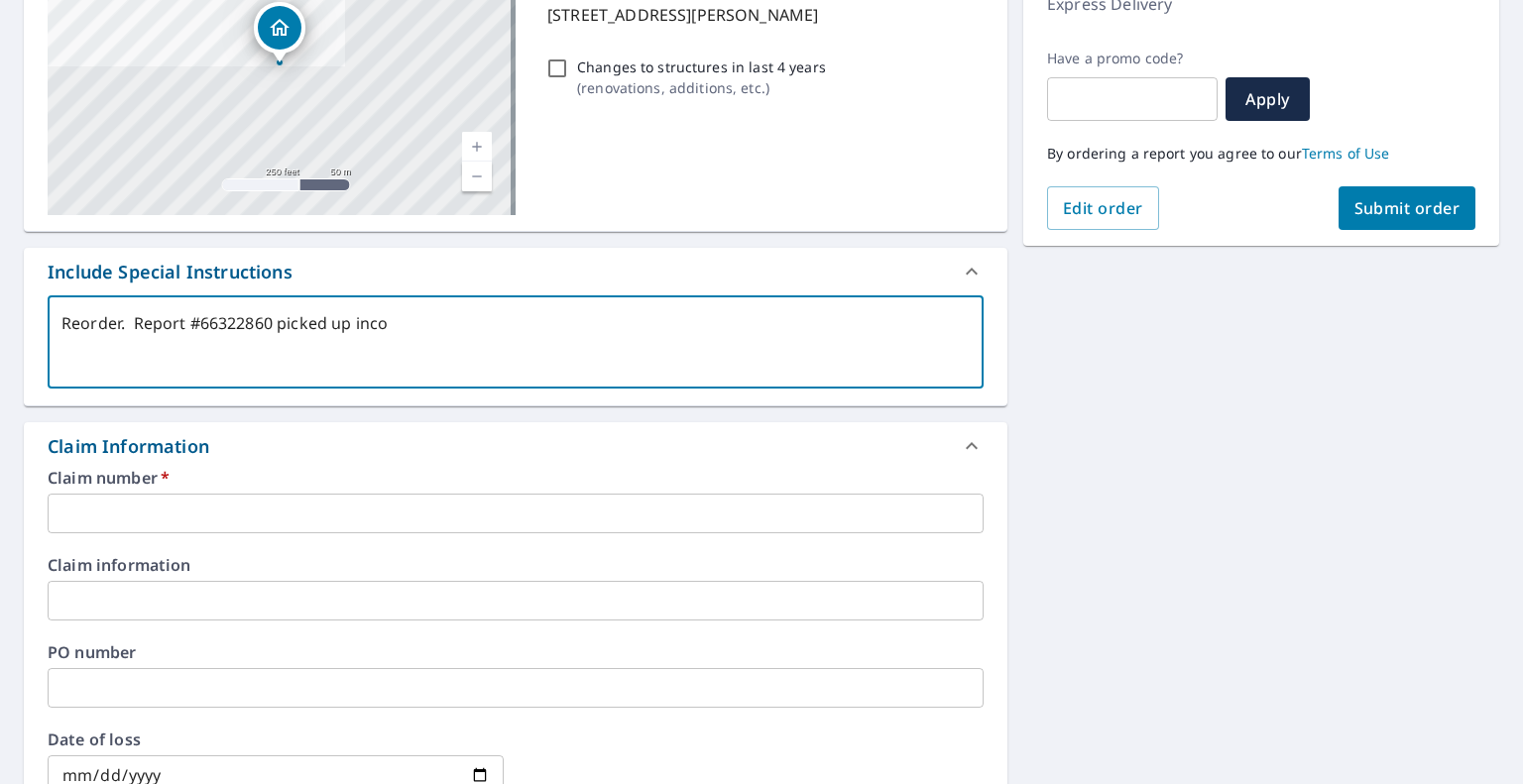 type on "x" 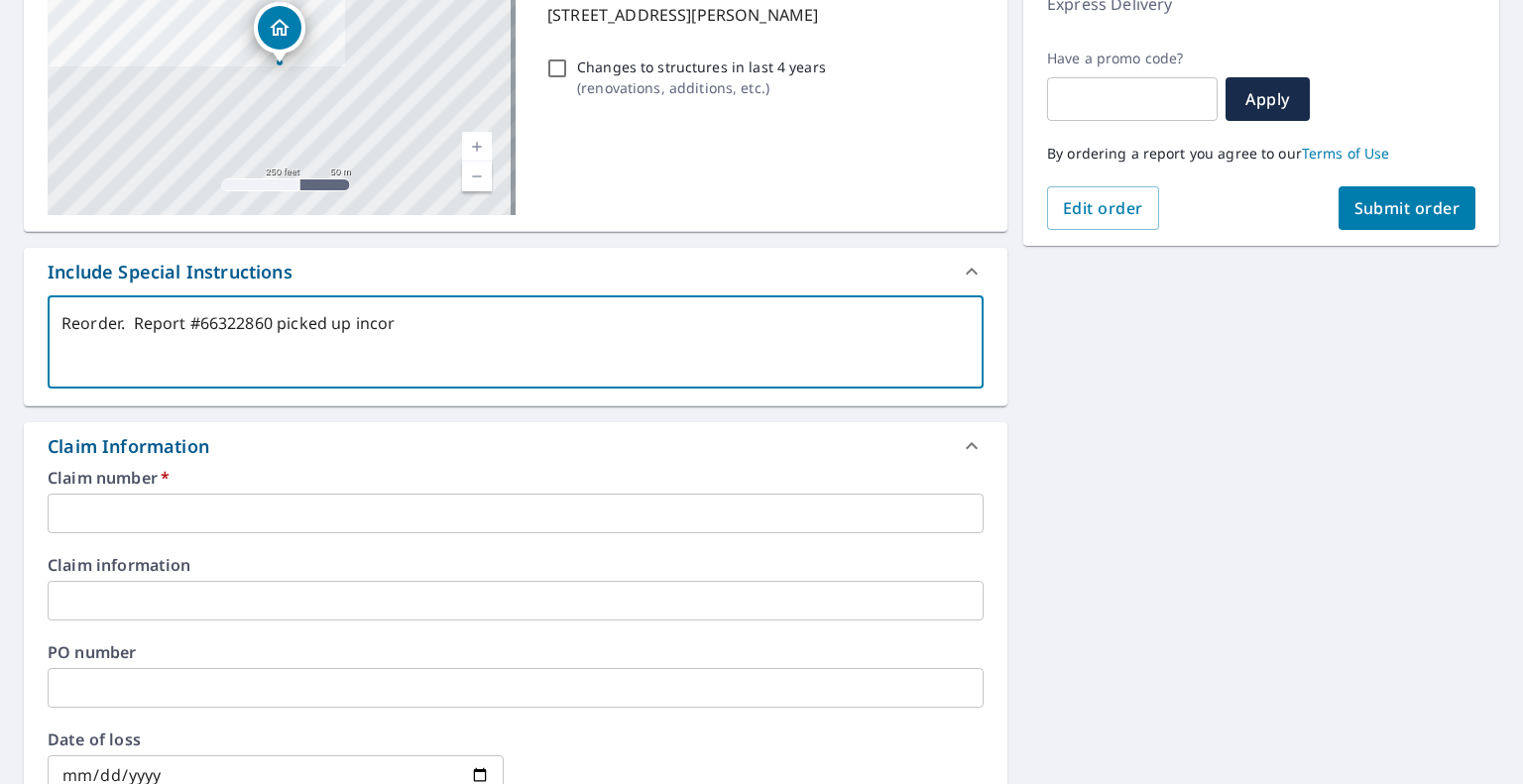 type on "Reorder.  Report #66322860 picked up incorr" 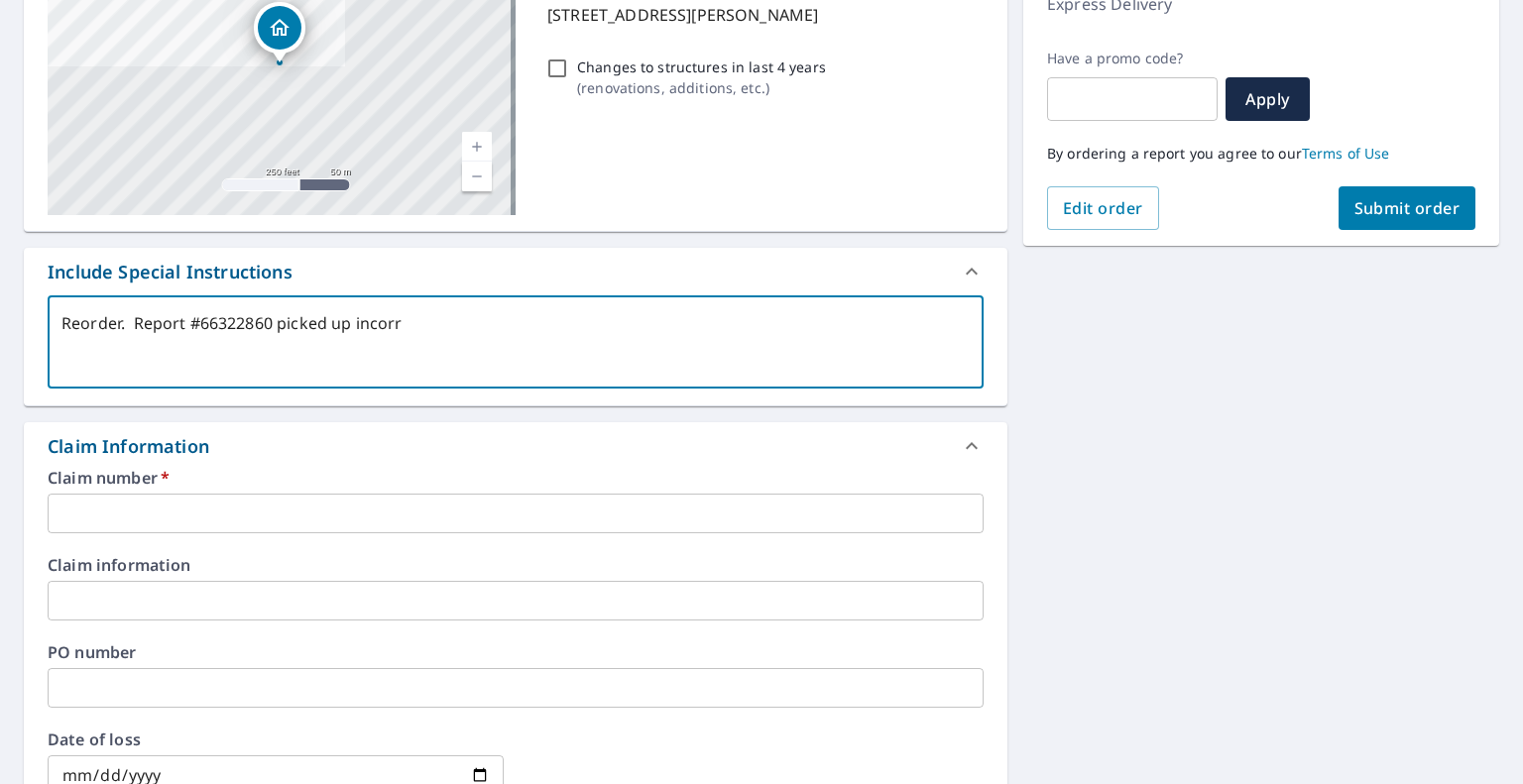 type on "Reorder.  Report #66322860 picked up incorre" 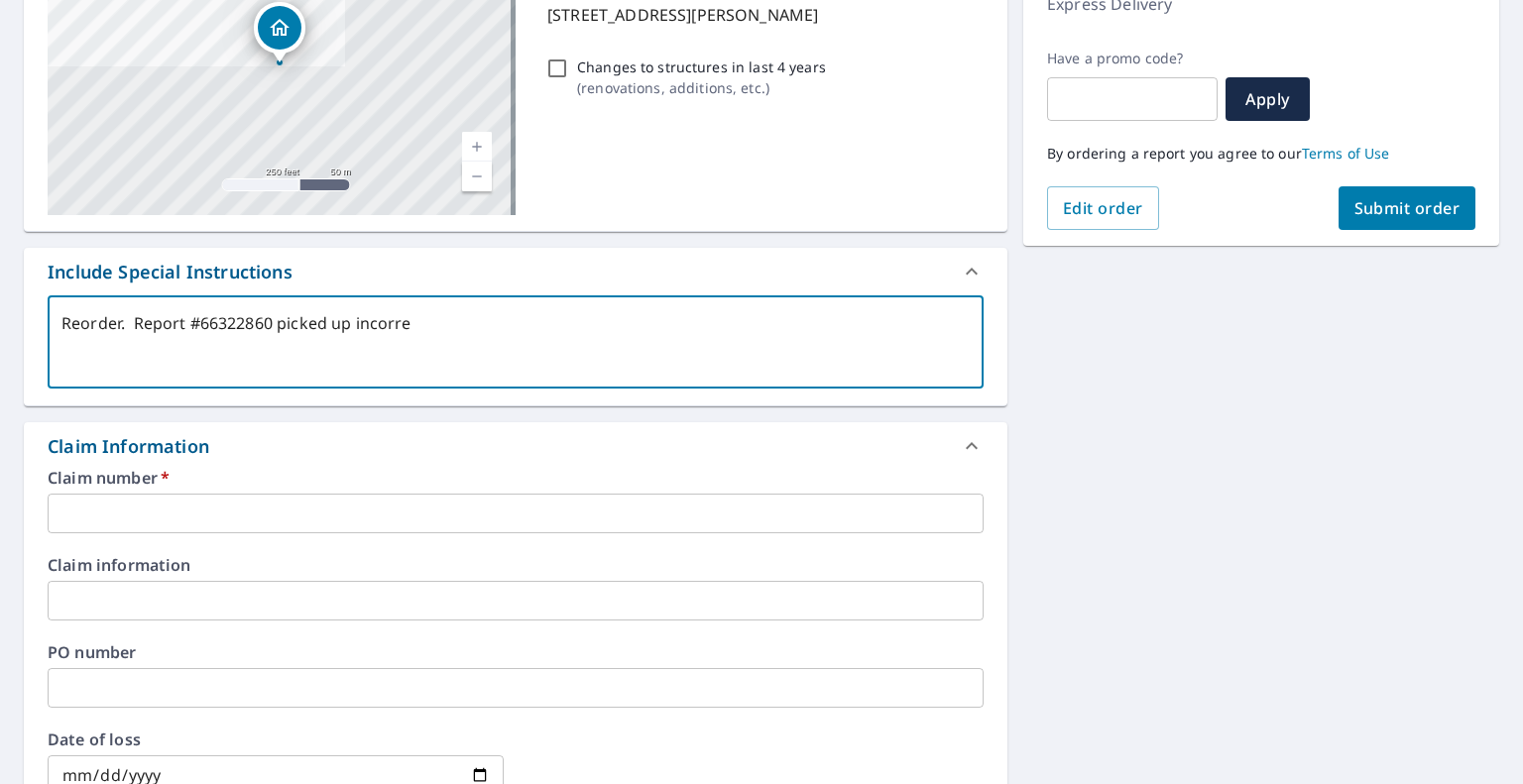 type on "x" 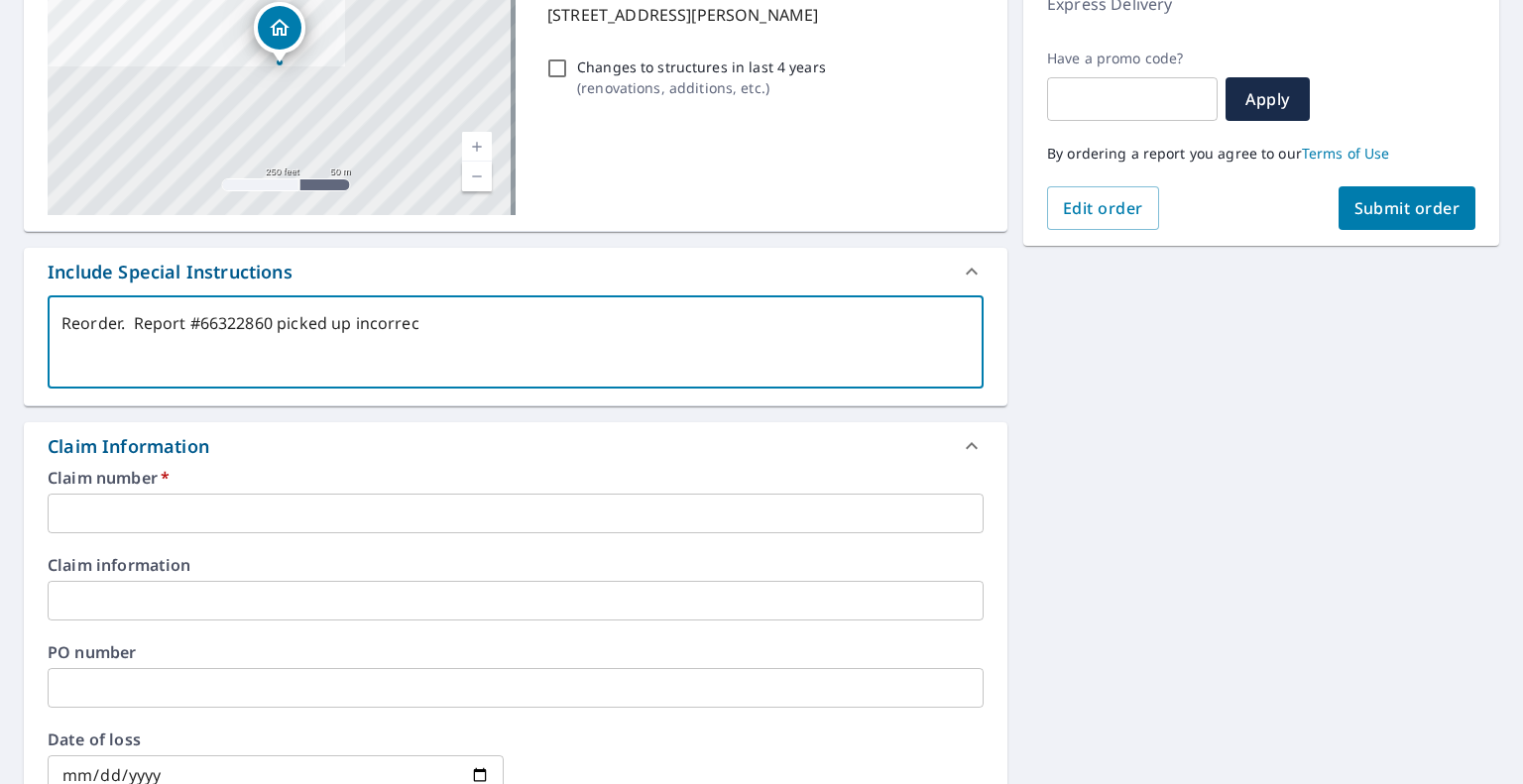 type on "Reorder.  Report #66322860 picked up incorrect" 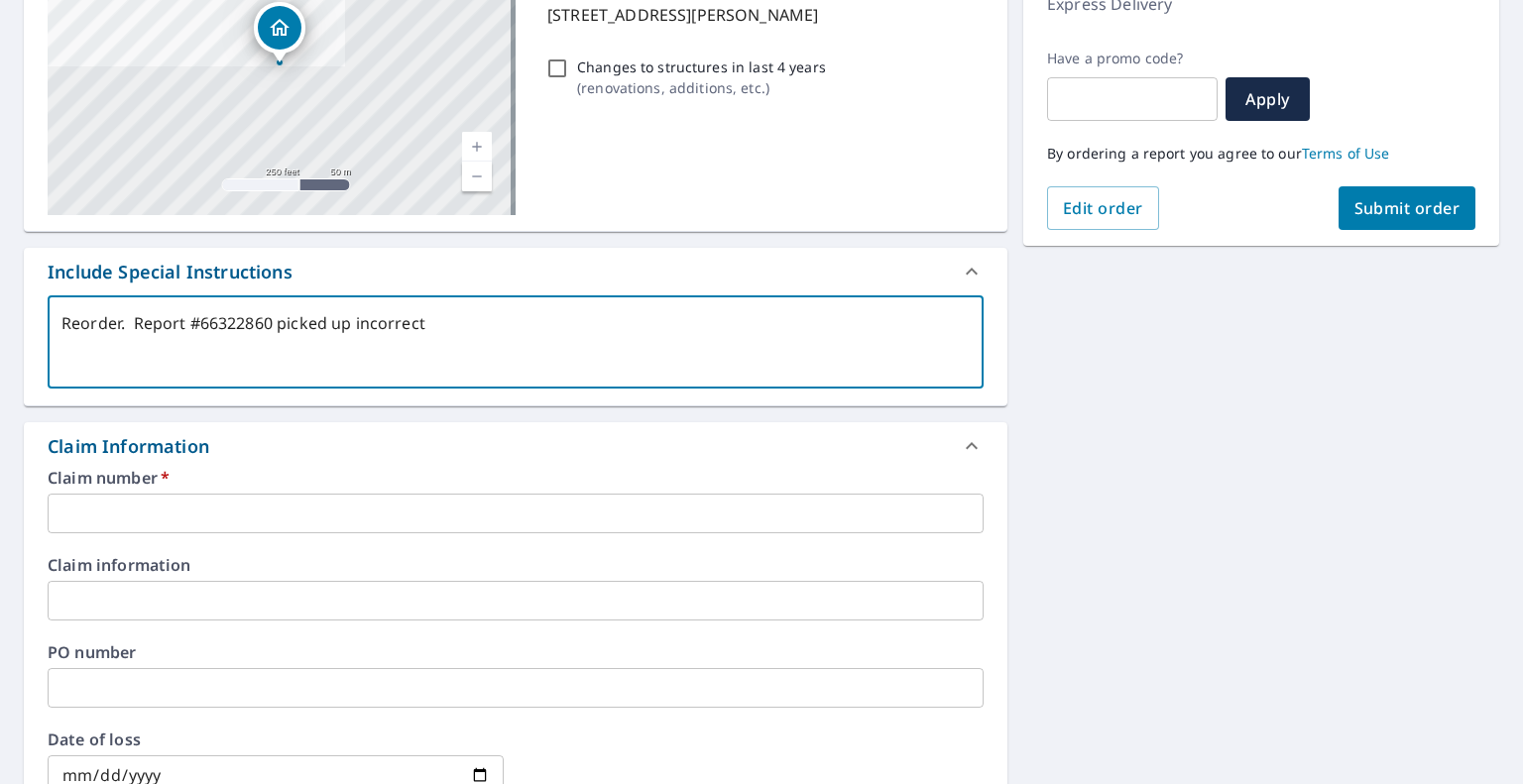 type on "Reorder.  Report #66322860 picked up incorrect" 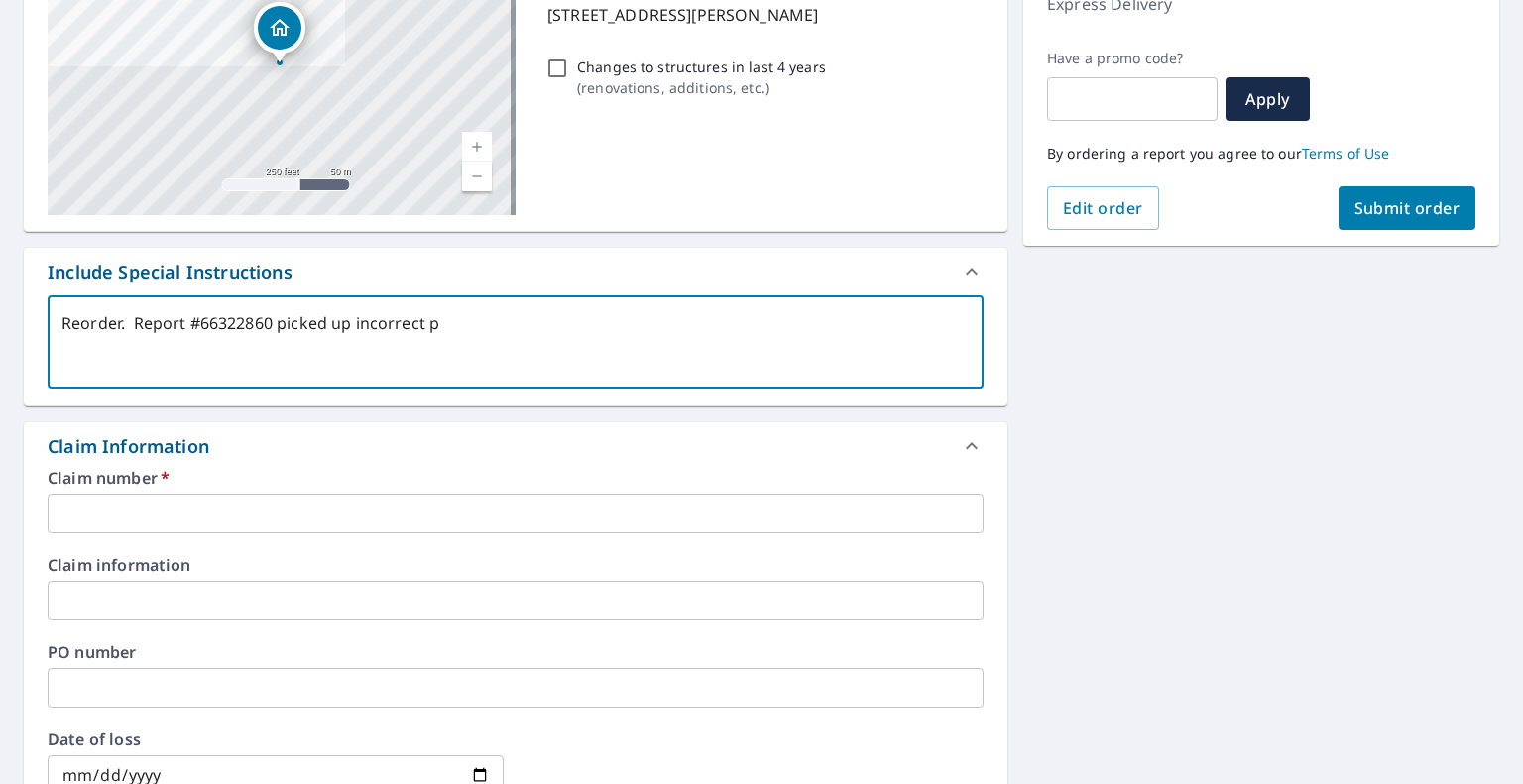 type on "Reorder.  Report #66322860 picked up incorrect pr" 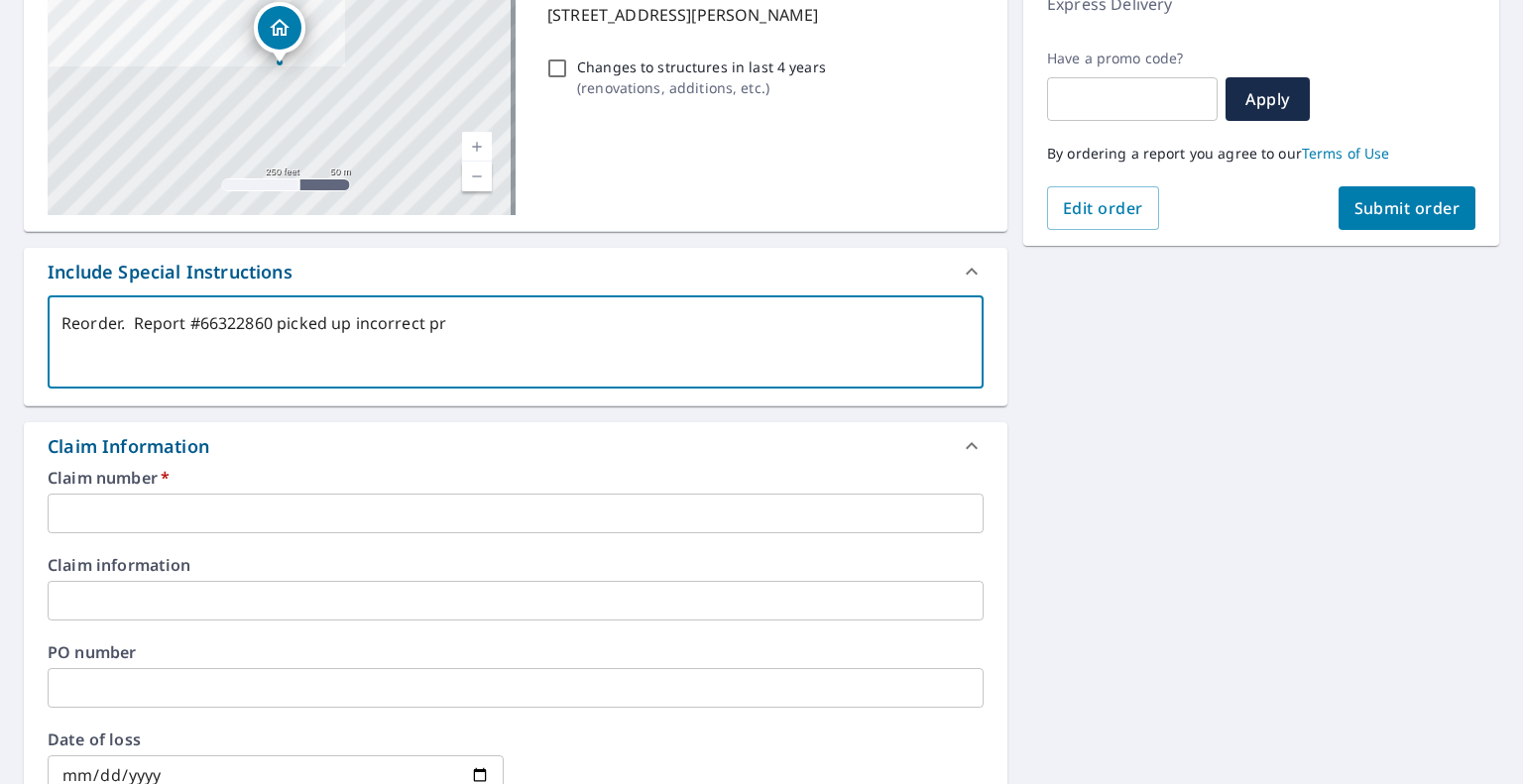 type on "Reorder.  Report #66322860 picked up incorrect pro" 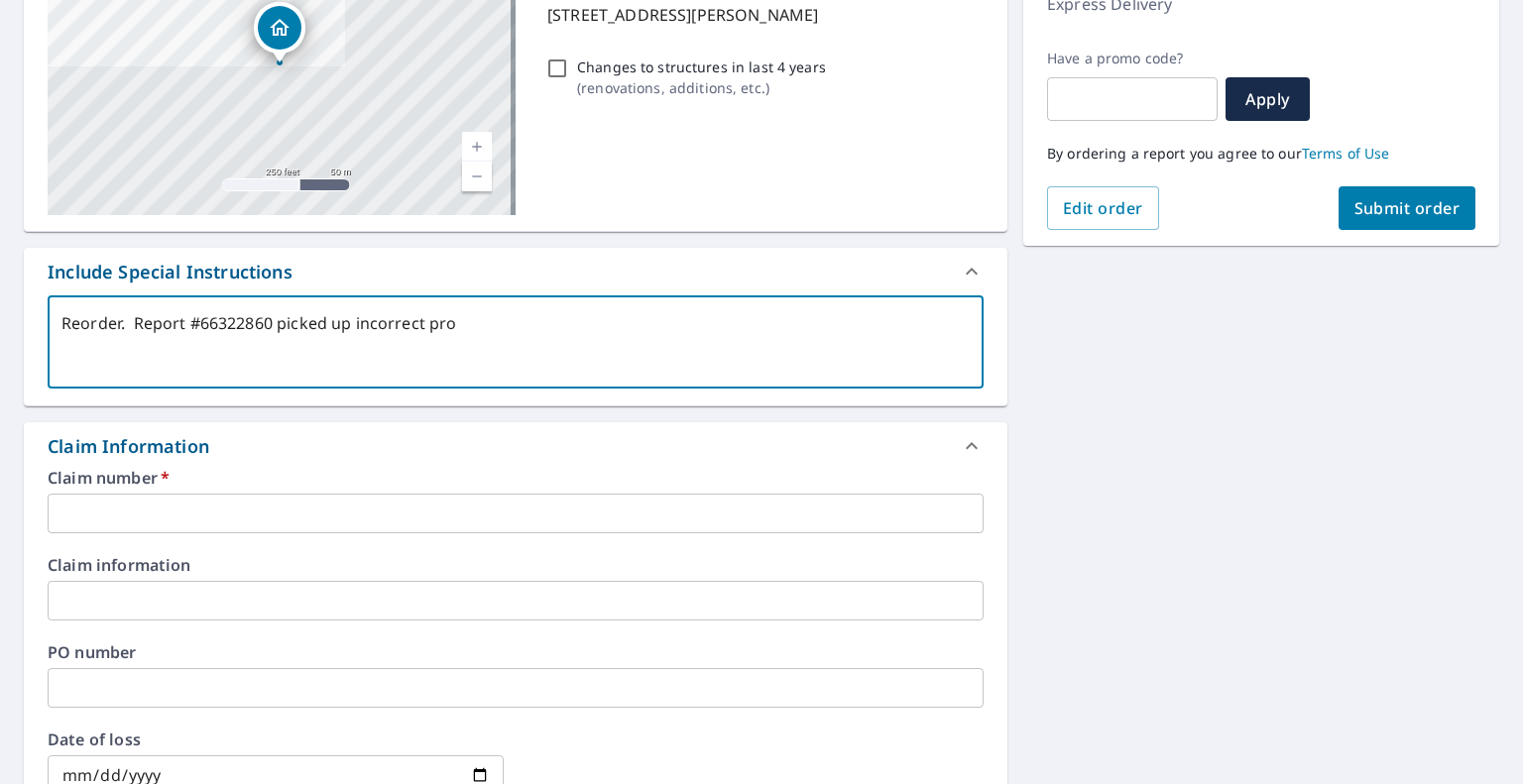 type on "Reorder.  Report #66322860 picked up incorrect prop" 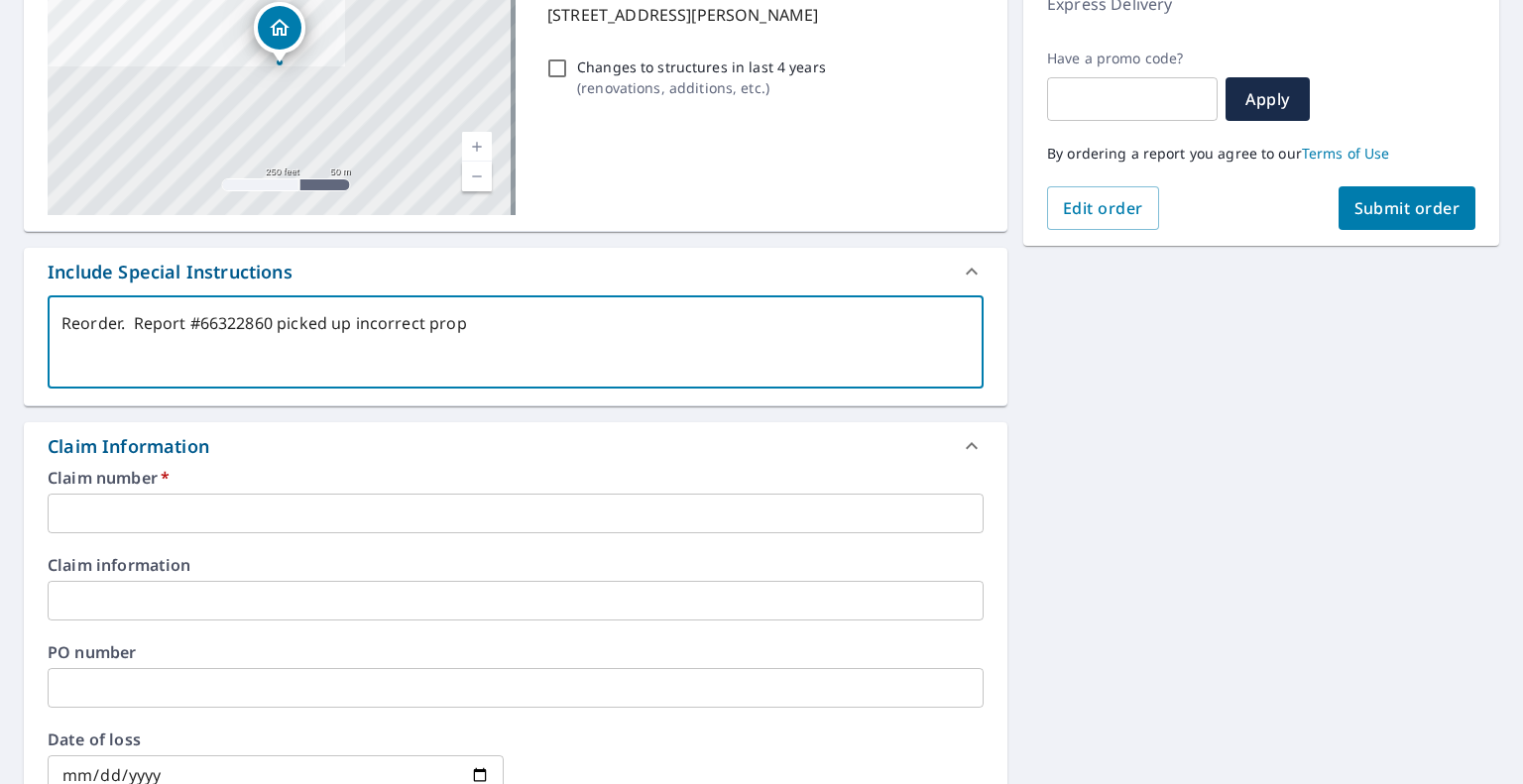 type on "Reorder.  Report #66322860 picked up incorrect prope" 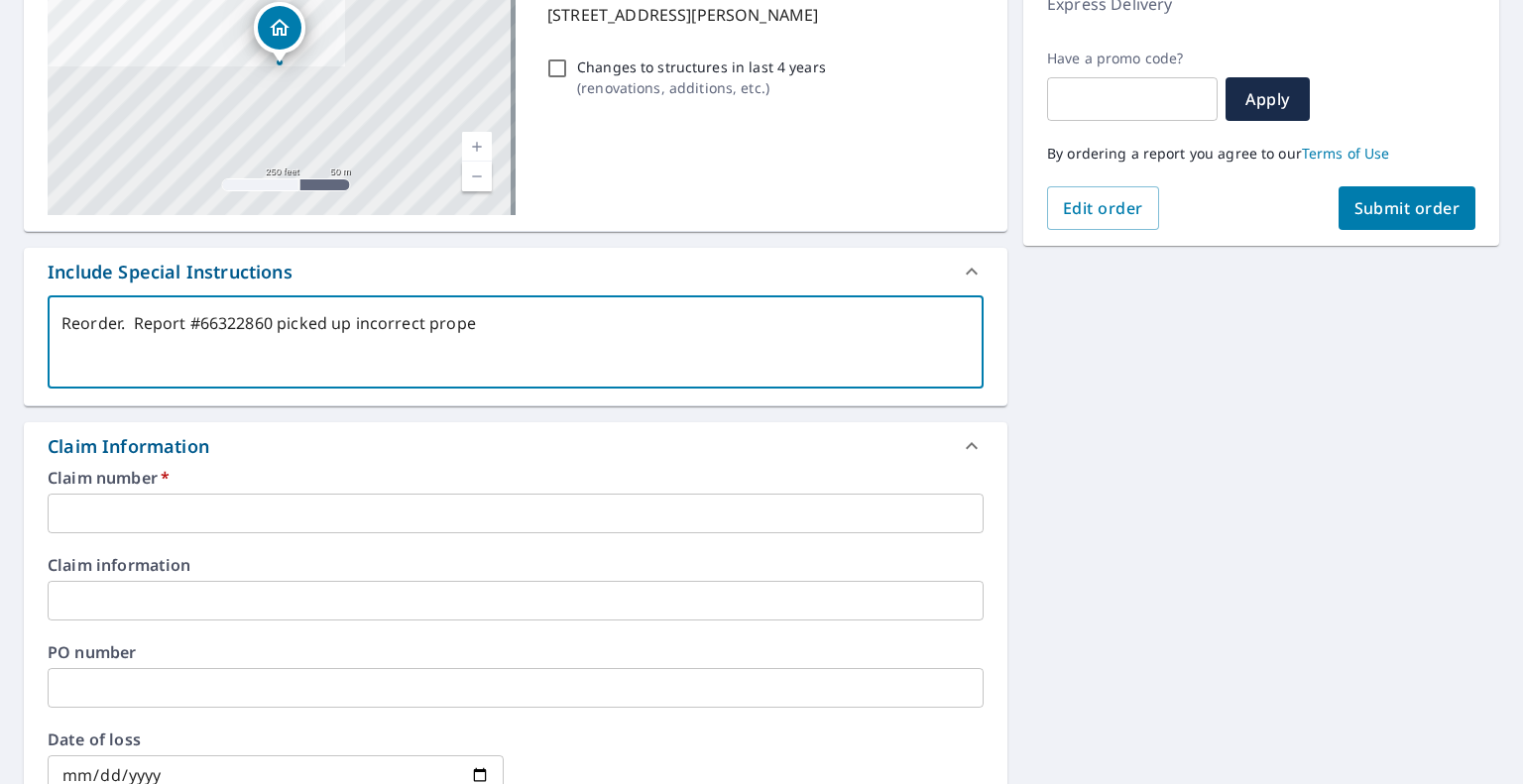 type on "Reorder.  Report #66322860 picked up incorrect proper" 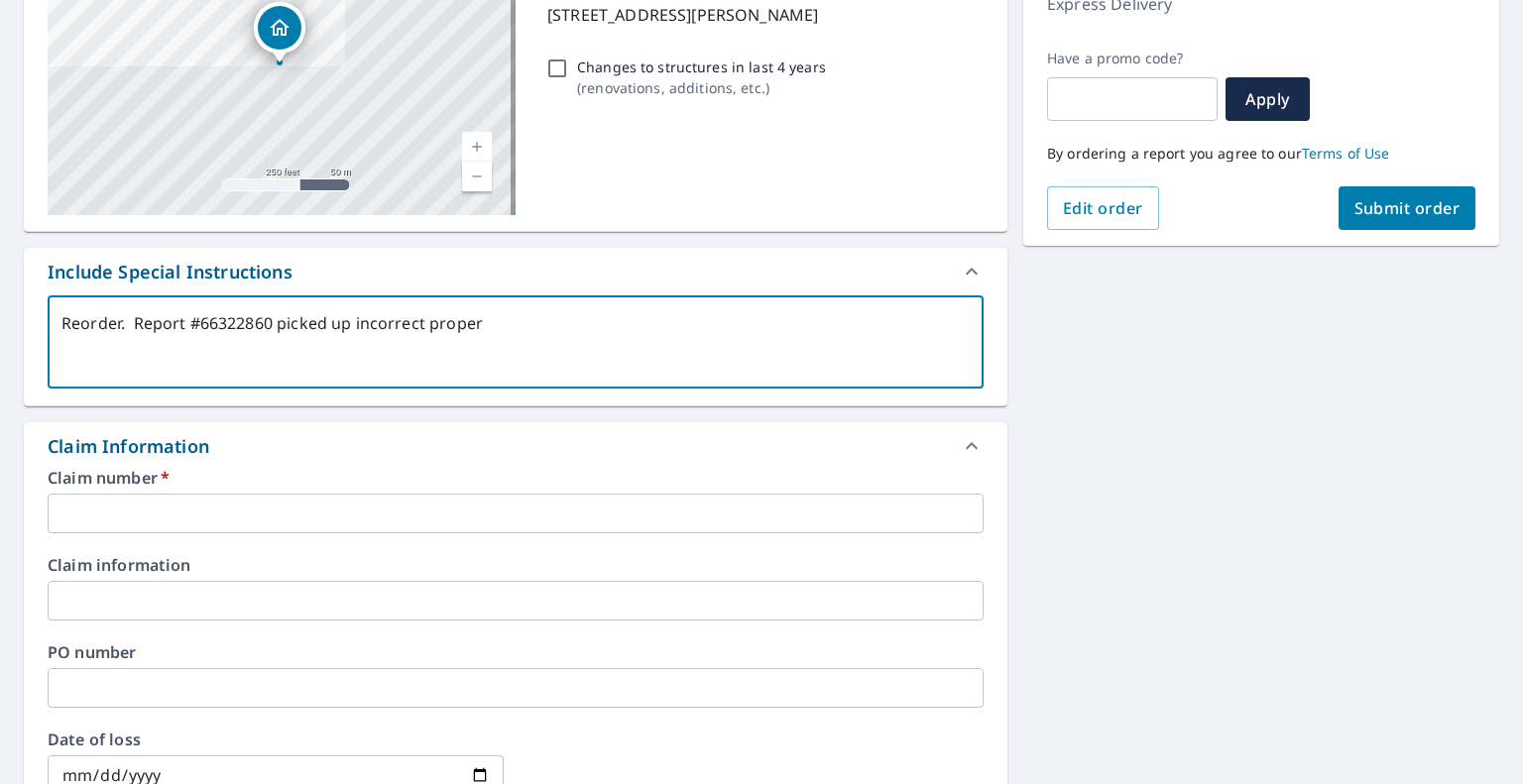 type on "Reorder.  Report #66322860 picked up incorrect propert" 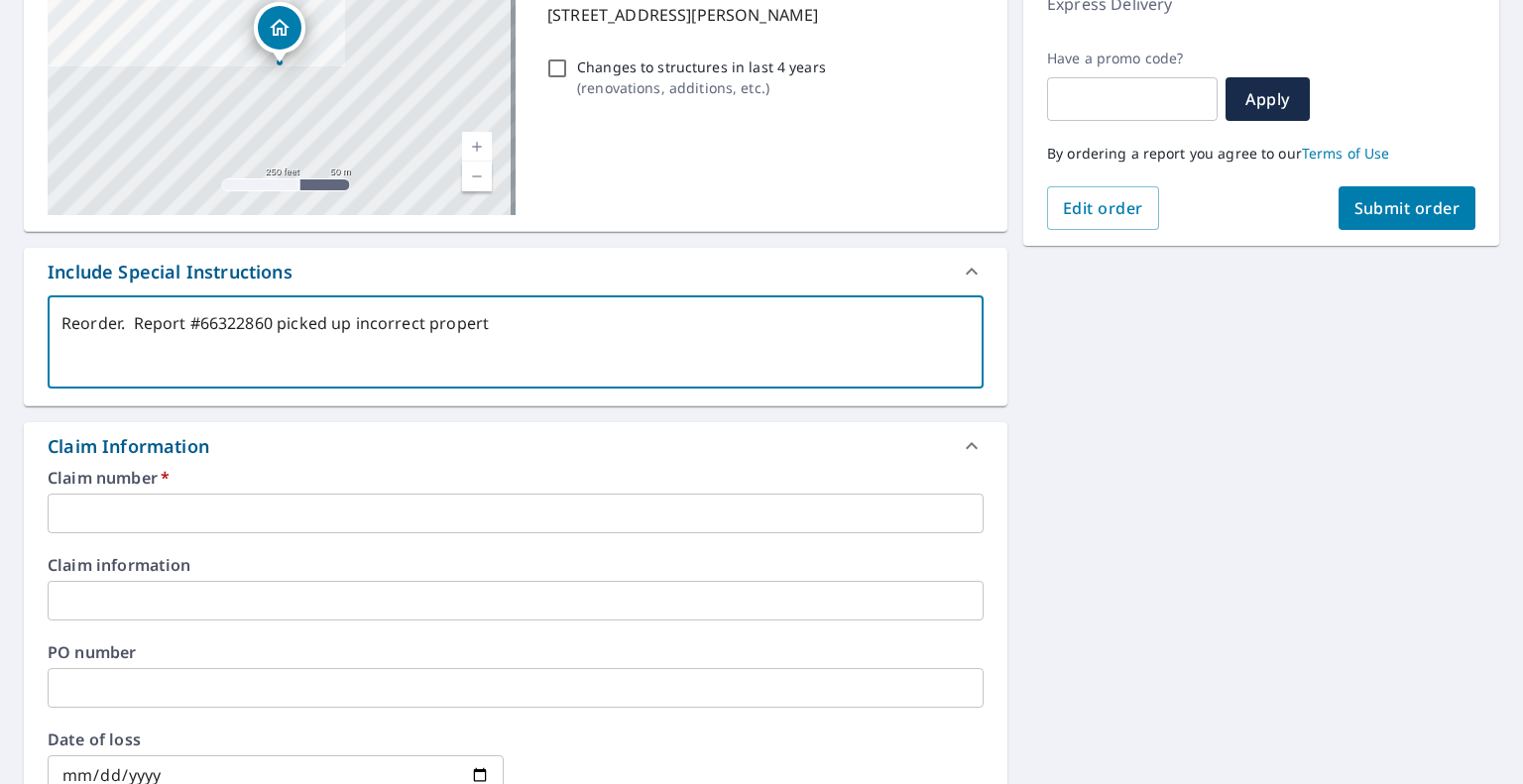 type on "Reorder.  Report #66322860 picked up incorrect property" 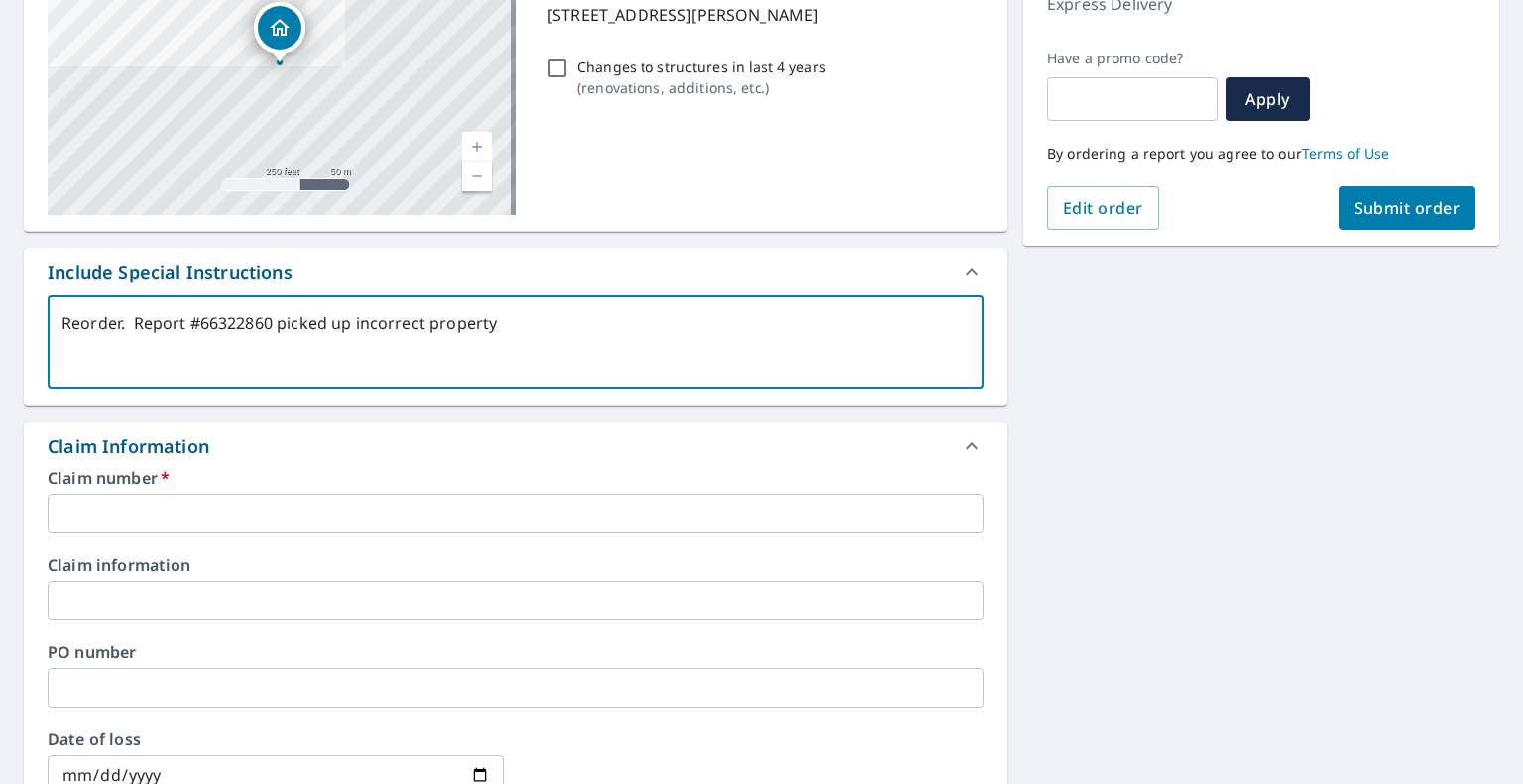 type on "Reorder.  Report #66322860 picked up incorrect property," 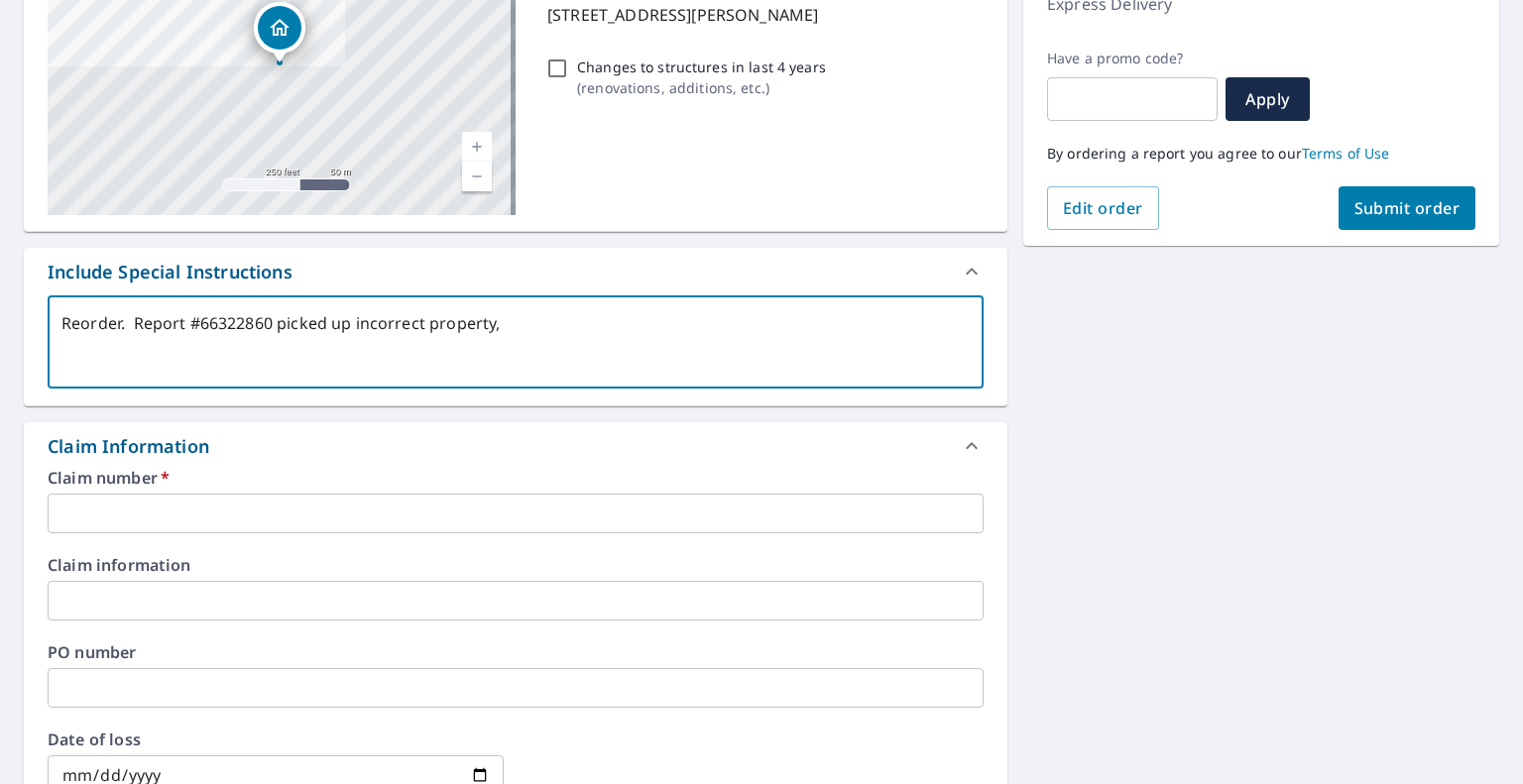 type on "Reorder.  Report #66322860 picked up incorrect property," 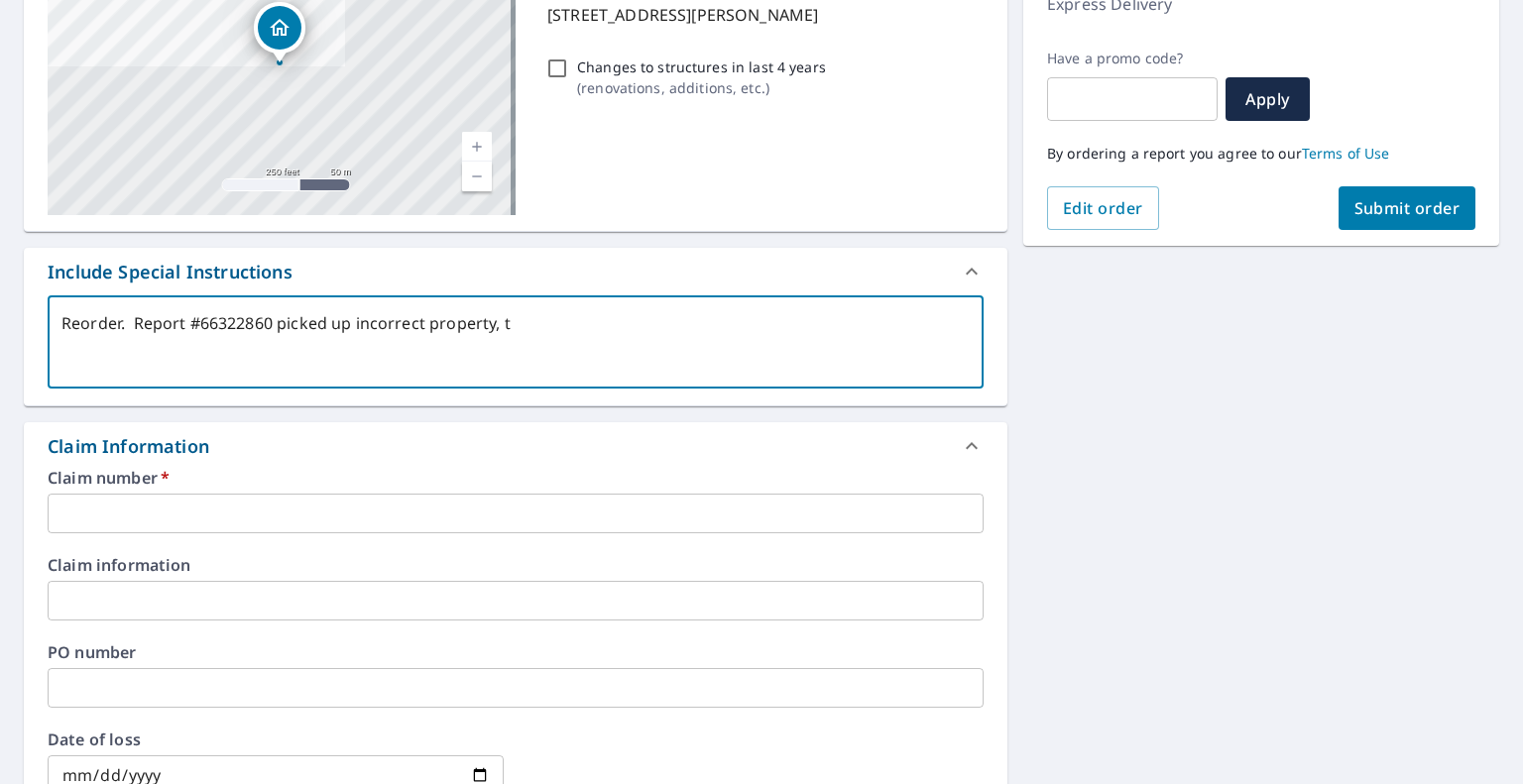 type on "Reorder.  Report #66322860 picked up incorrect property, th" 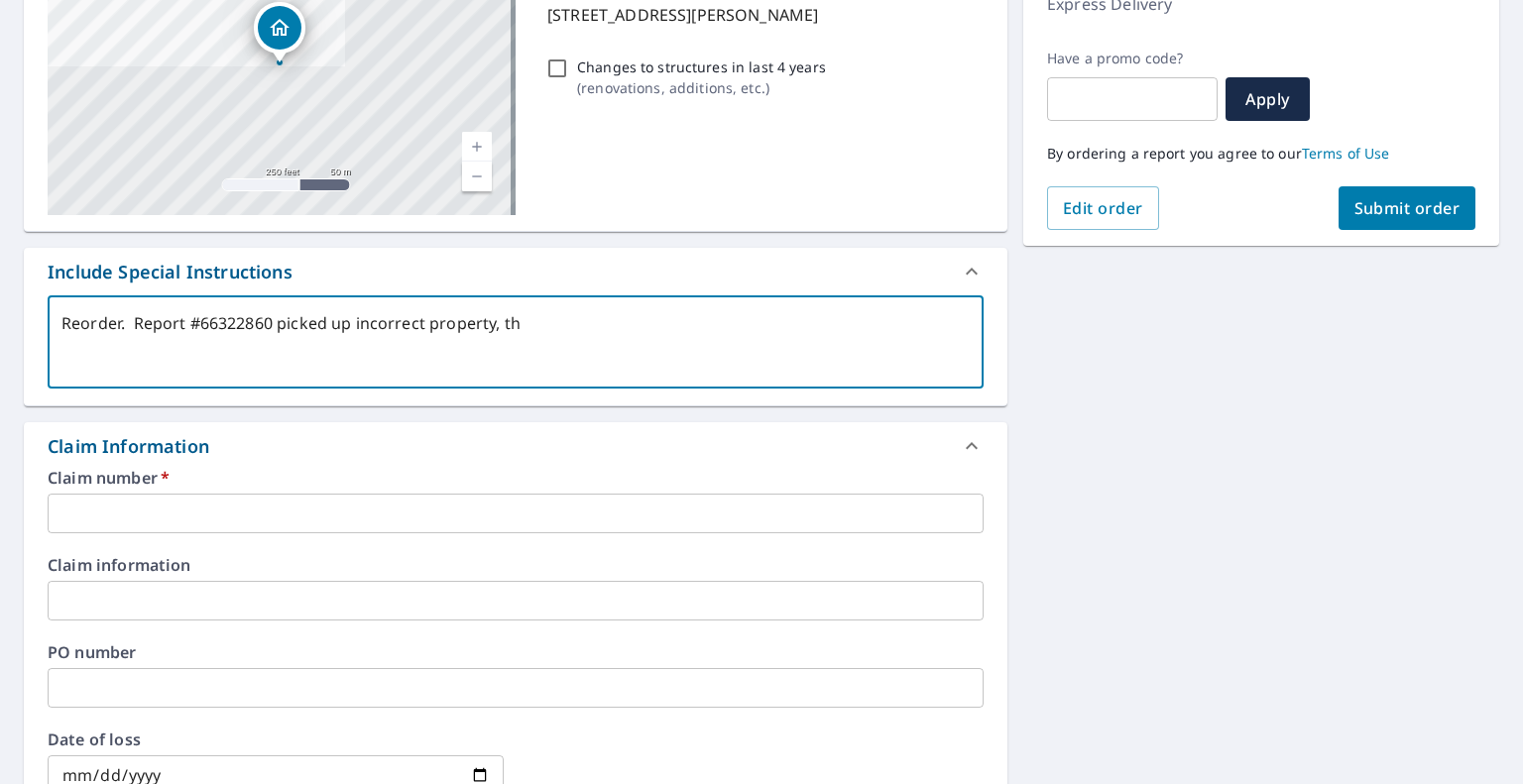type on "Reorder.  Report #66322860 picked up incorrect property, the" 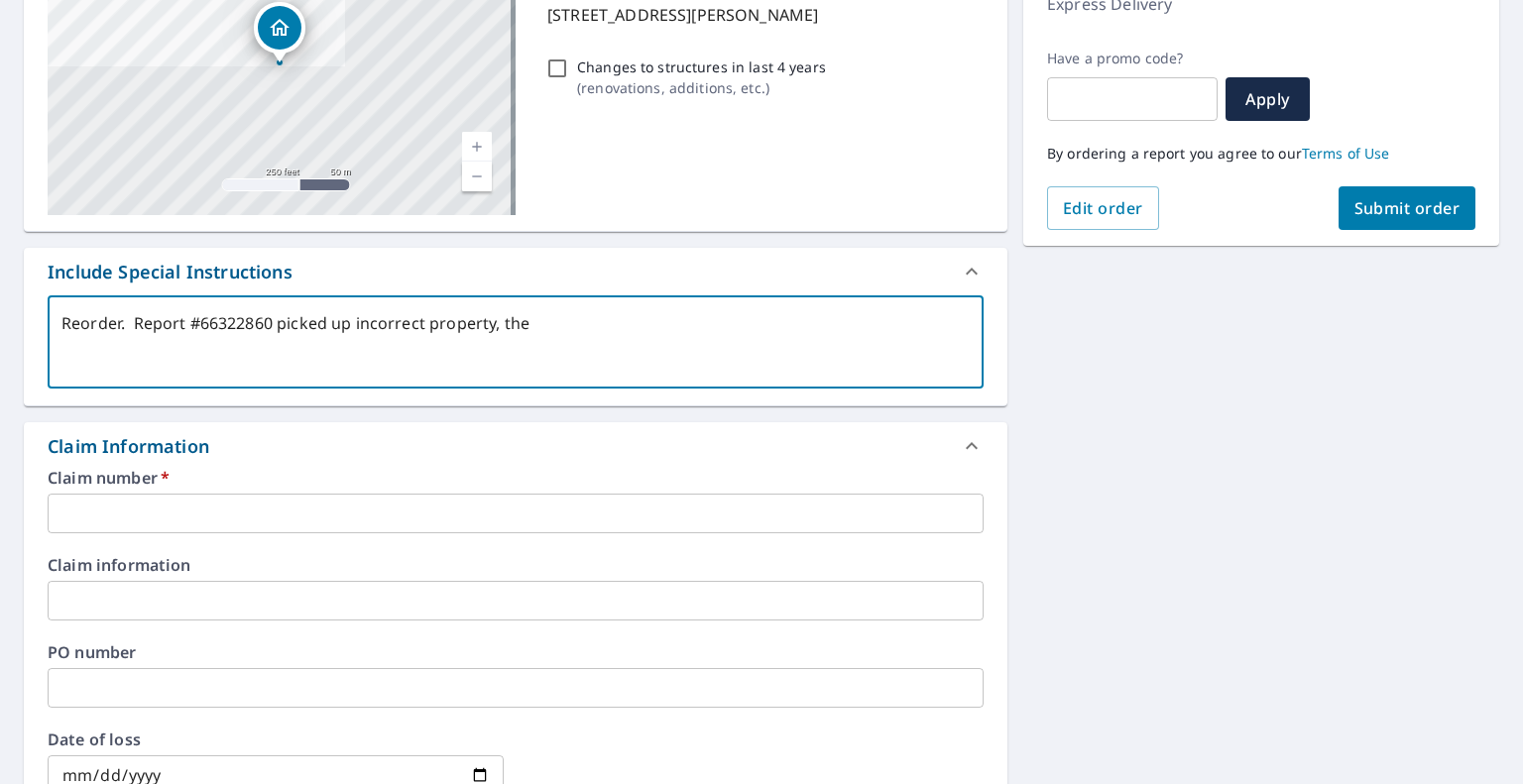 type on "Reorder.  Report #66322860 picked up incorrect property, the" 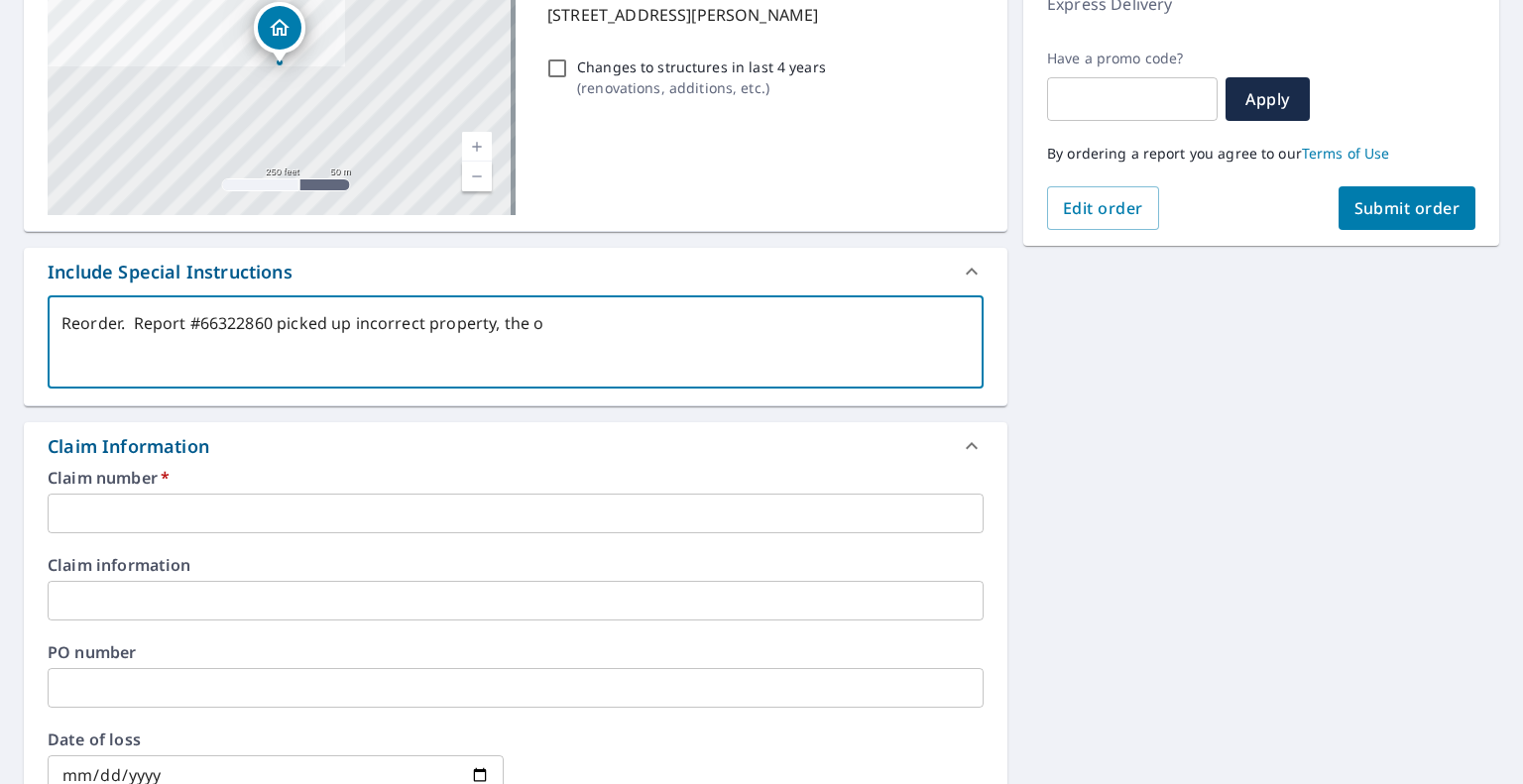 type on "x" 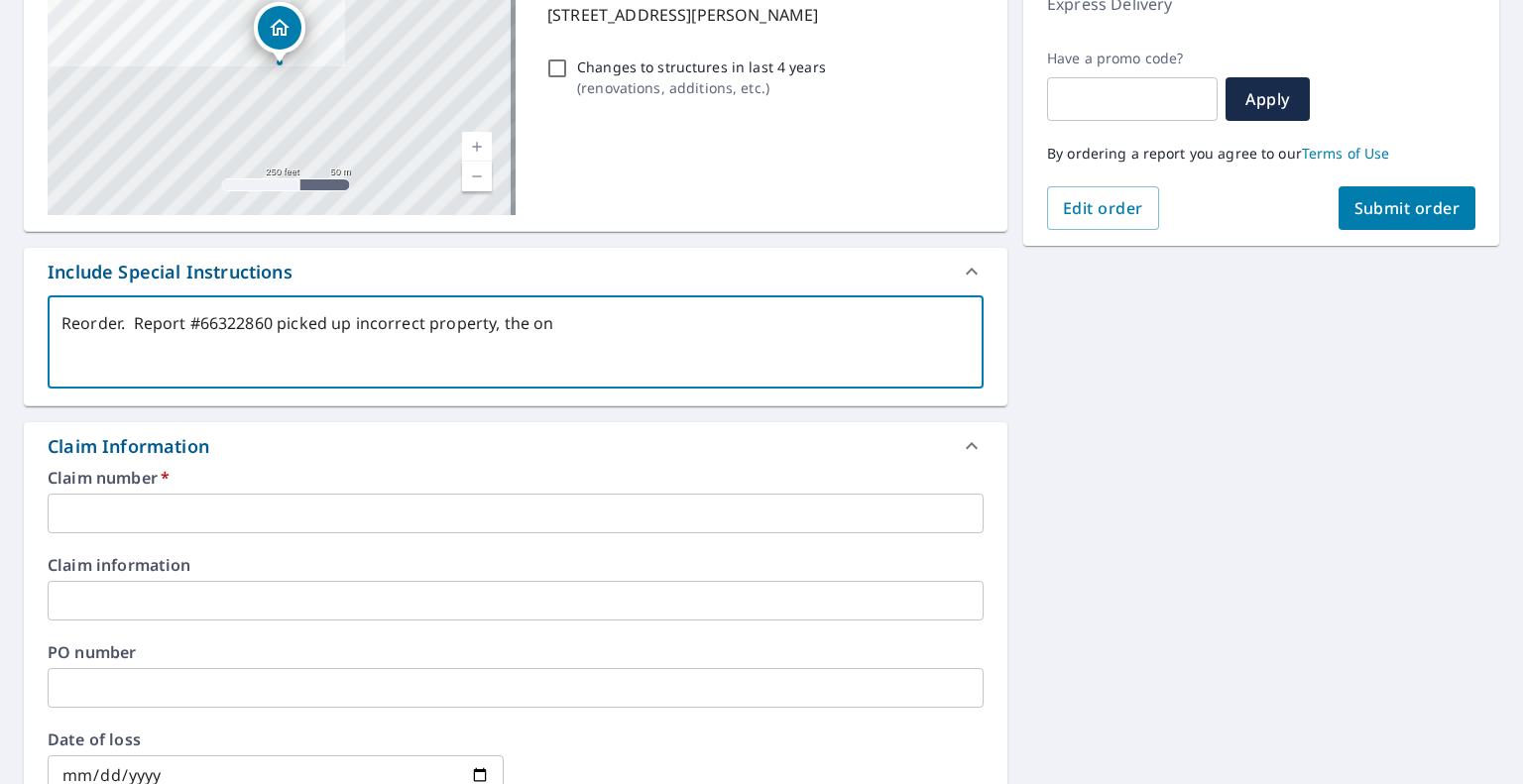 type on "Reorder.  Report #66322860 picked up incorrect property, the one" 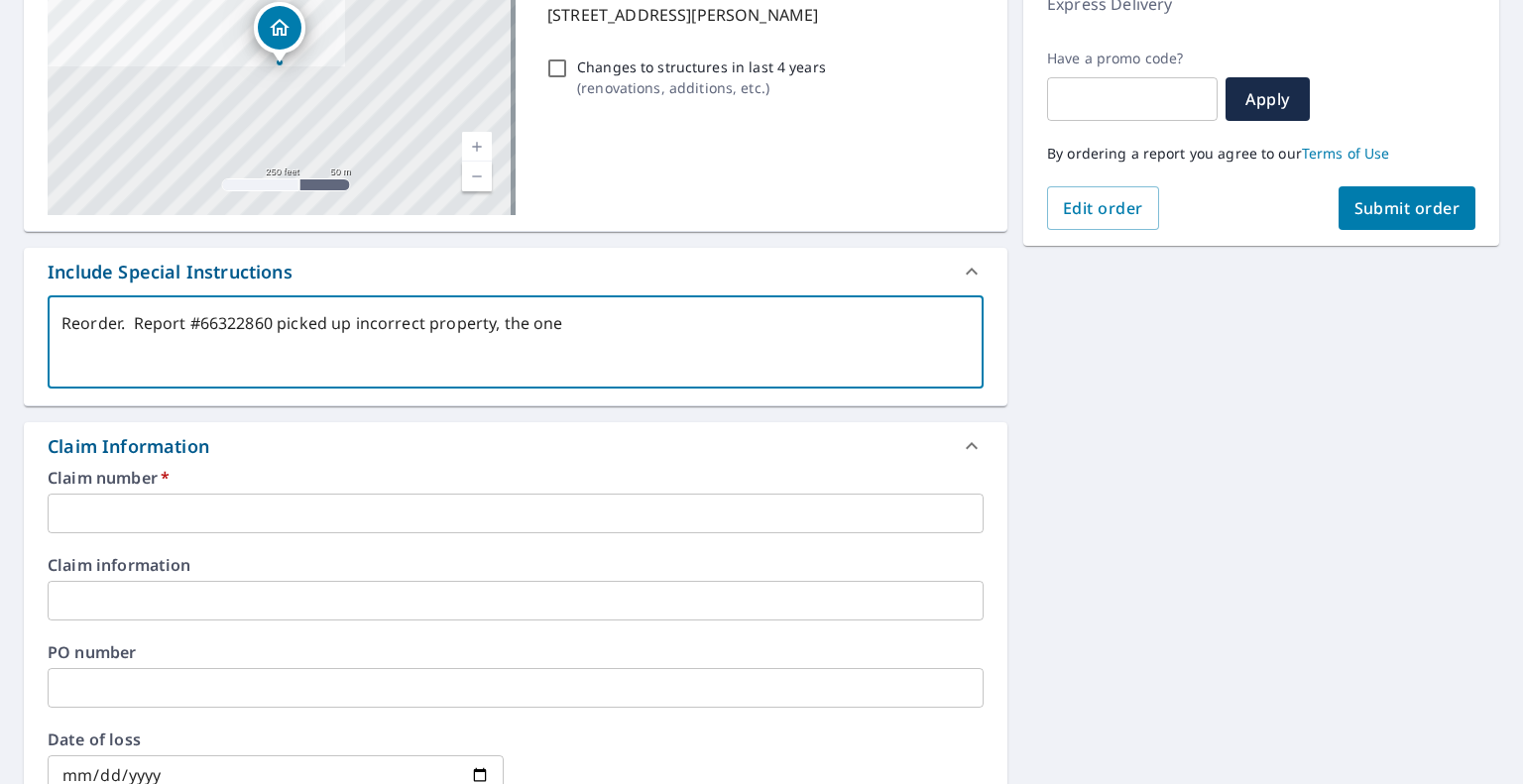 type on "Reorder.  Report #66322860 picked up incorrect property, the one" 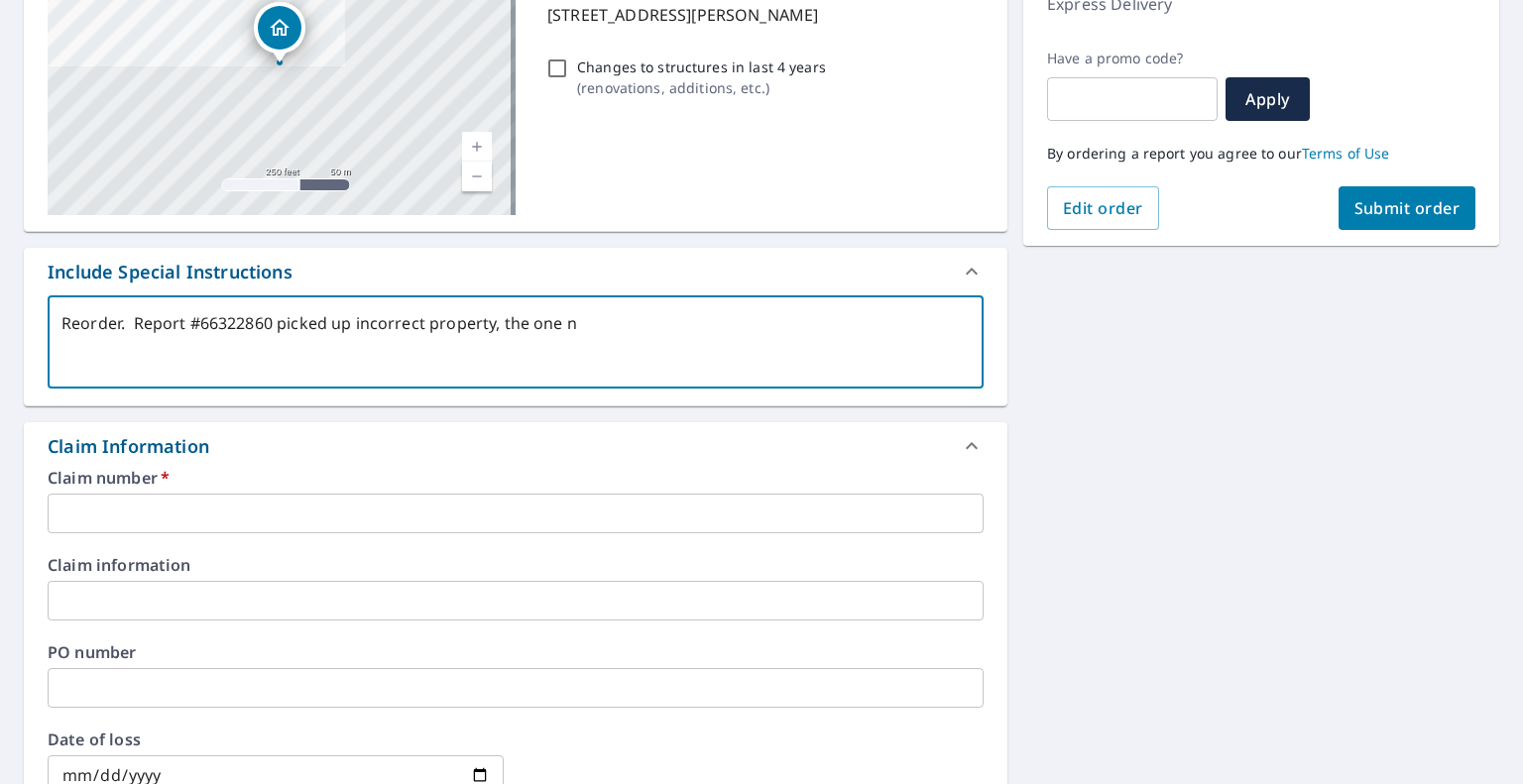 type on "Reorder.  Report #66322860 picked up incorrect property, the one ne" 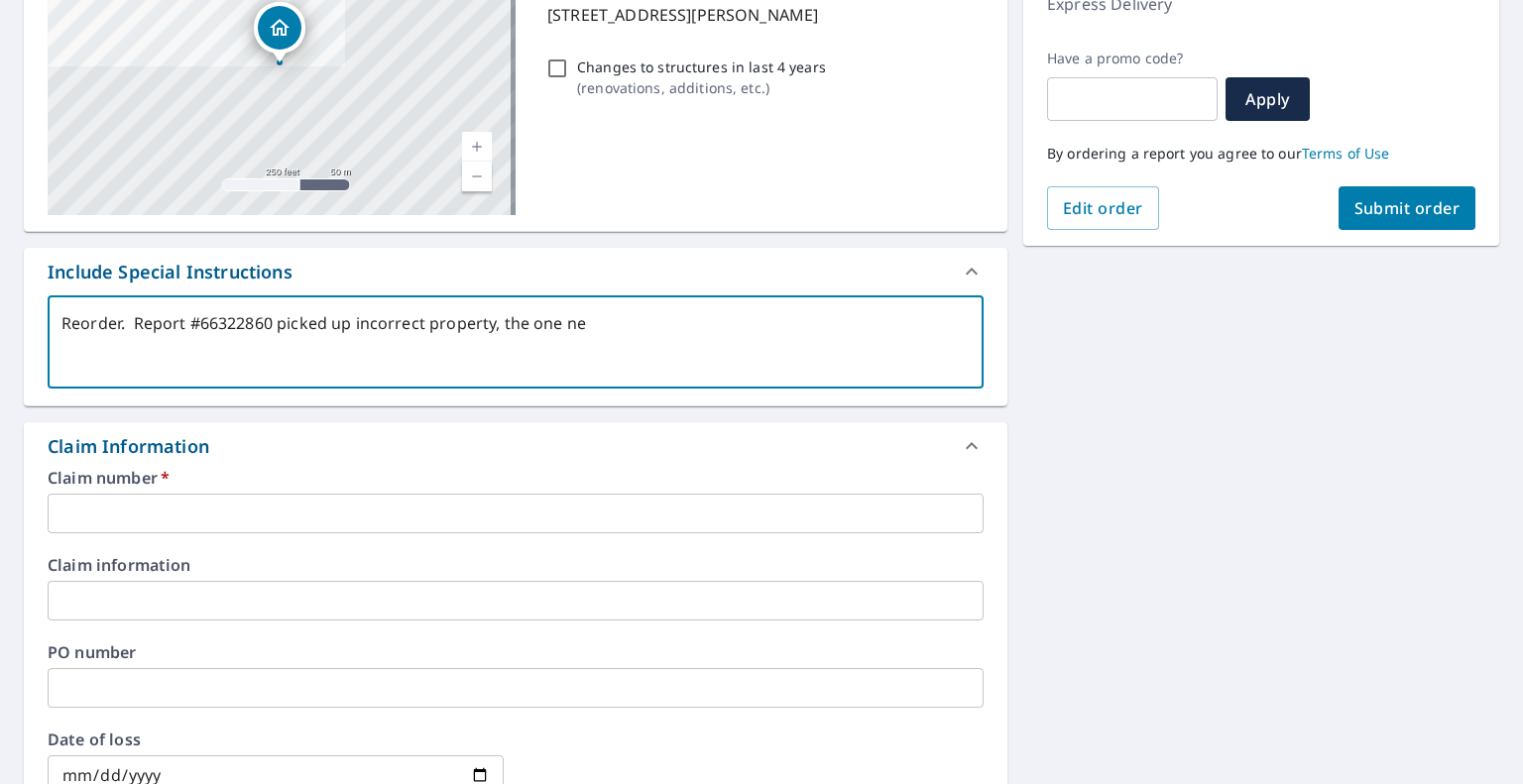 type on "Reorder.  Report #66322860 picked up incorrect property, the one nex" 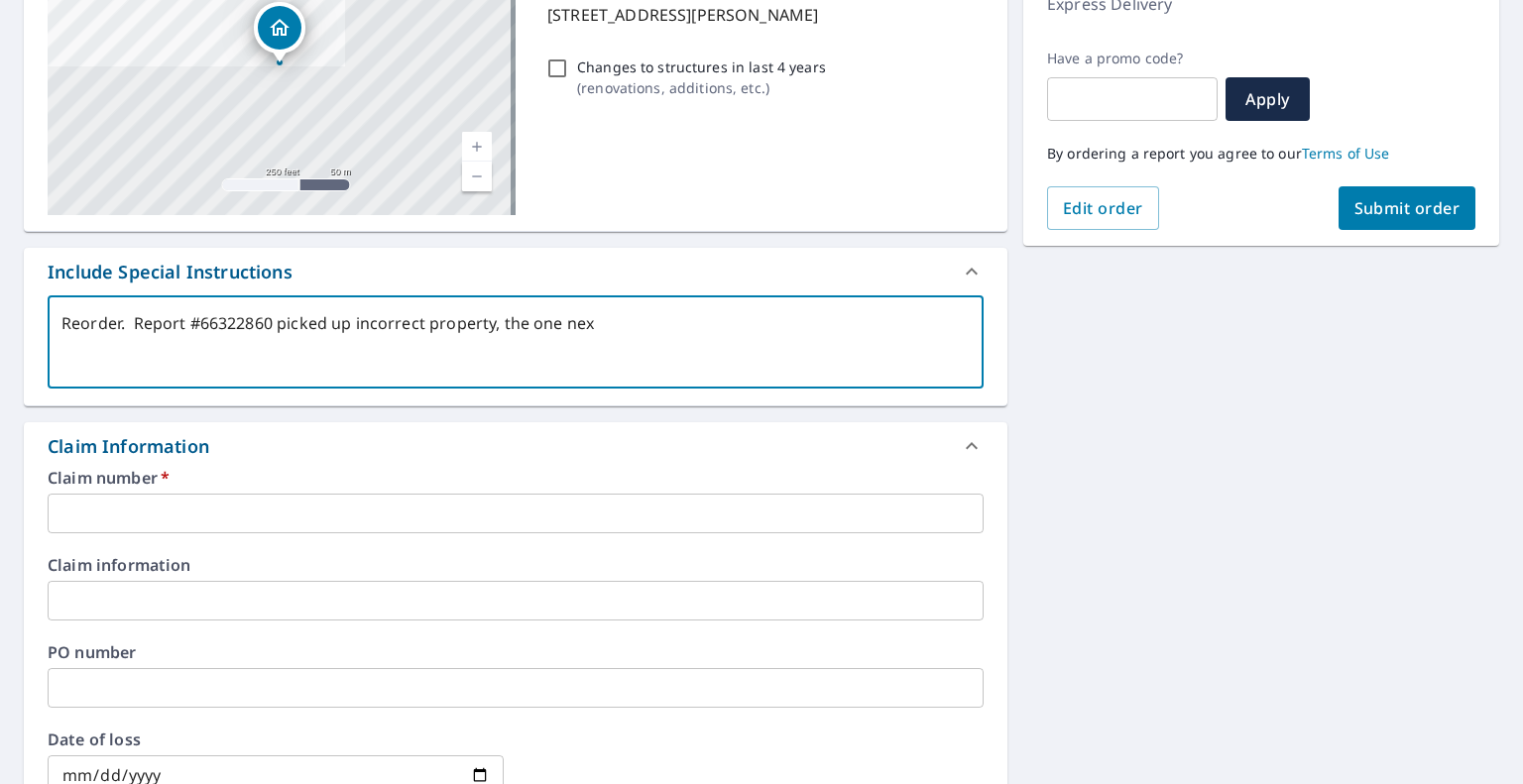 type on "Reorder.  Report #66322860 picked up incorrect property, the one next" 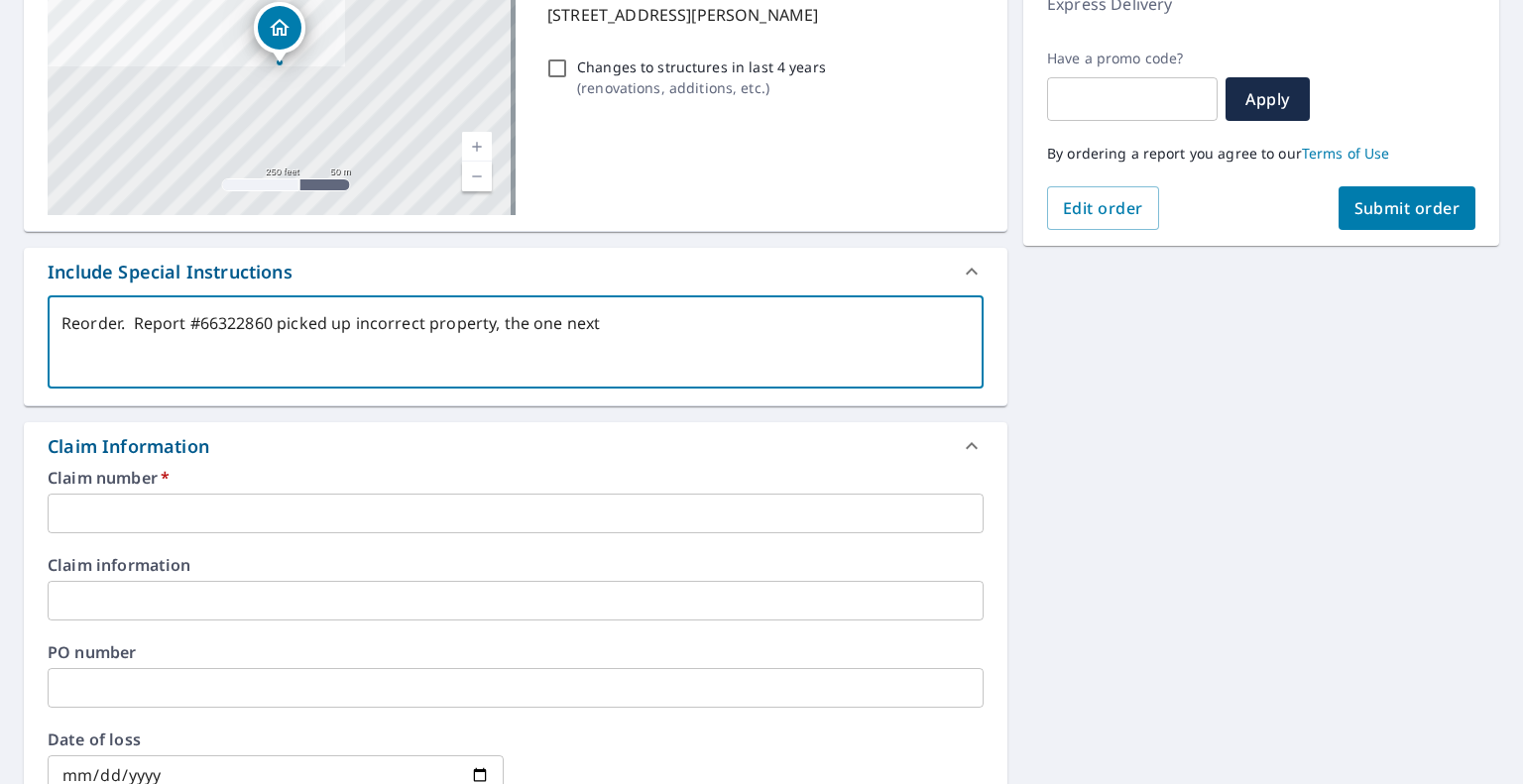 type on "Reorder.  Report #66322860 picked up incorrect property, the one next" 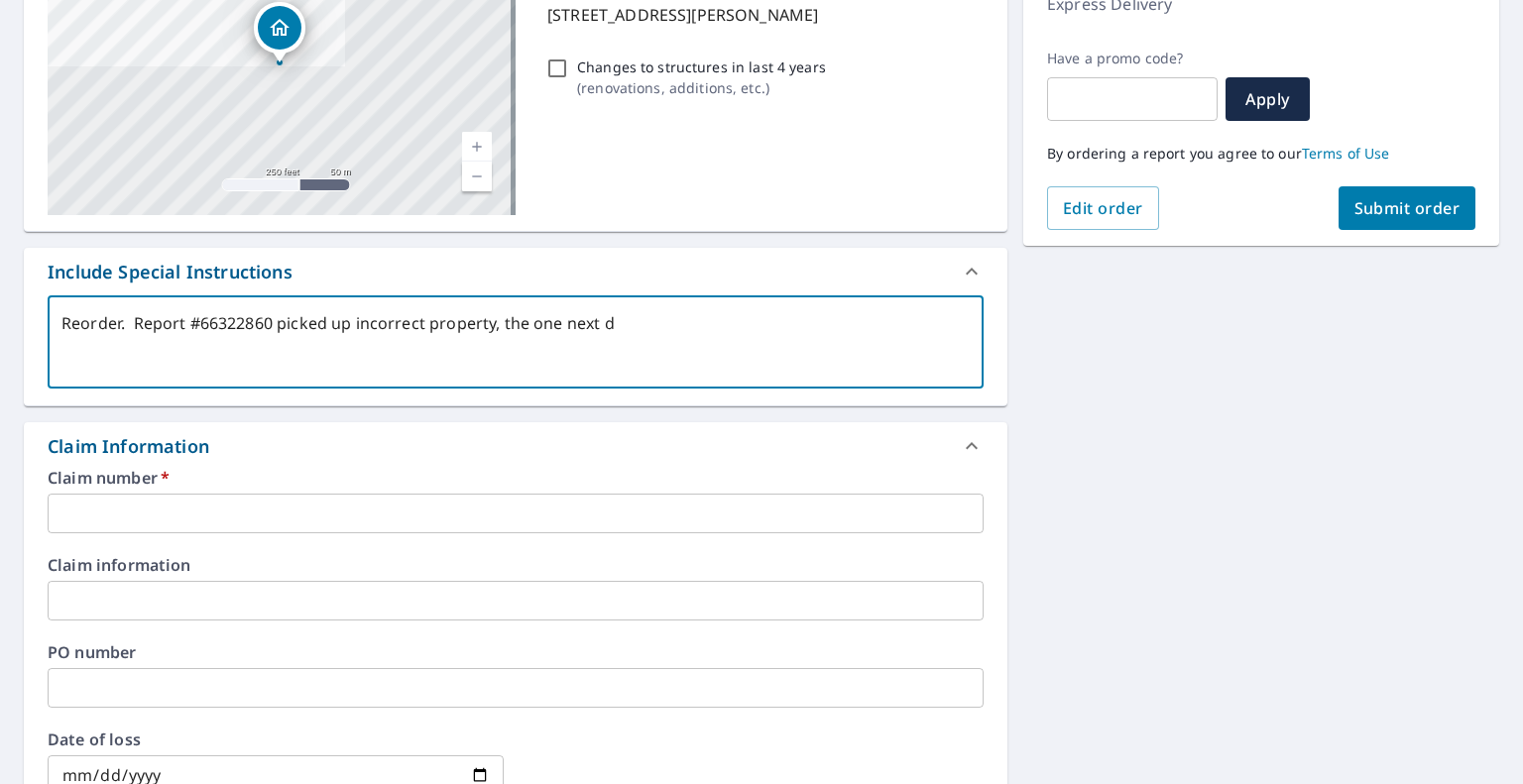 type on "Reorder.  Report #66322860 picked up incorrect property, the one next do" 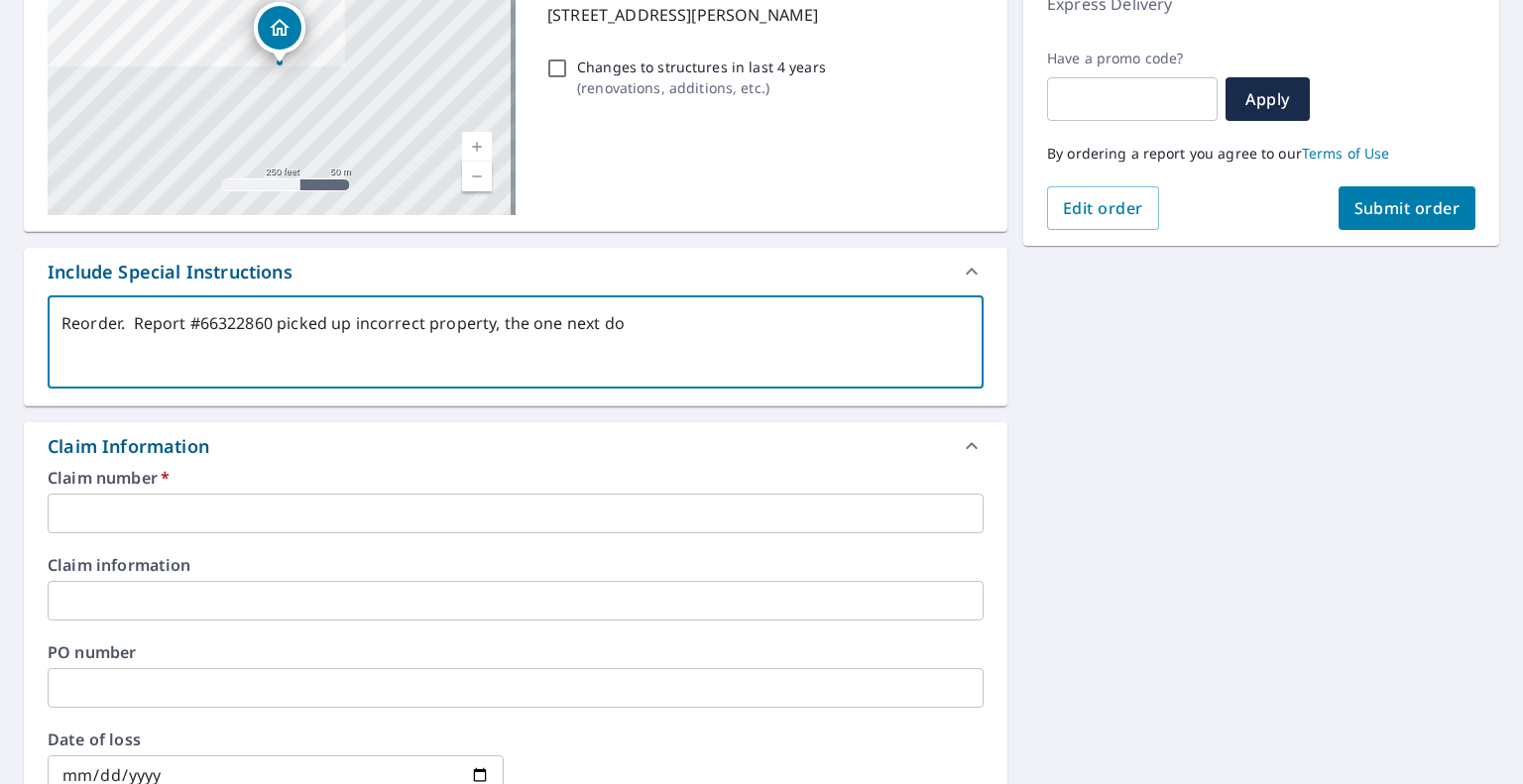 type on "x" 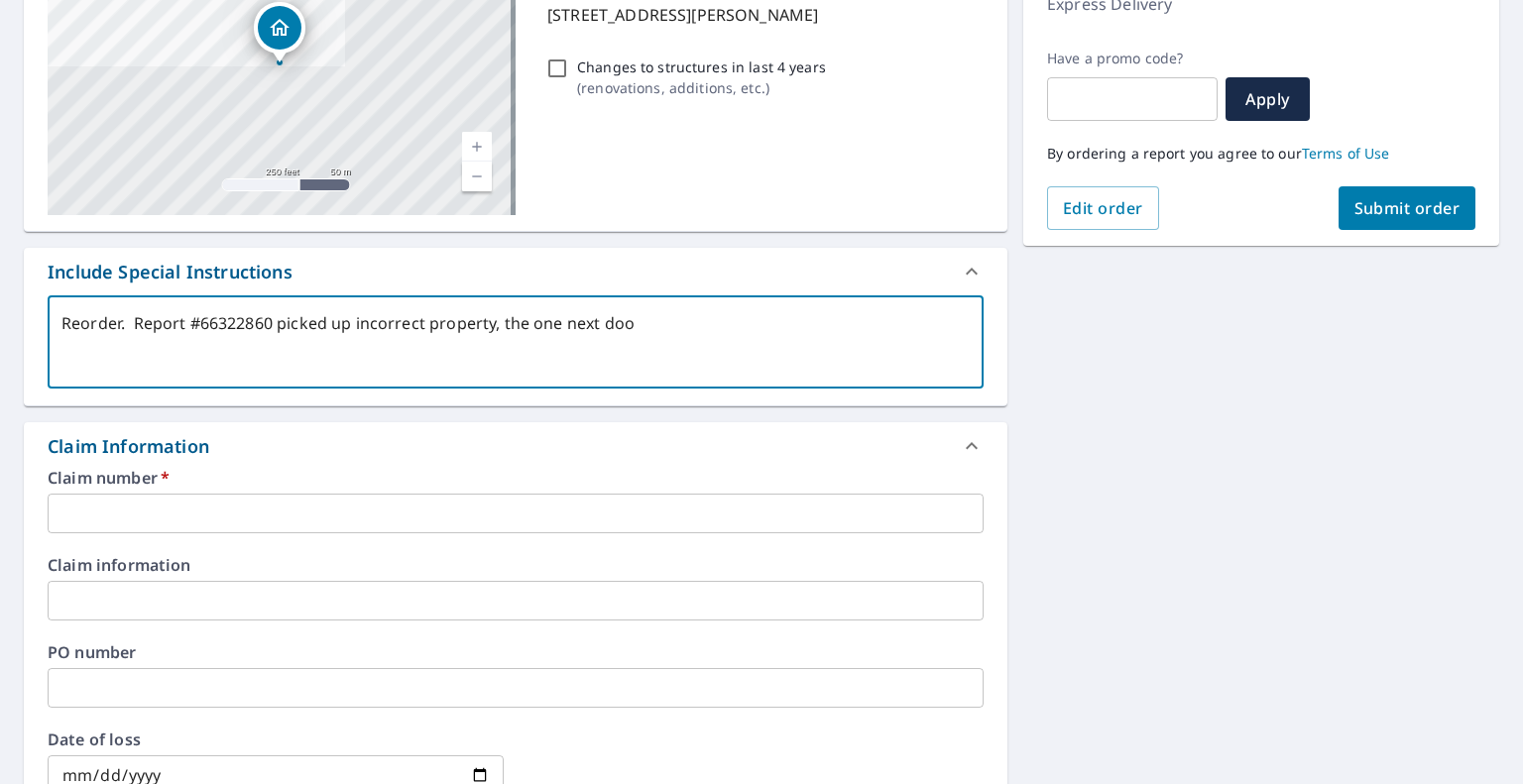type on "Reorder.  Report #66322860 picked up incorrect property, the one next door" 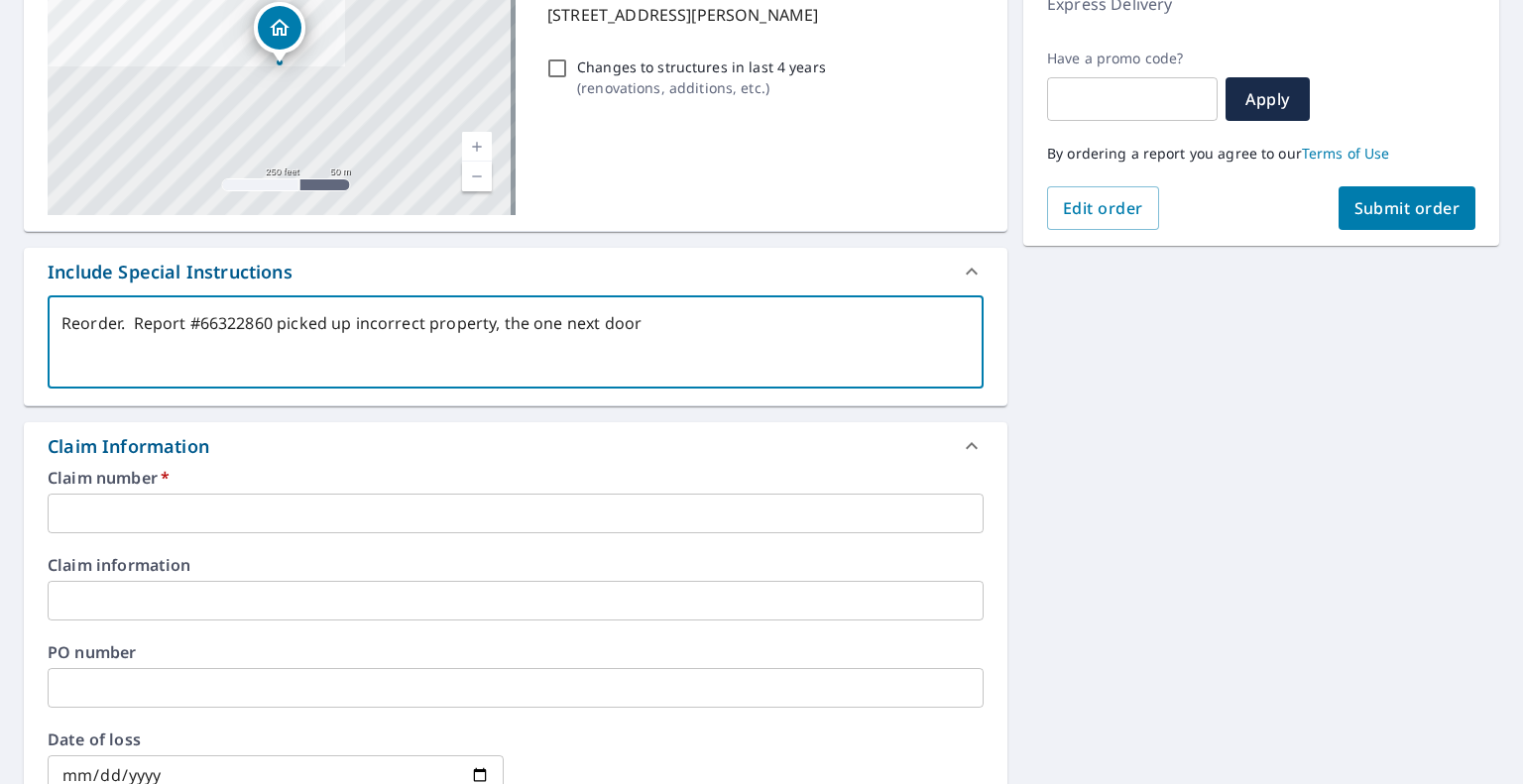 type on "x" 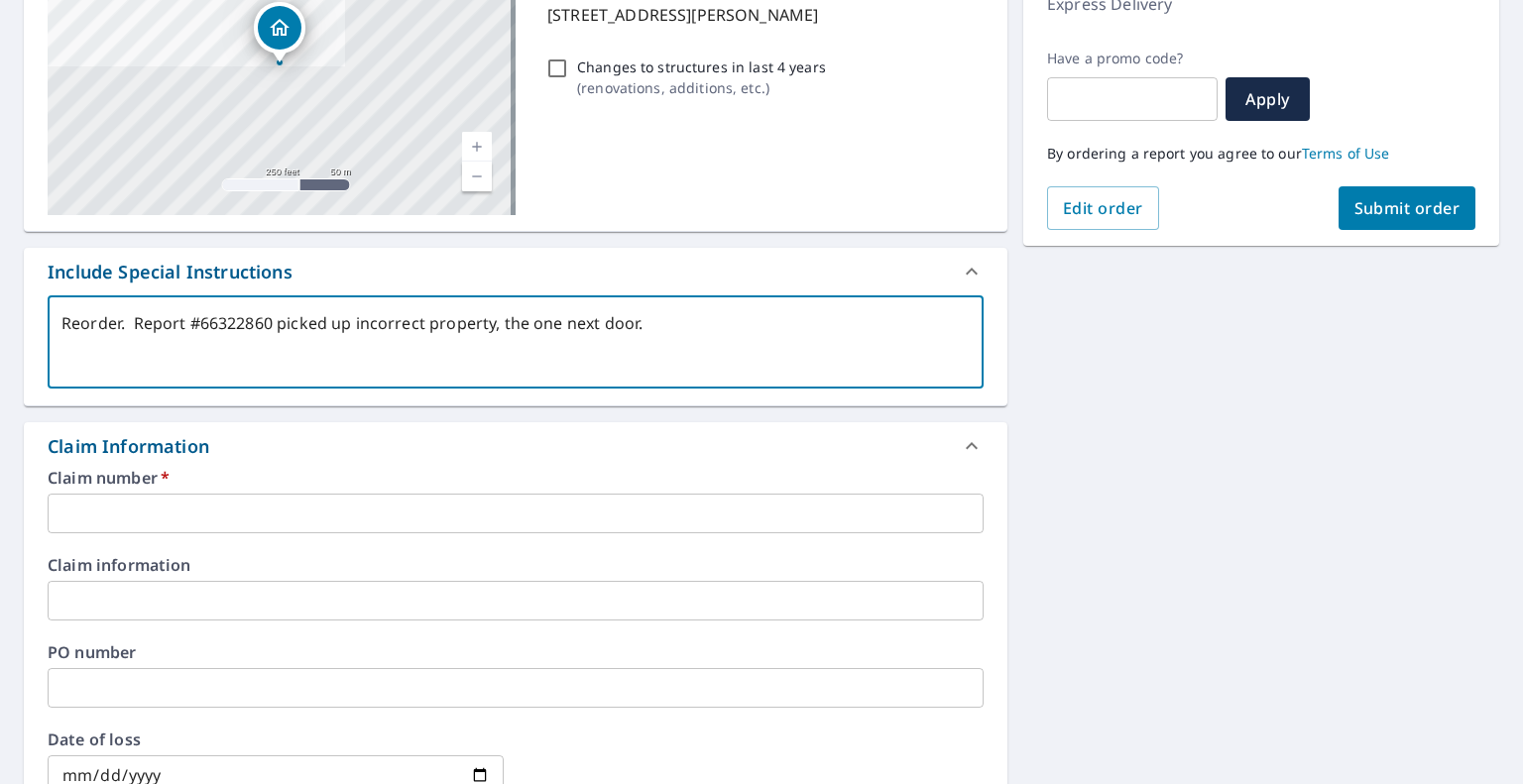 type on "Reorder.  Report #66322860 picked up incorrect property, the one next door." 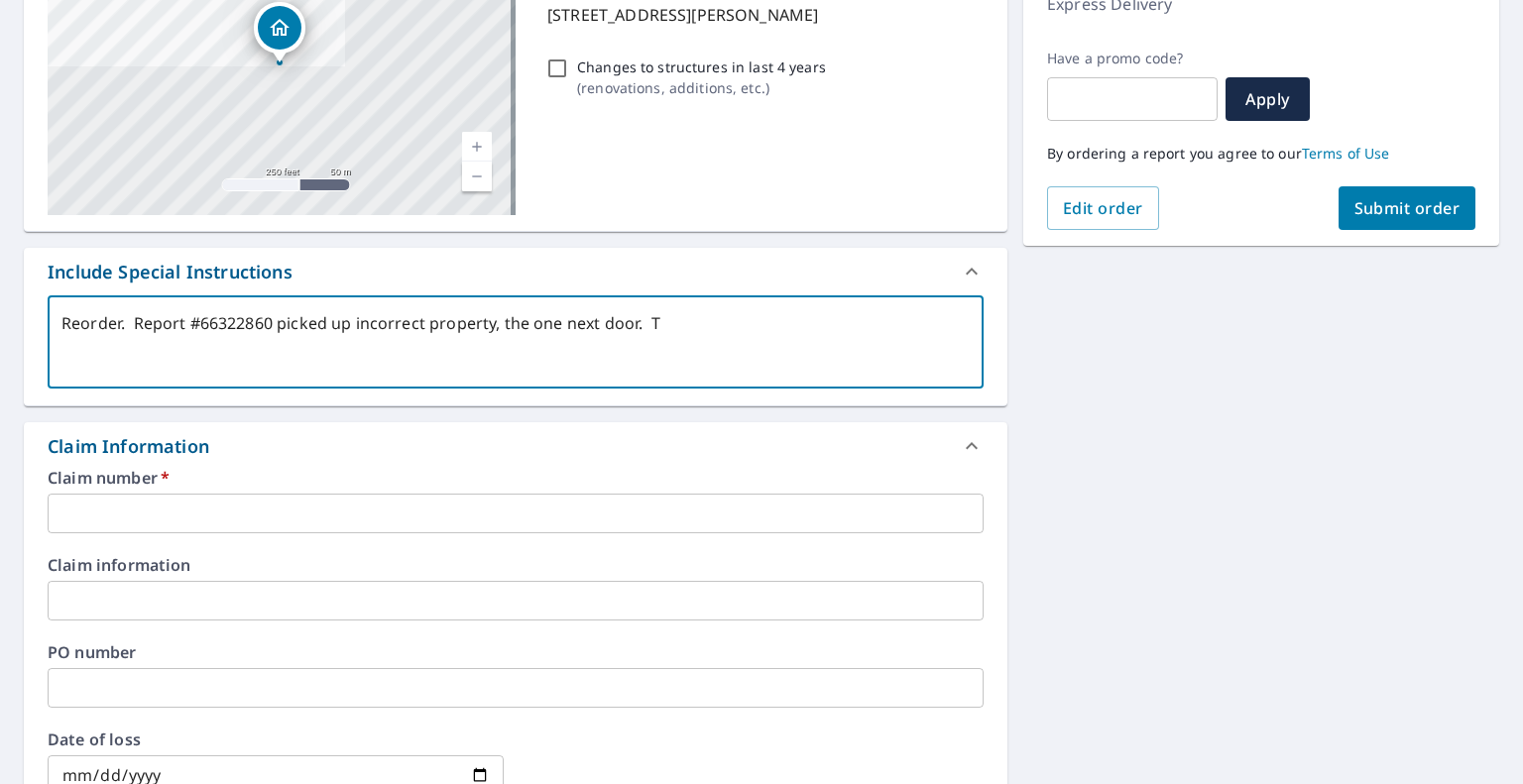 type on "Reorder.  Report #66322860 picked up incorrect property, the one next door.  Th" 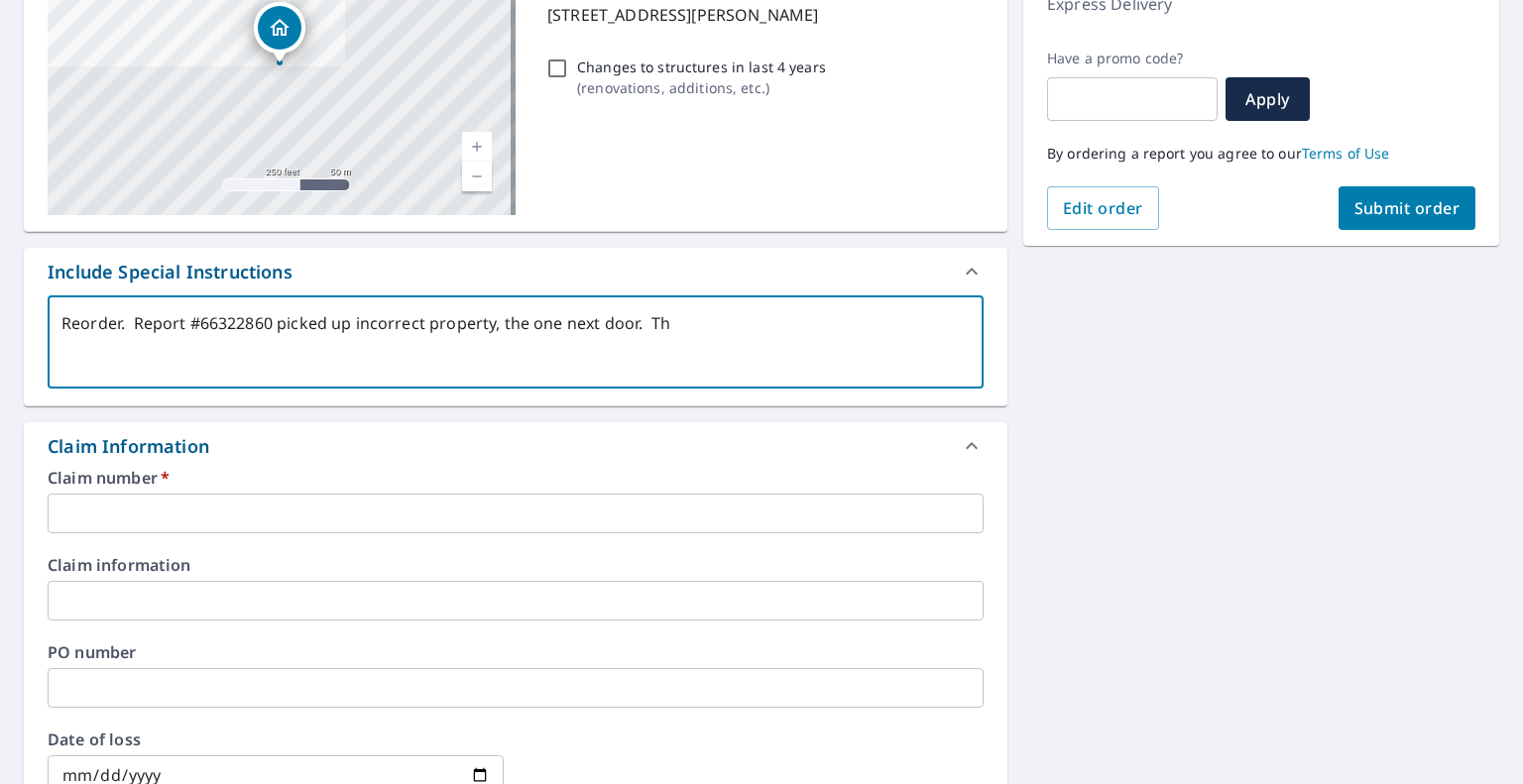 type on "x" 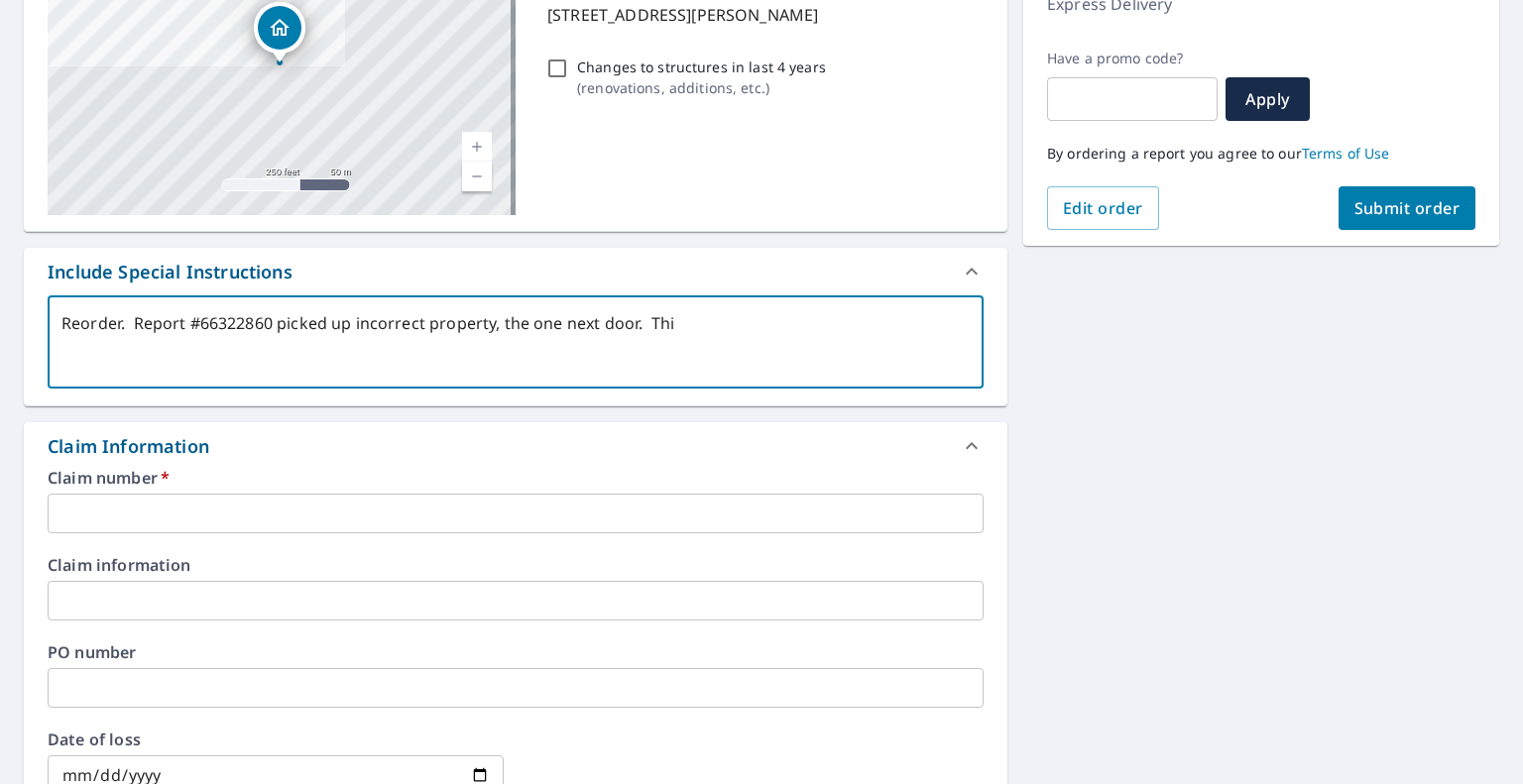 type on "Reorder.  Report #66322860 picked up incorrect property, the one next door.  This" 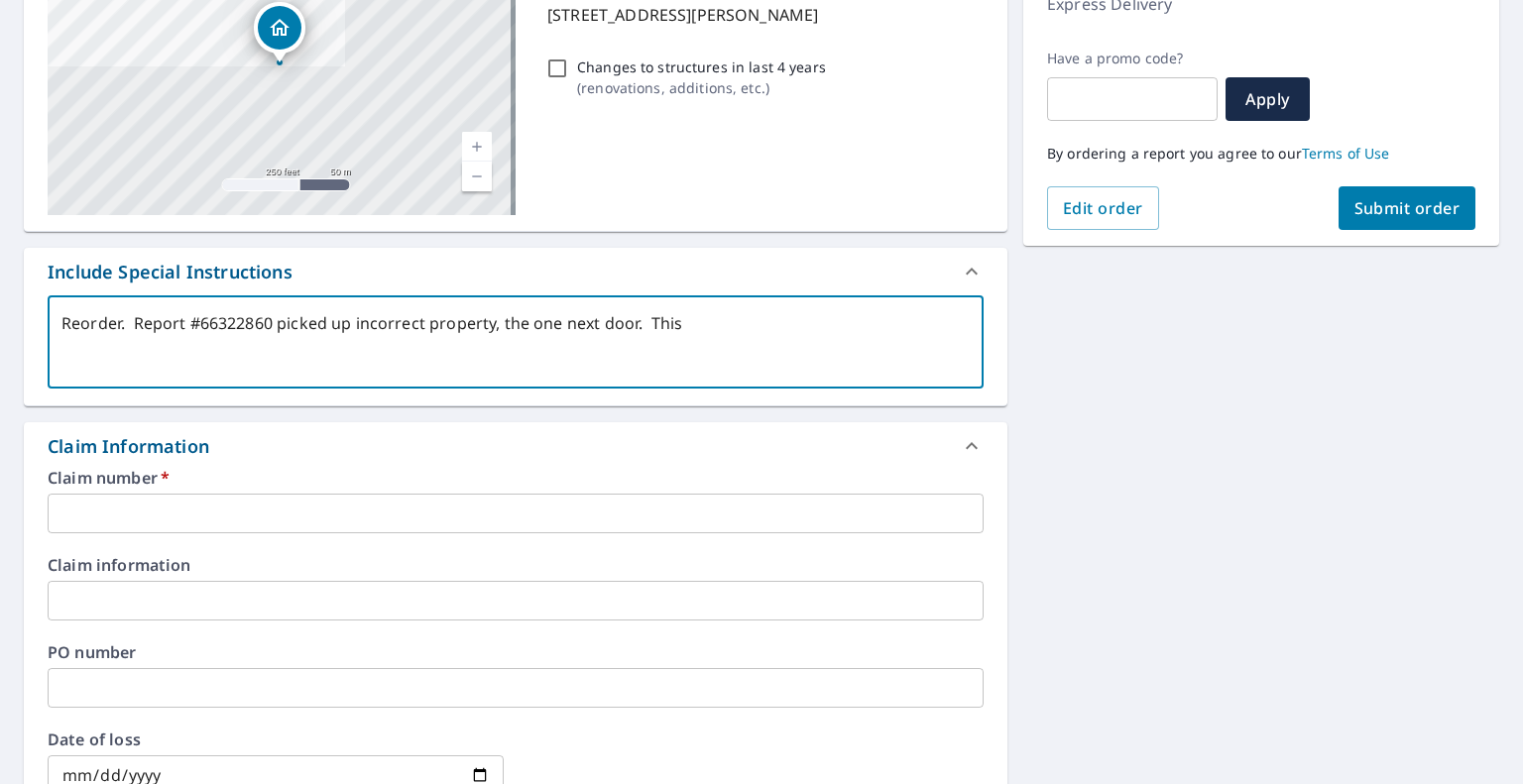 type on "Reorder.  Report #66322860 picked up incorrect property, the one next door.  This" 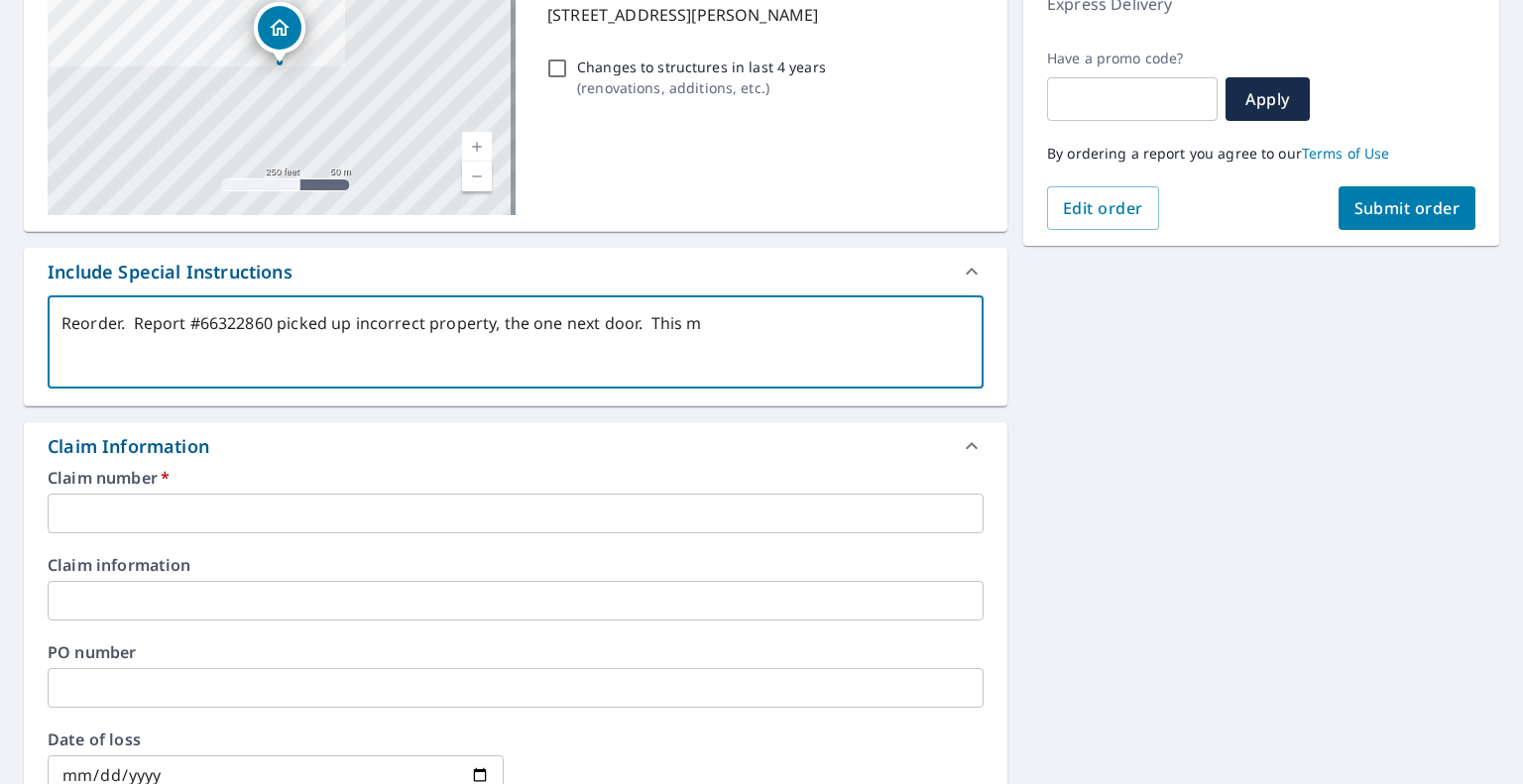 type on "Reorder.  Report #66322860 picked up incorrect property, the one next door.  This" 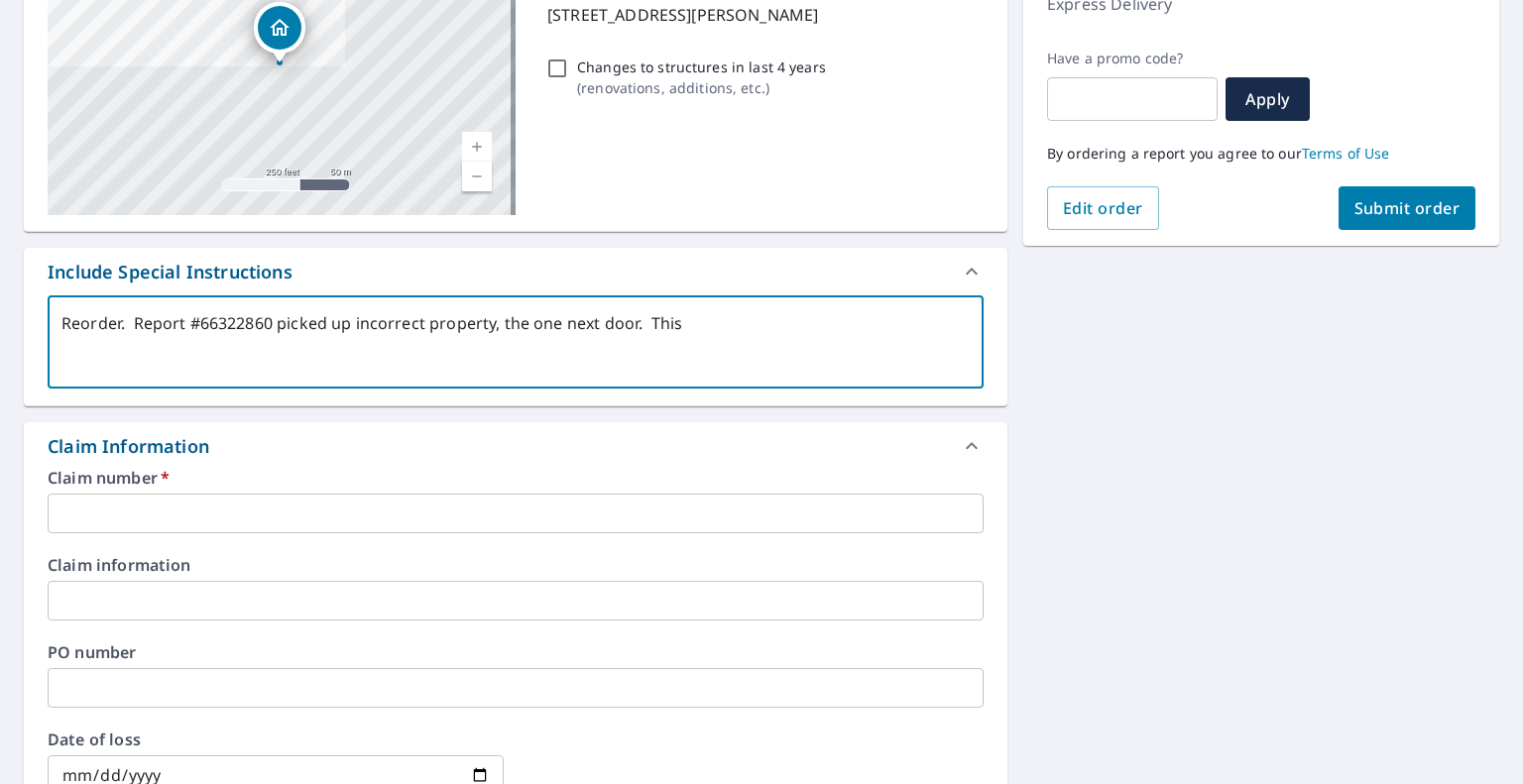 type on "Reorder.  Report #66322860 picked up incorrect property, the one next door.  This" 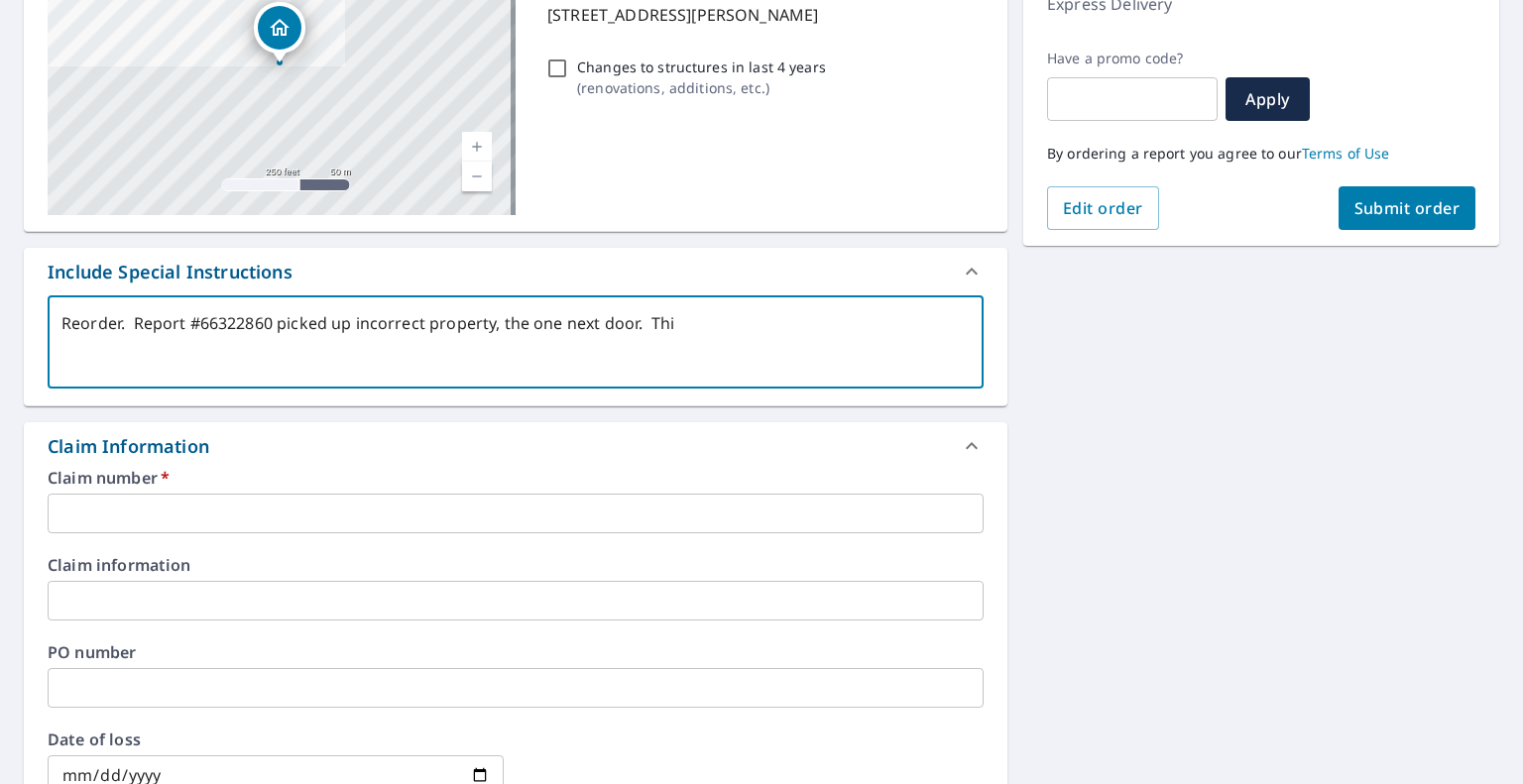 type on "Reorder.  Report #66322860 picked up incorrect property, the one next door.  Th" 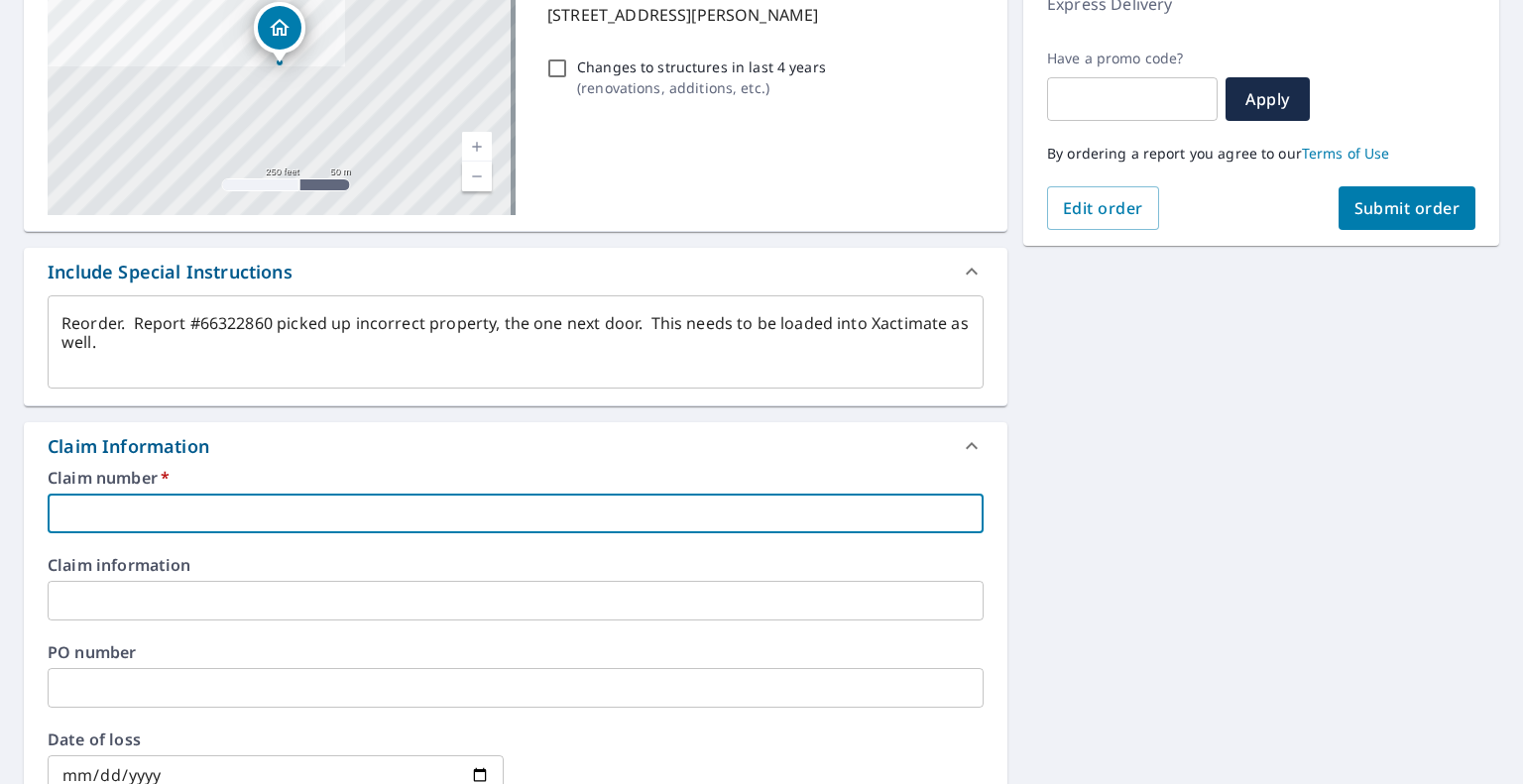 click at bounding box center [516, 513] 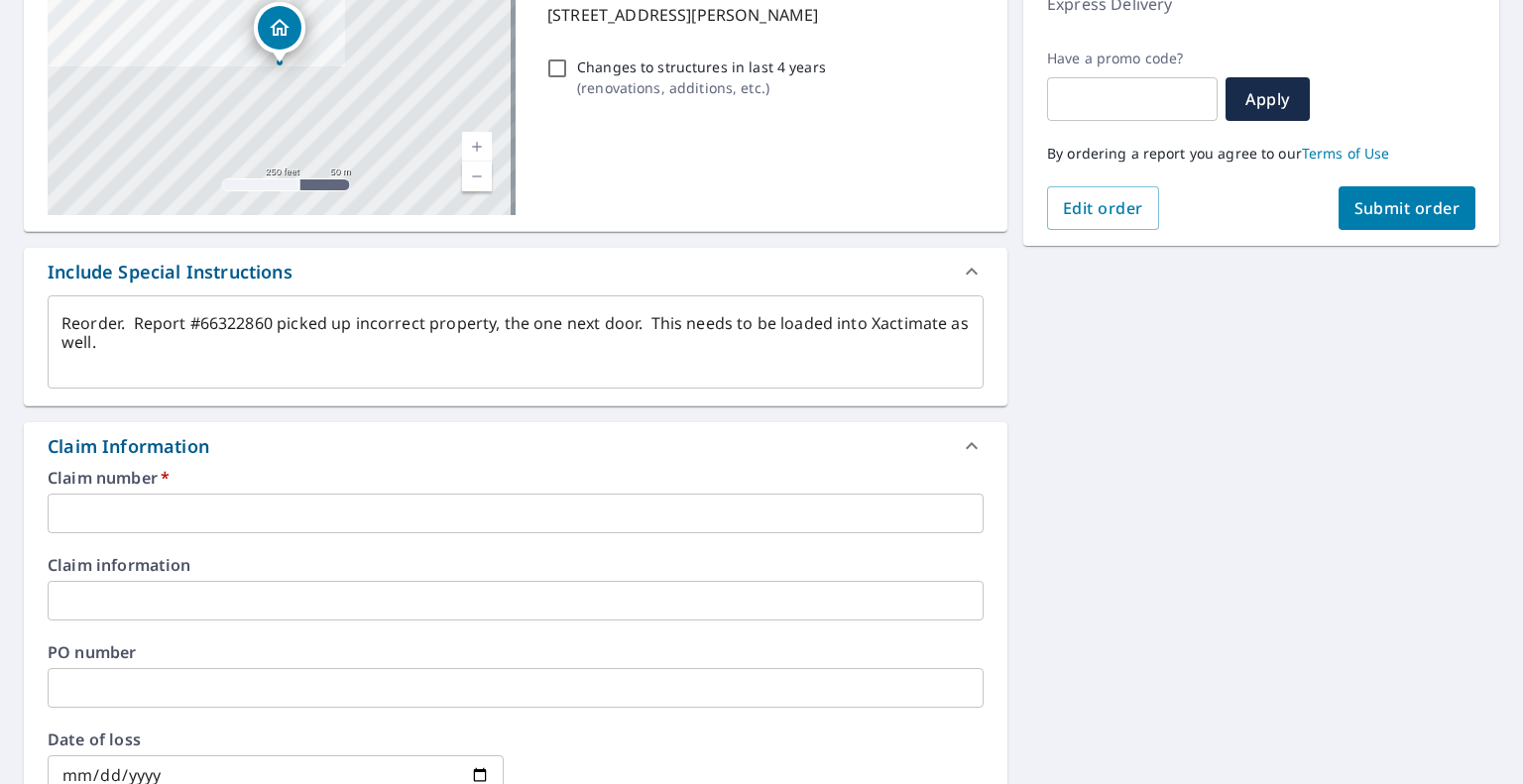 click at bounding box center [516, 513] 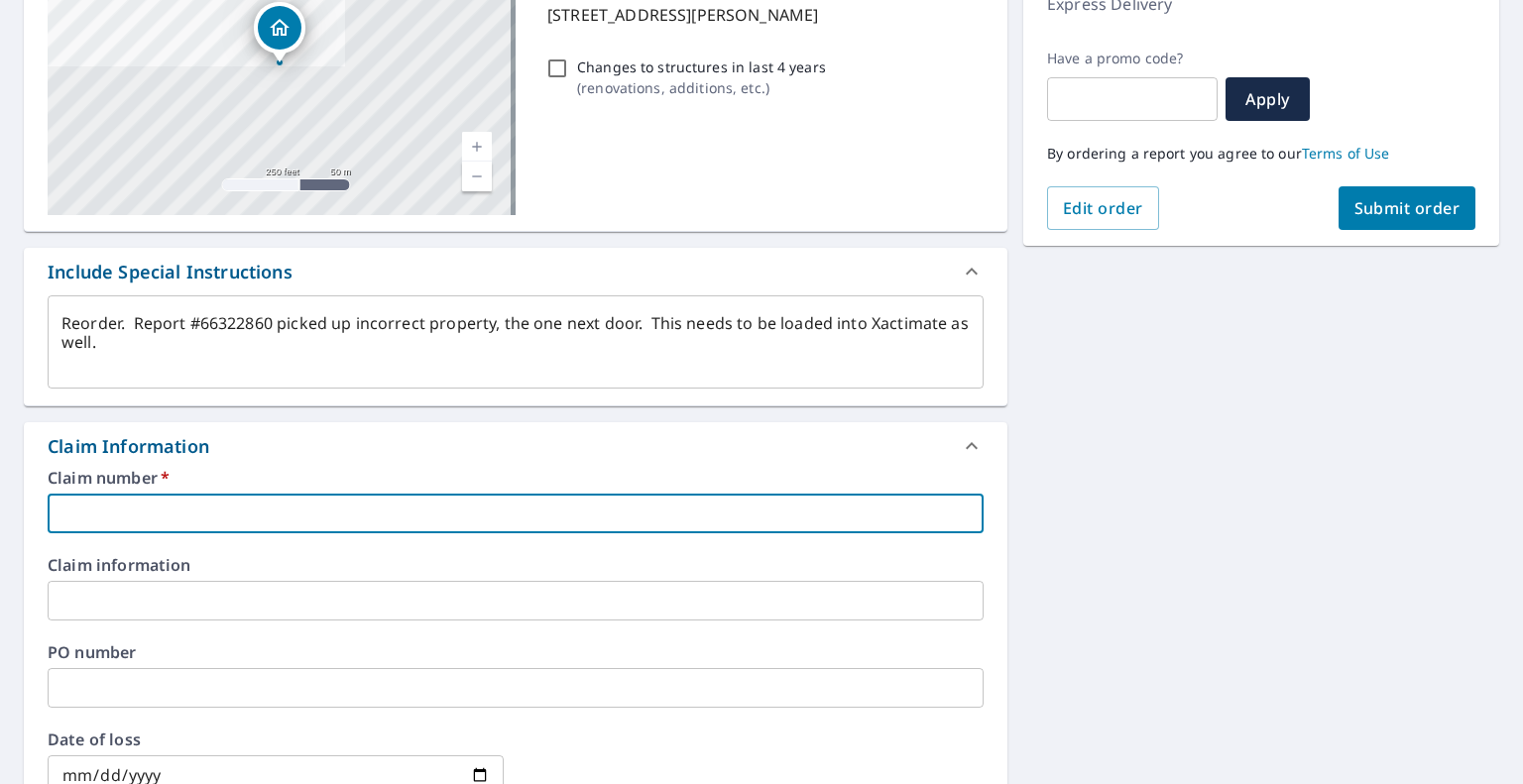 paste on "0798795877" 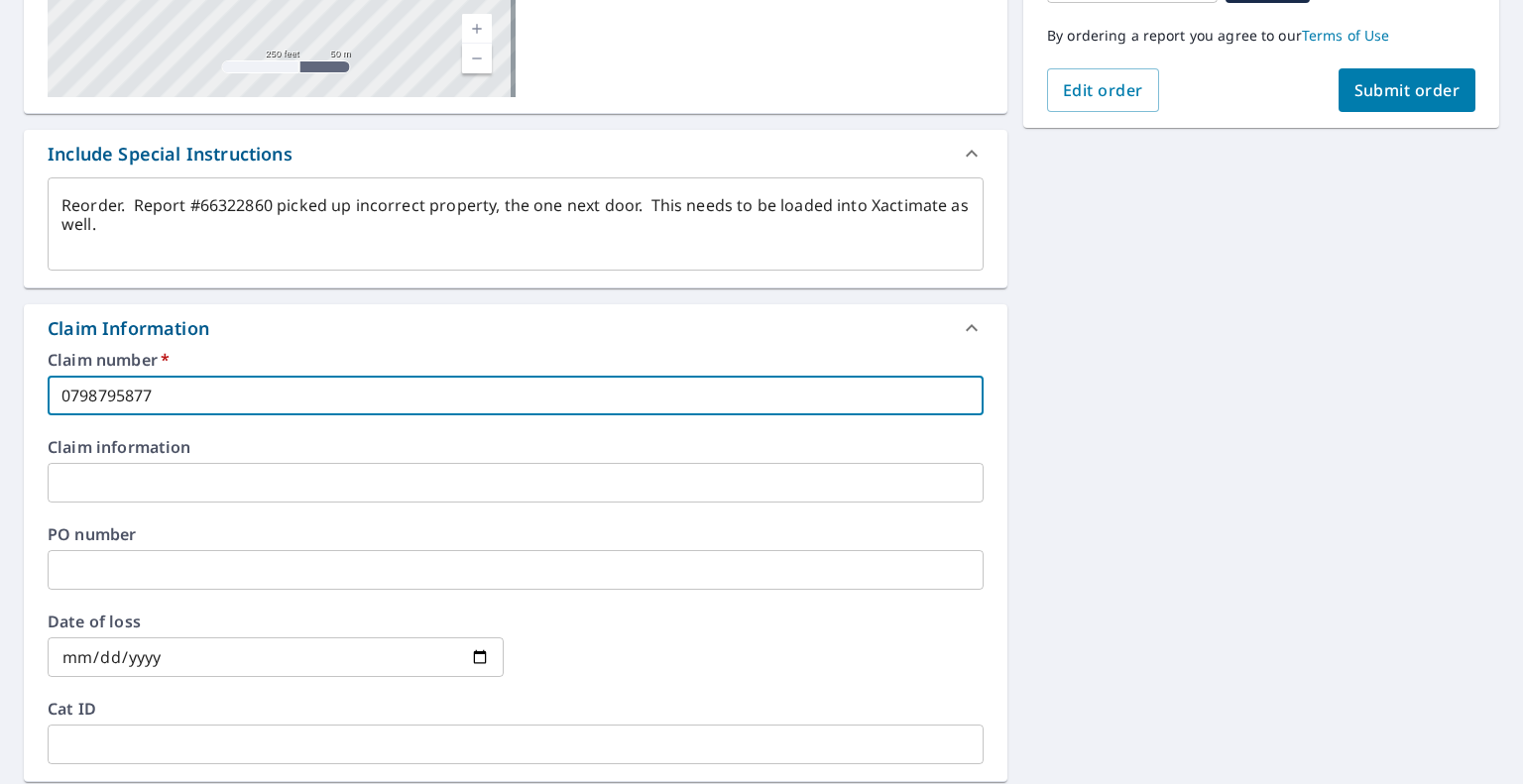 scroll, scrollTop: 496, scrollLeft: 0, axis: vertical 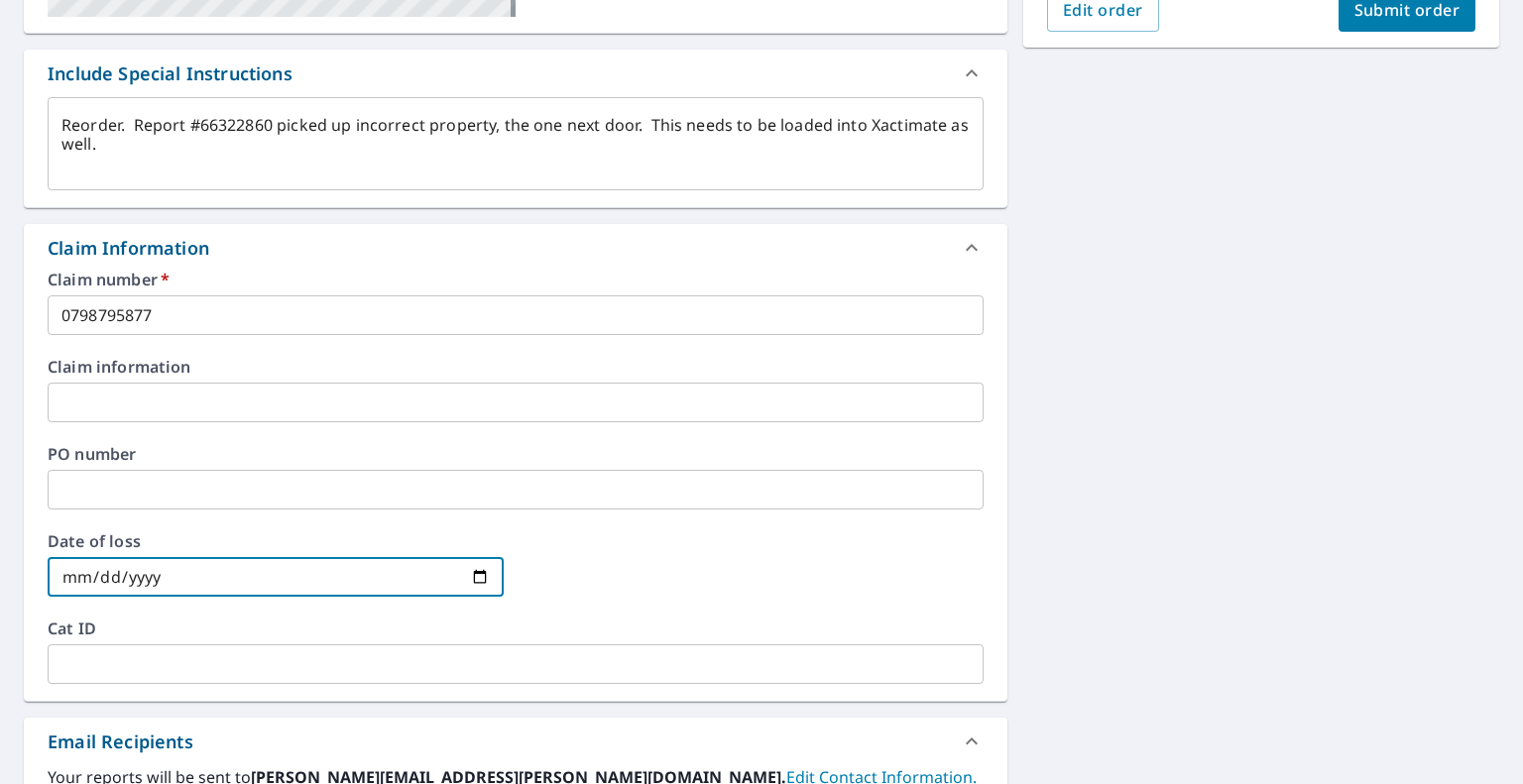 click at bounding box center (276, 577) 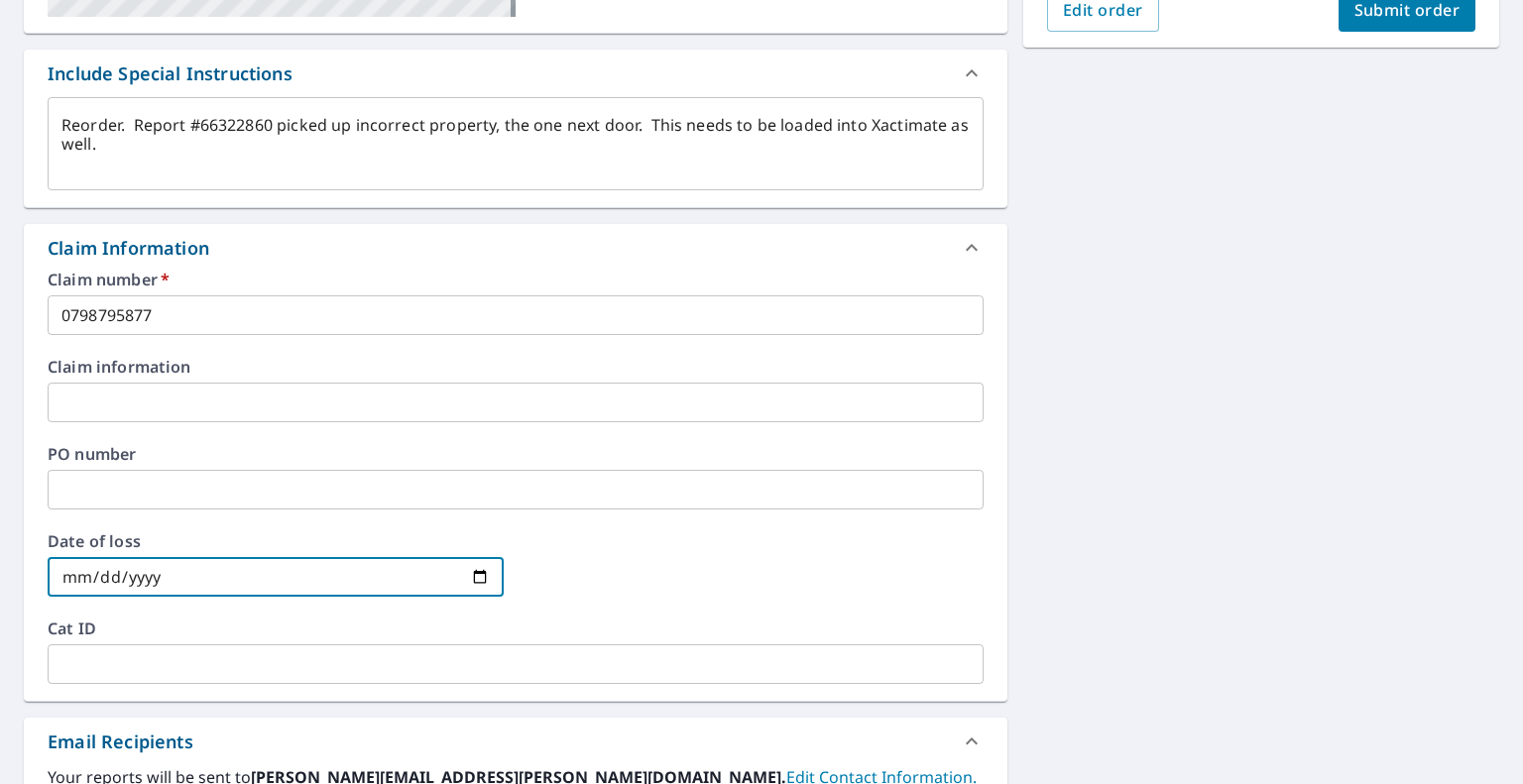 click at bounding box center (276, 577) 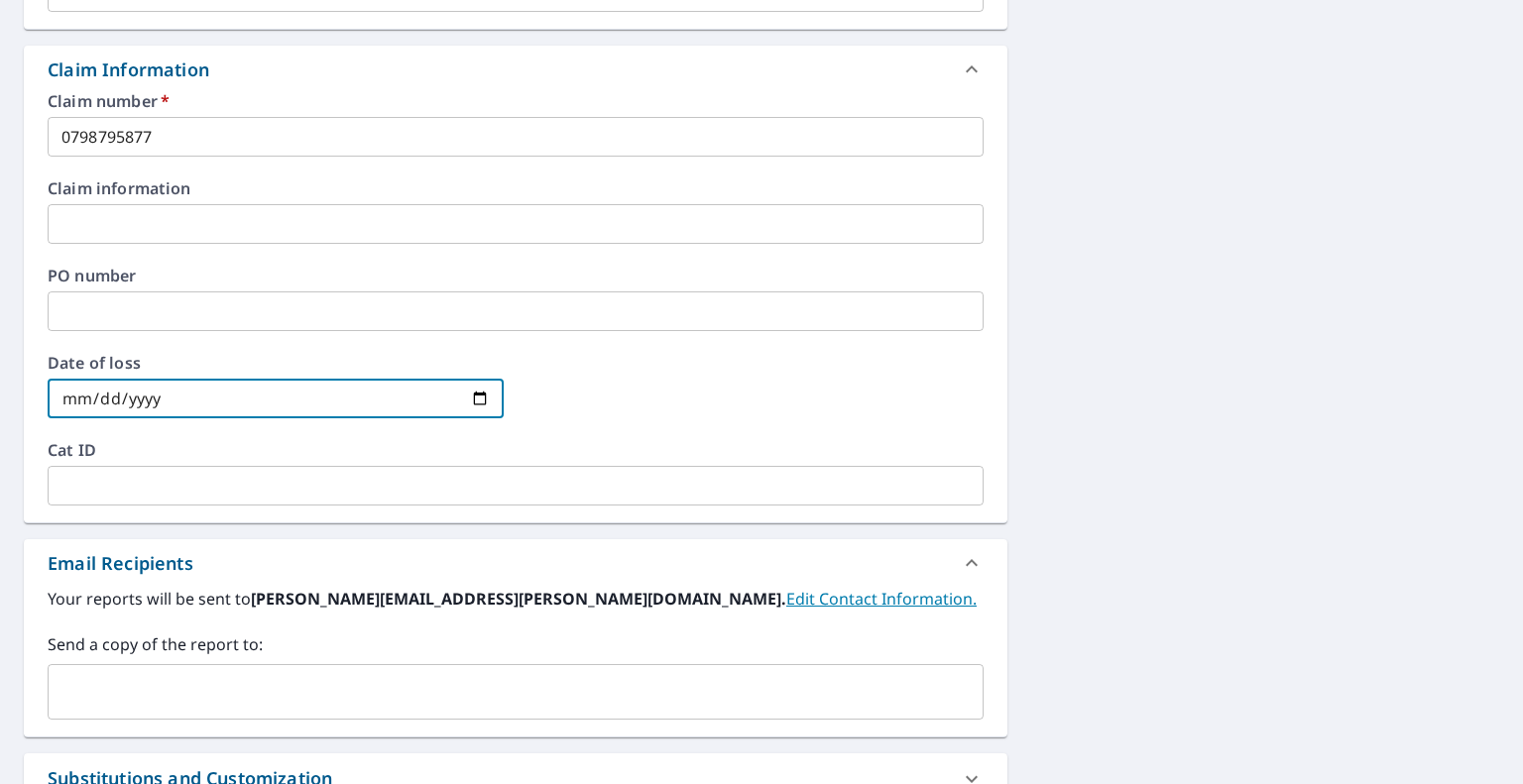 scroll, scrollTop: 694, scrollLeft: 0, axis: vertical 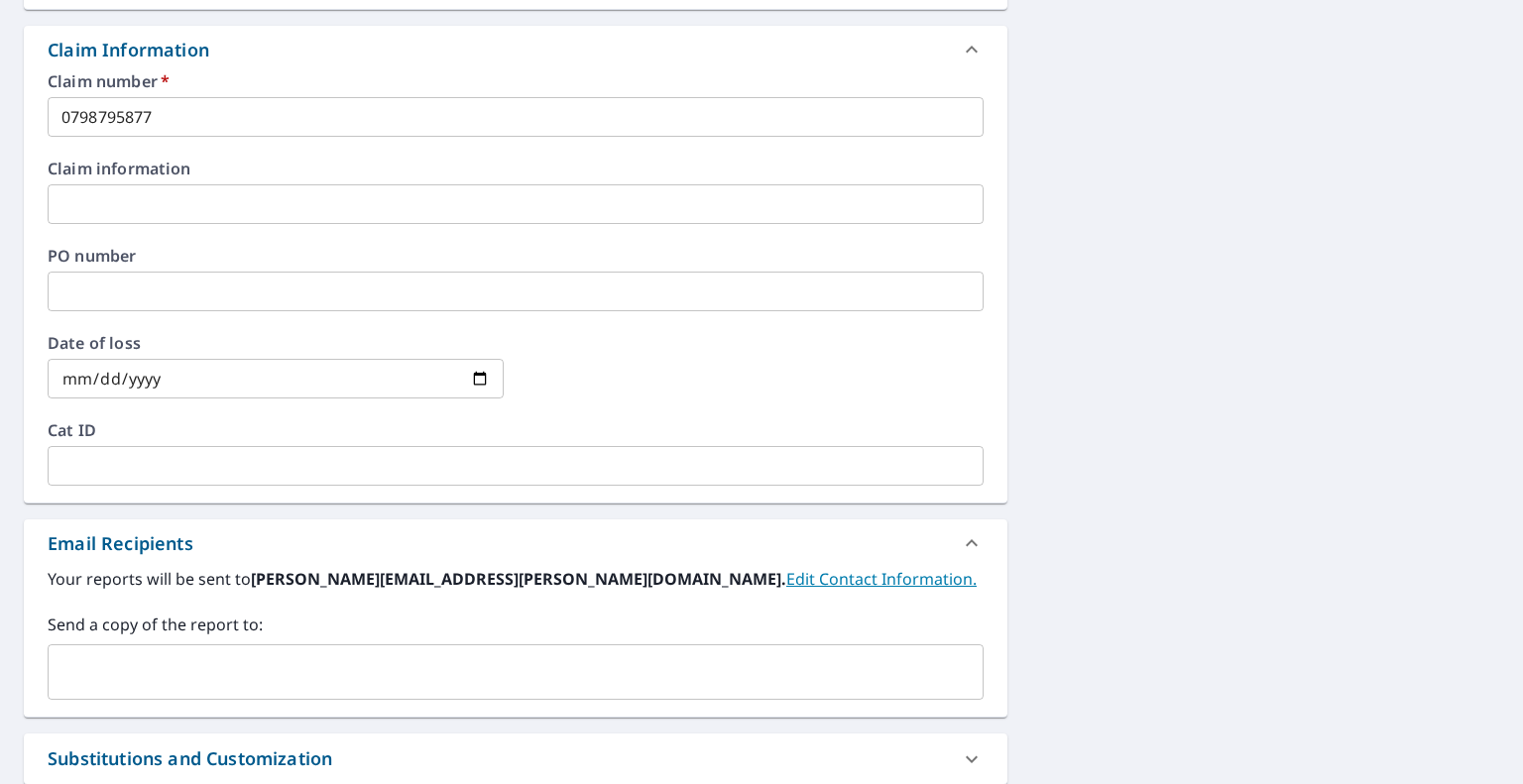 drag, startPoint x: 107, startPoint y: 467, endPoint x: 114, endPoint y: 444, distance: 24.04163 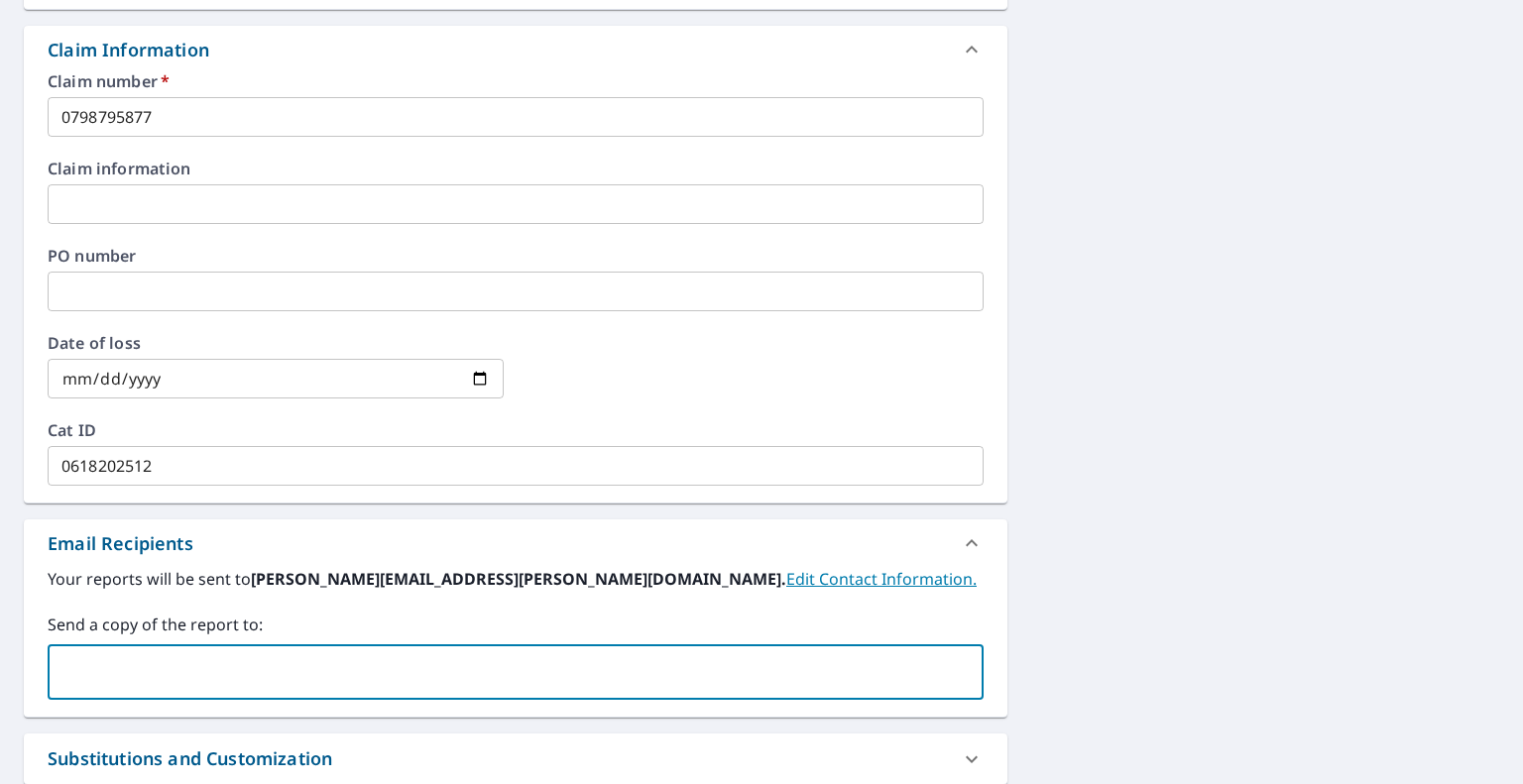click at bounding box center [501, 672] 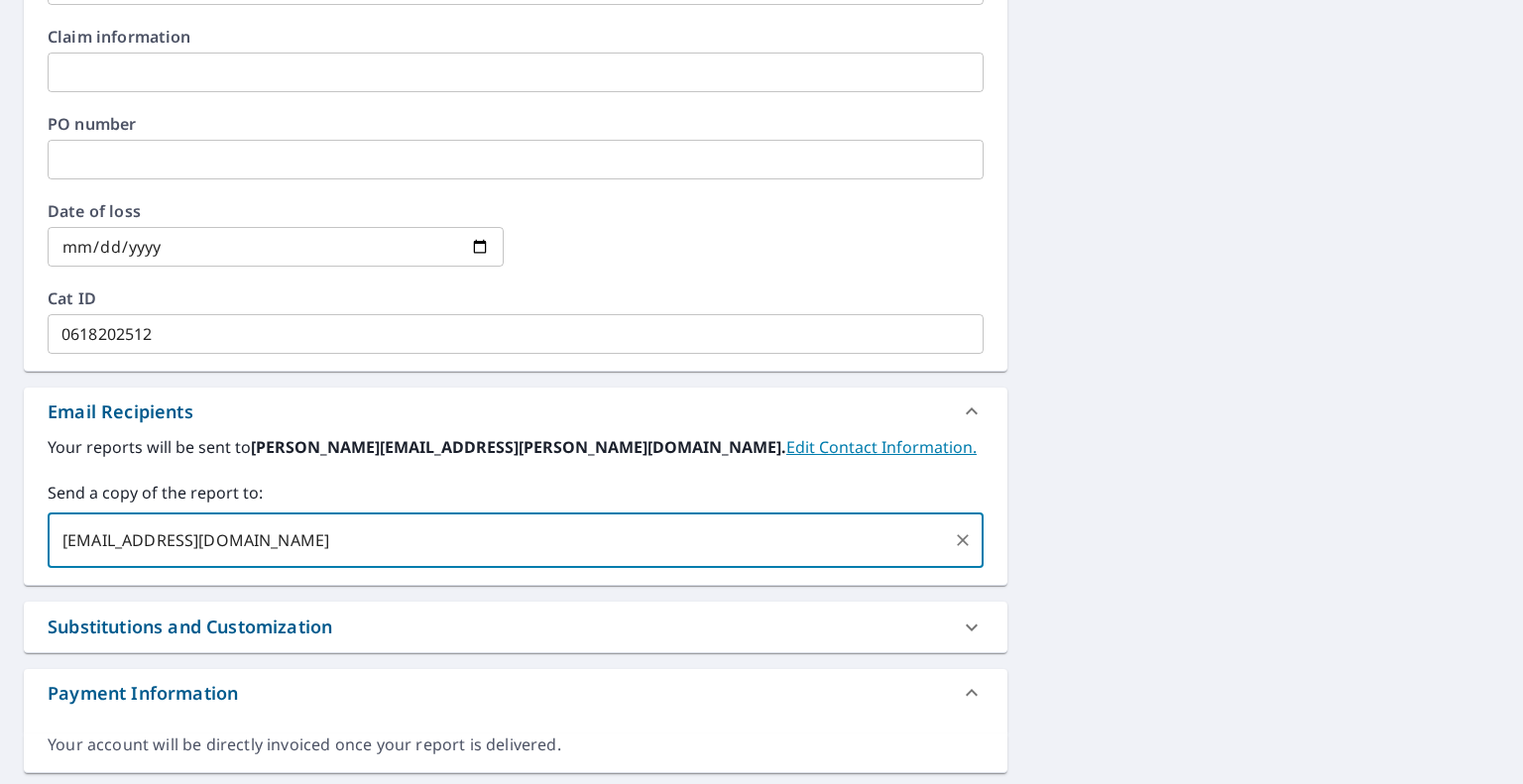 scroll, scrollTop: 879, scrollLeft: 0, axis: vertical 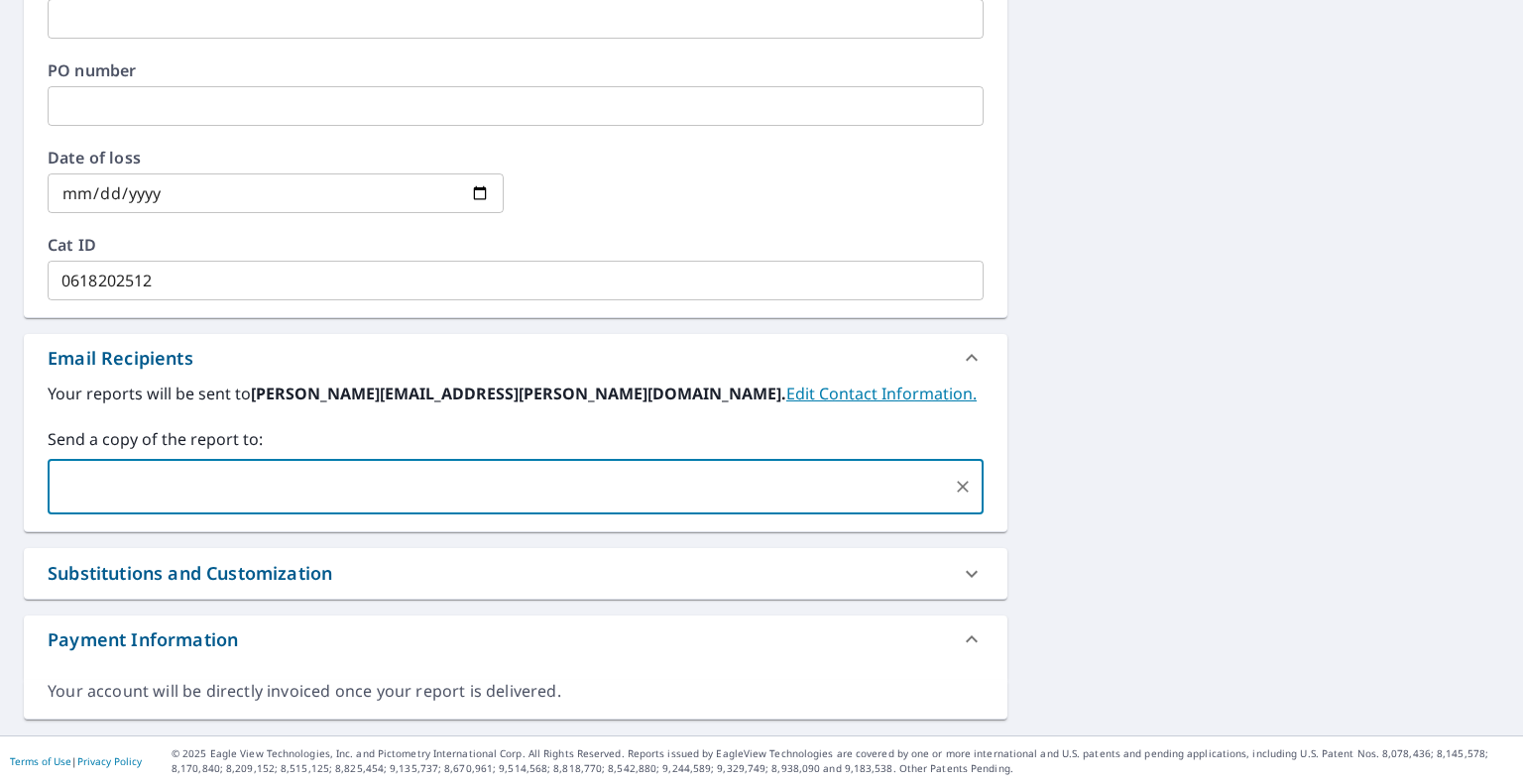 click on "Substitutions and Customization" at bounding box center (516, 573) 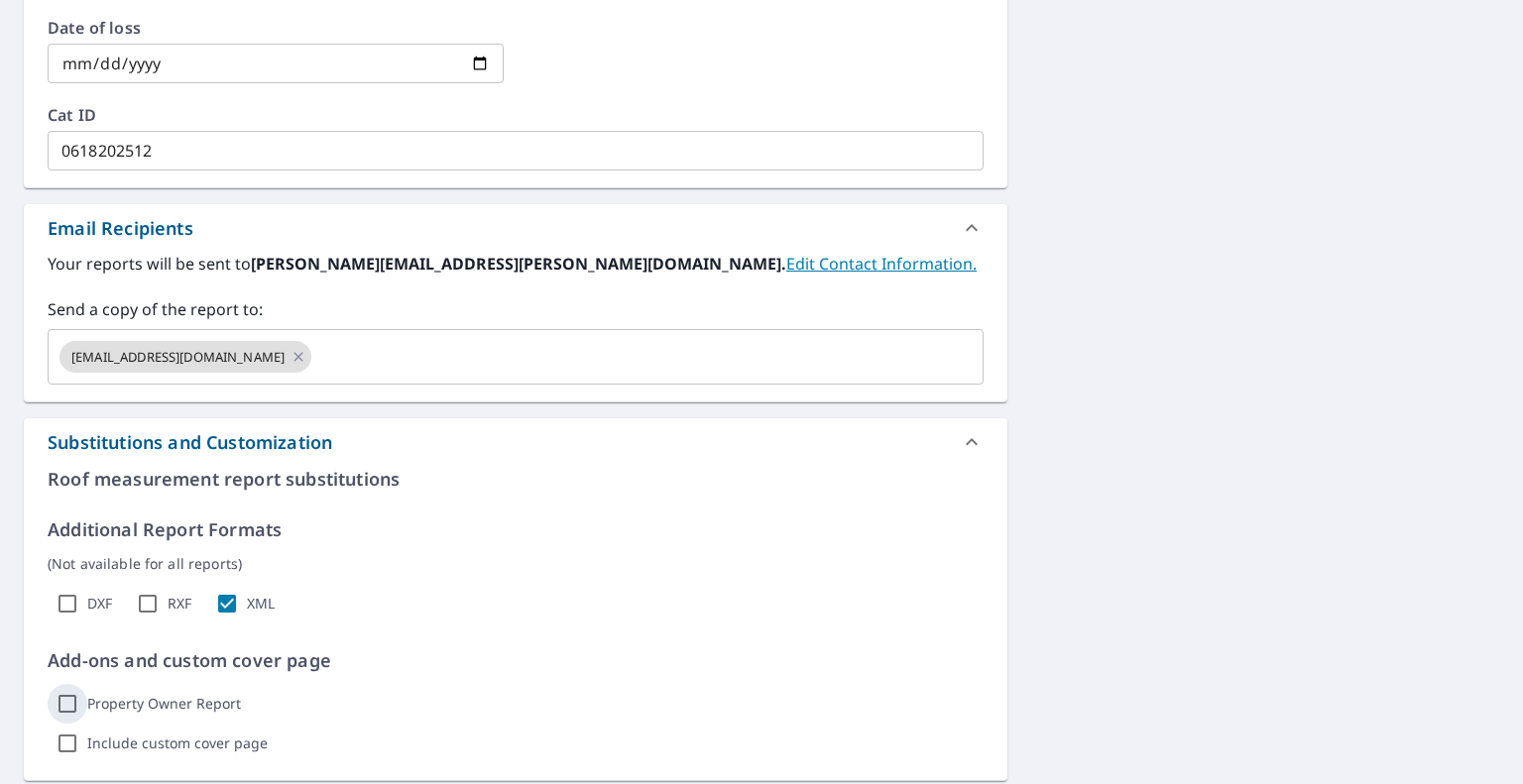 scroll, scrollTop: 1077, scrollLeft: 0, axis: vertical 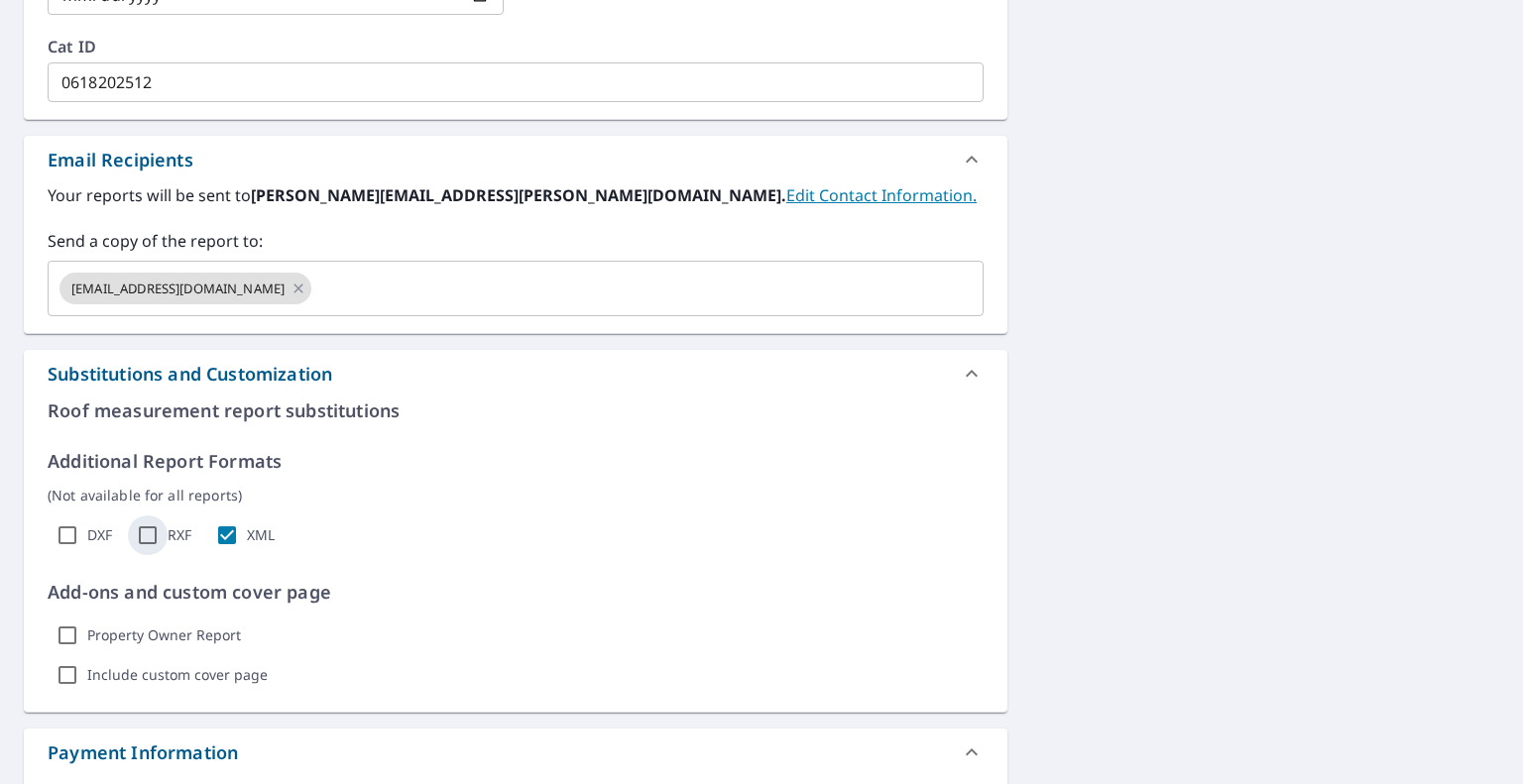 click on "RXF" at bounding box center (148, 535) 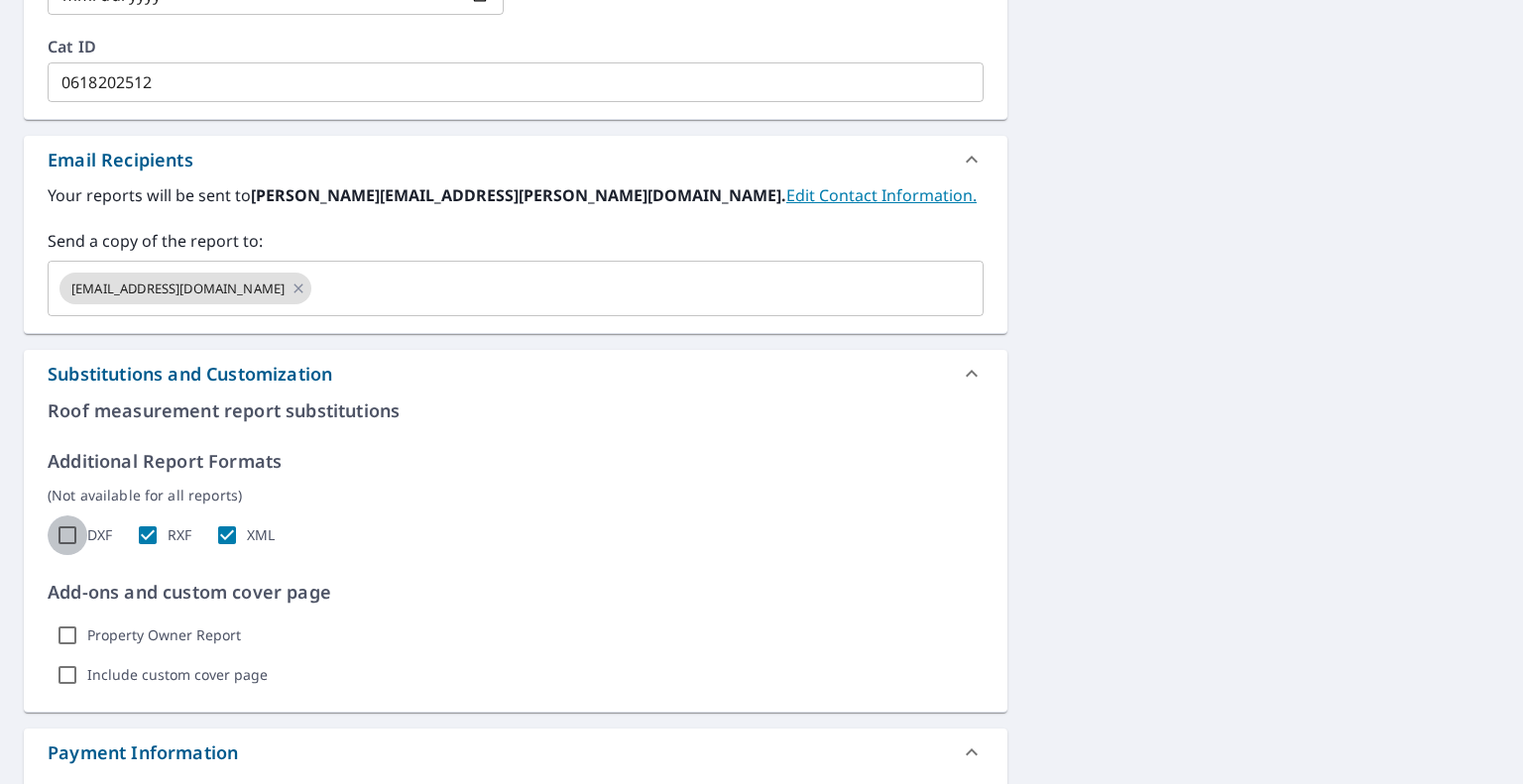 click on "DXF" at bounding box center [67, 535] 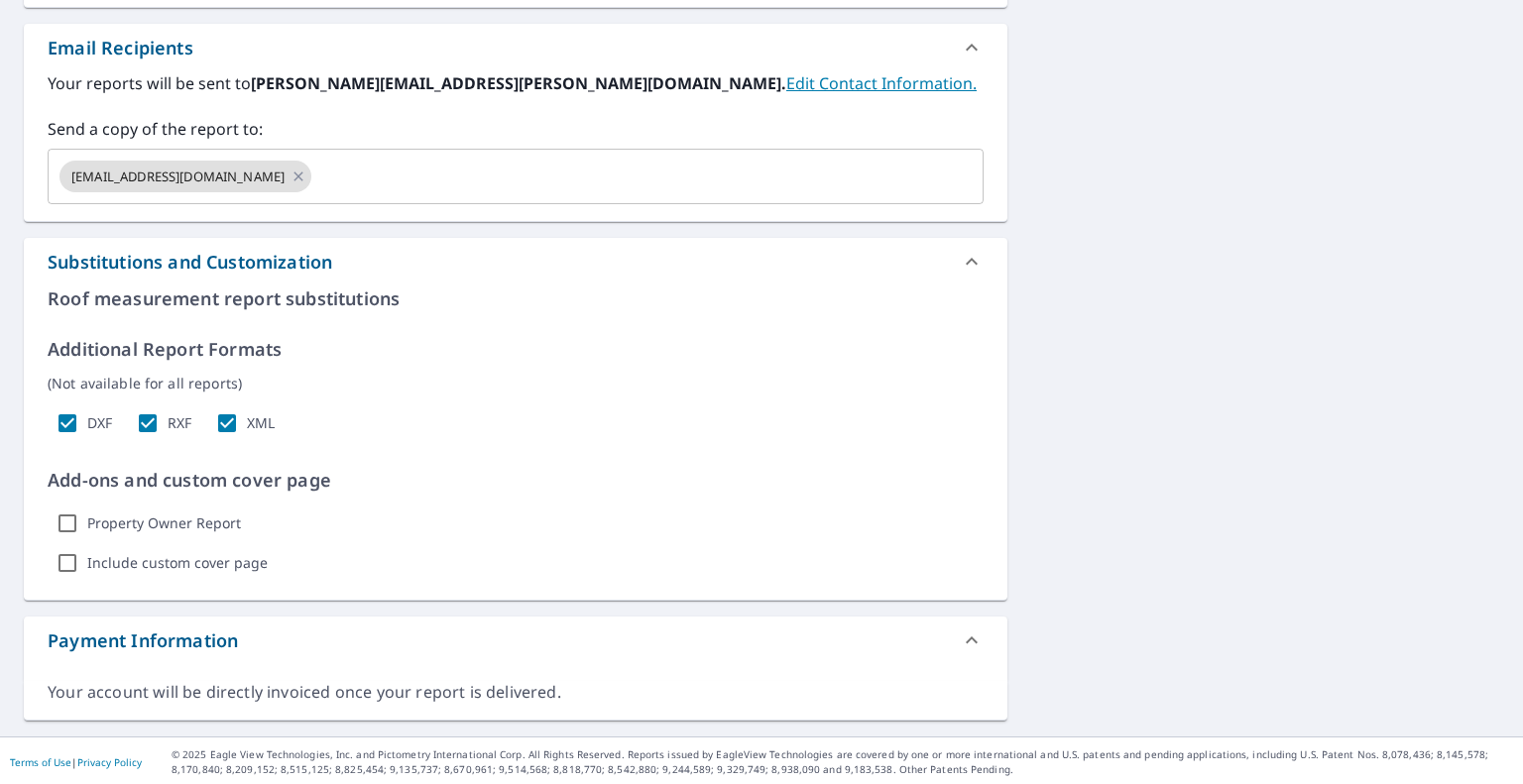 scroll, scrollTop: 1190, scrollLeft: 0, axis: vertical 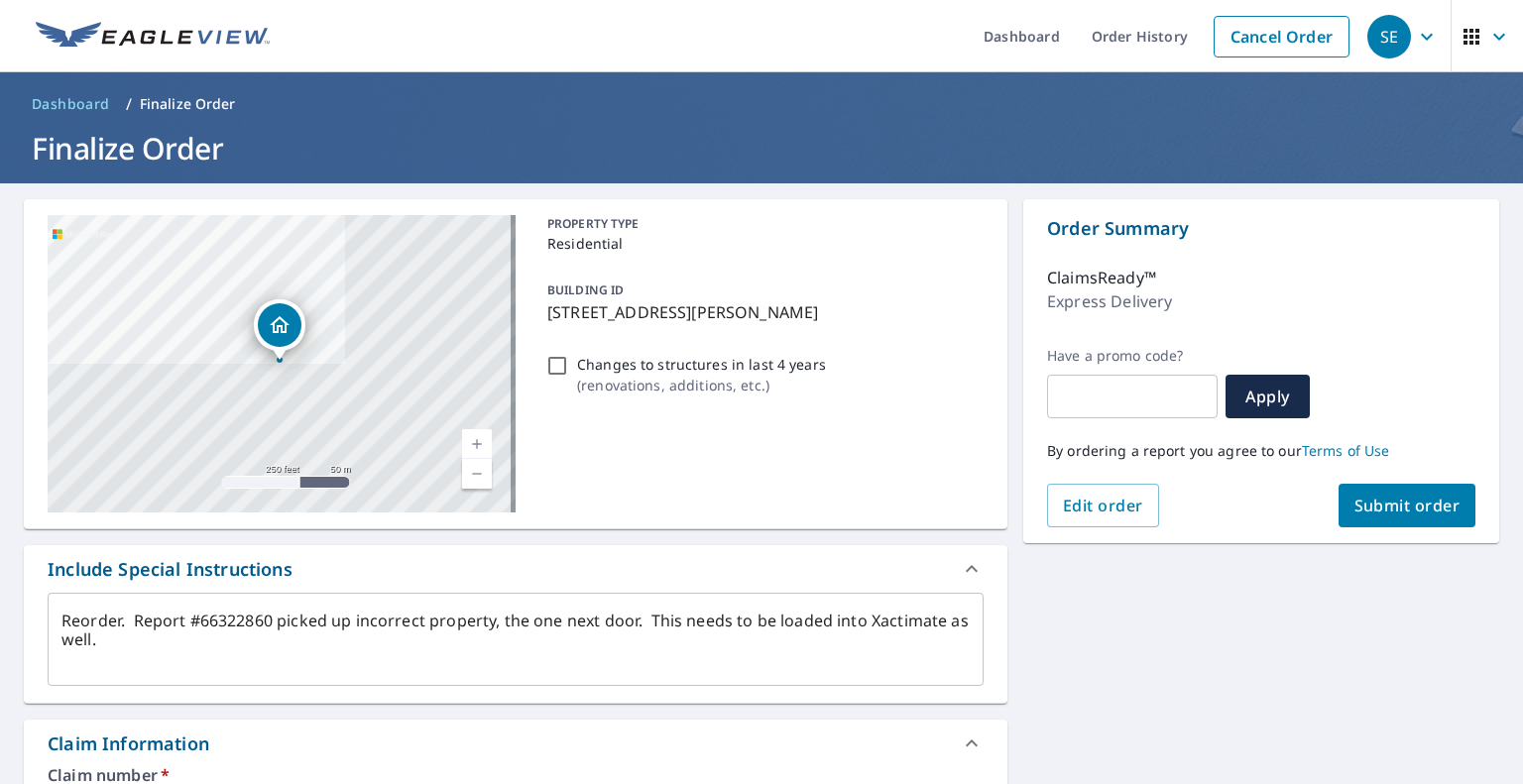 click on "Submit order" at bounding box center [1407, 505] 